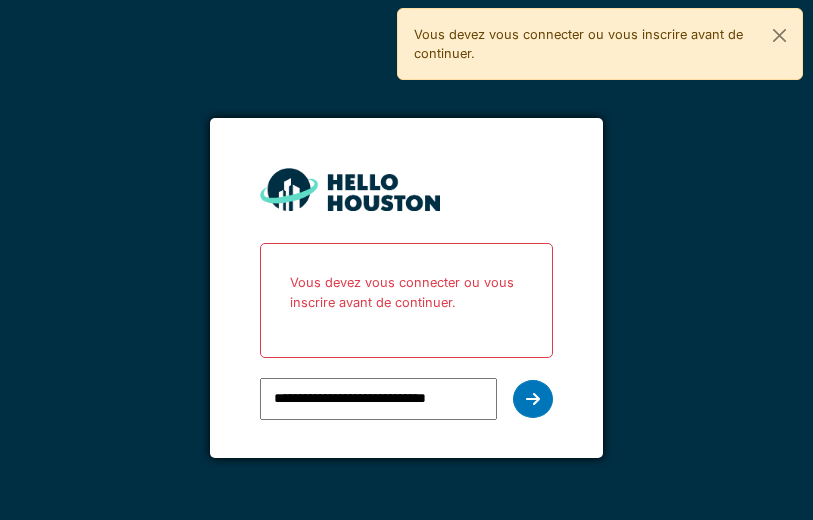 scroll, scrollTop: 0, scrollLeft: 0, axis: both 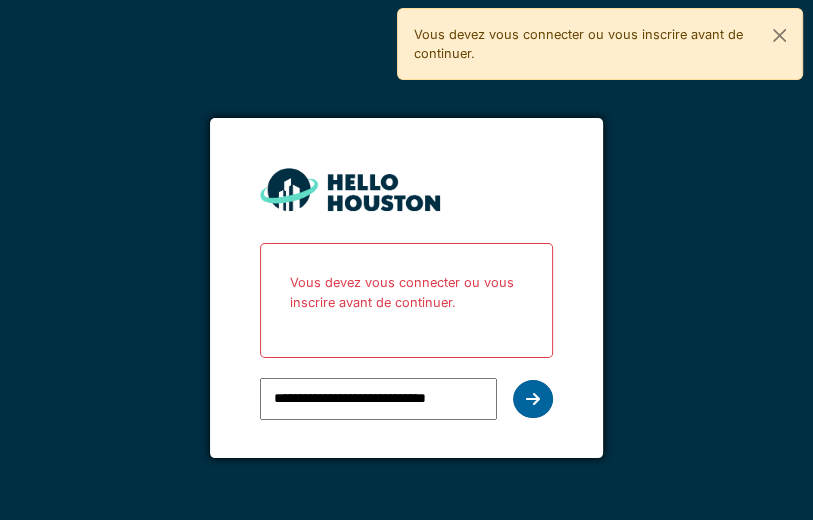 click at bounding box center [533, 399] 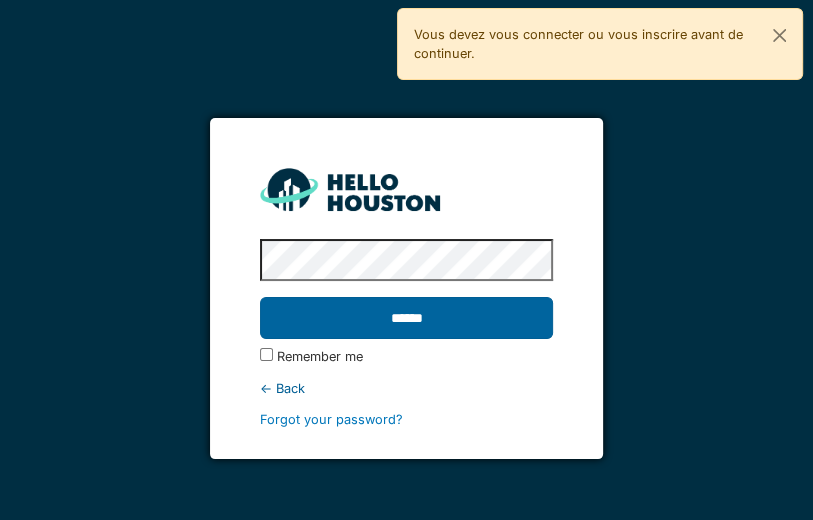 click on "******" at bounding box center [407, 318] 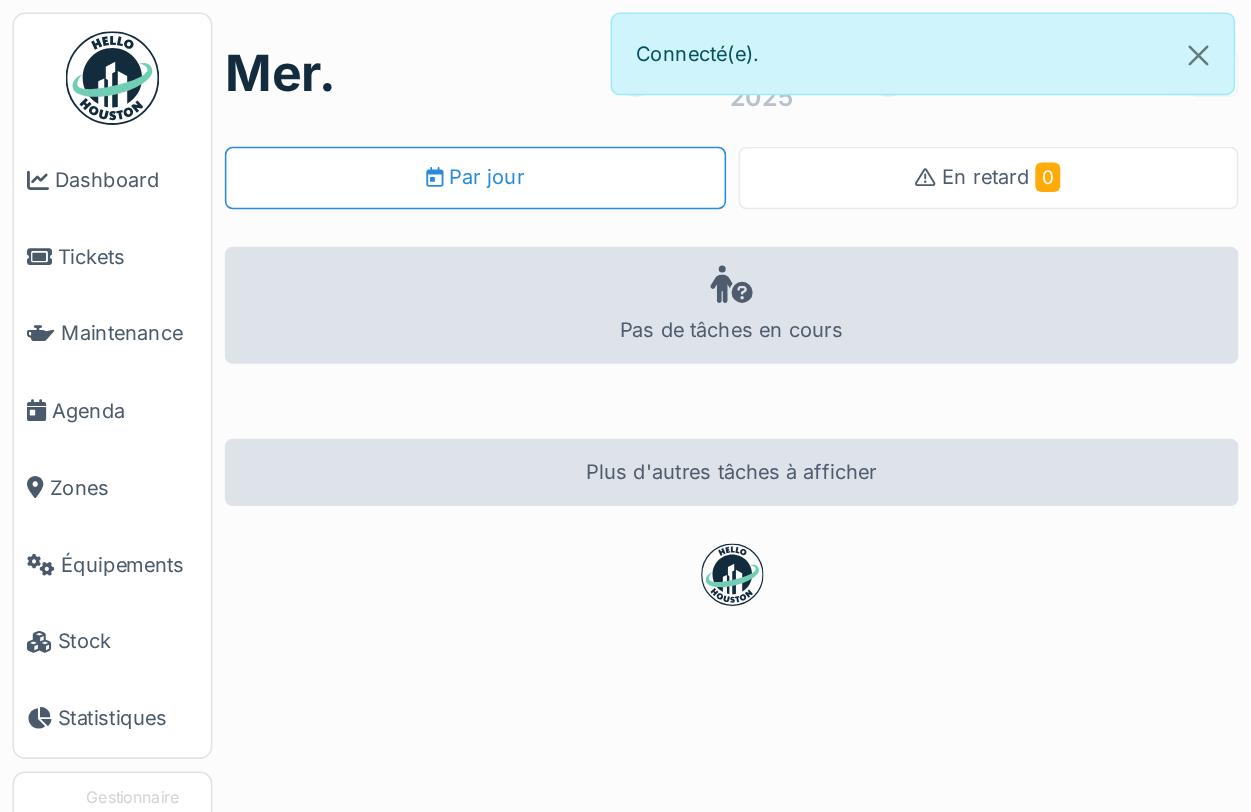 scroll, scrollTop: 0, scrollLeft: 0, axis: both 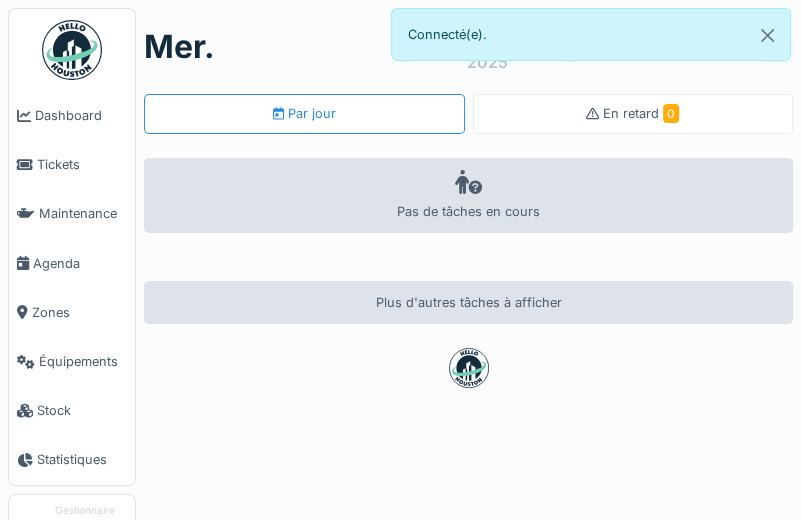click on "mer. 6 août 2025   Par jour   En retard   0 Pas de tâches en cours Plus d'autres tâches à afficher" at bounding box center (468, 260) 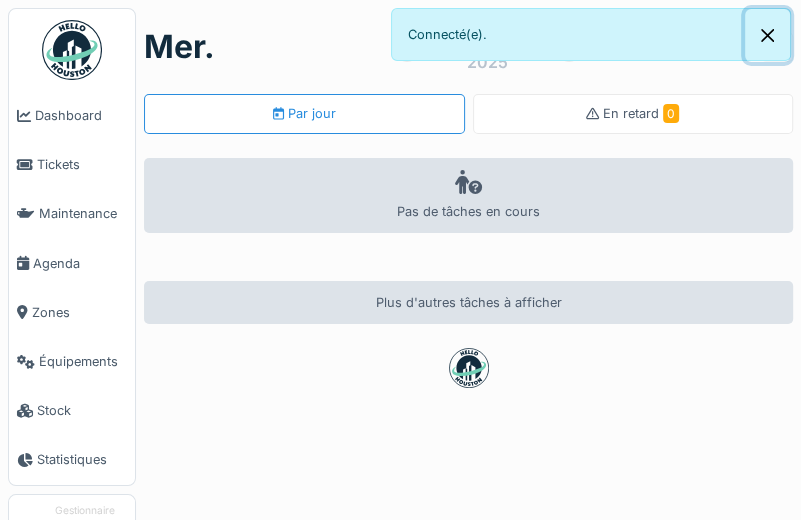 click at bounding box center [767, 35] 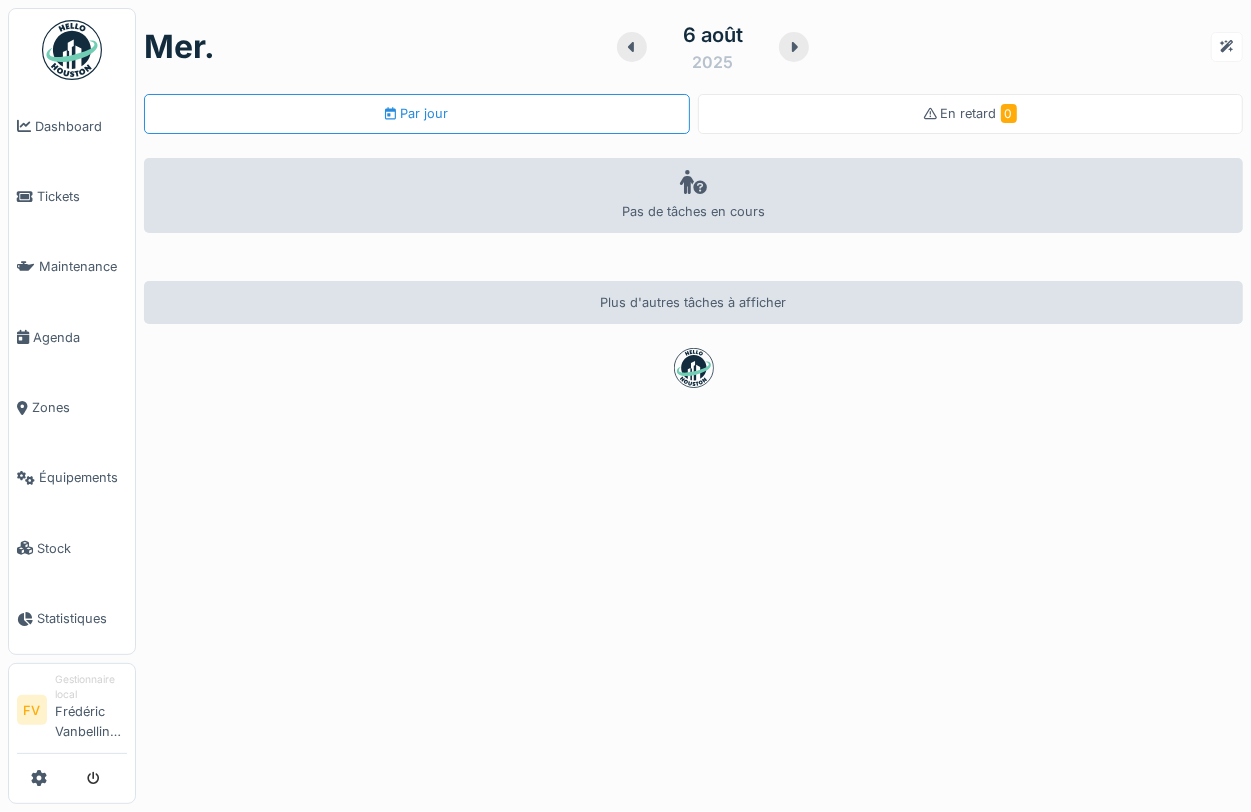 click on "mer. 6 août 2025   Par jour   En retard   0 Pas de tâches en cours Plus d'autres tâches à afficher" at bounding box center (693, 406) 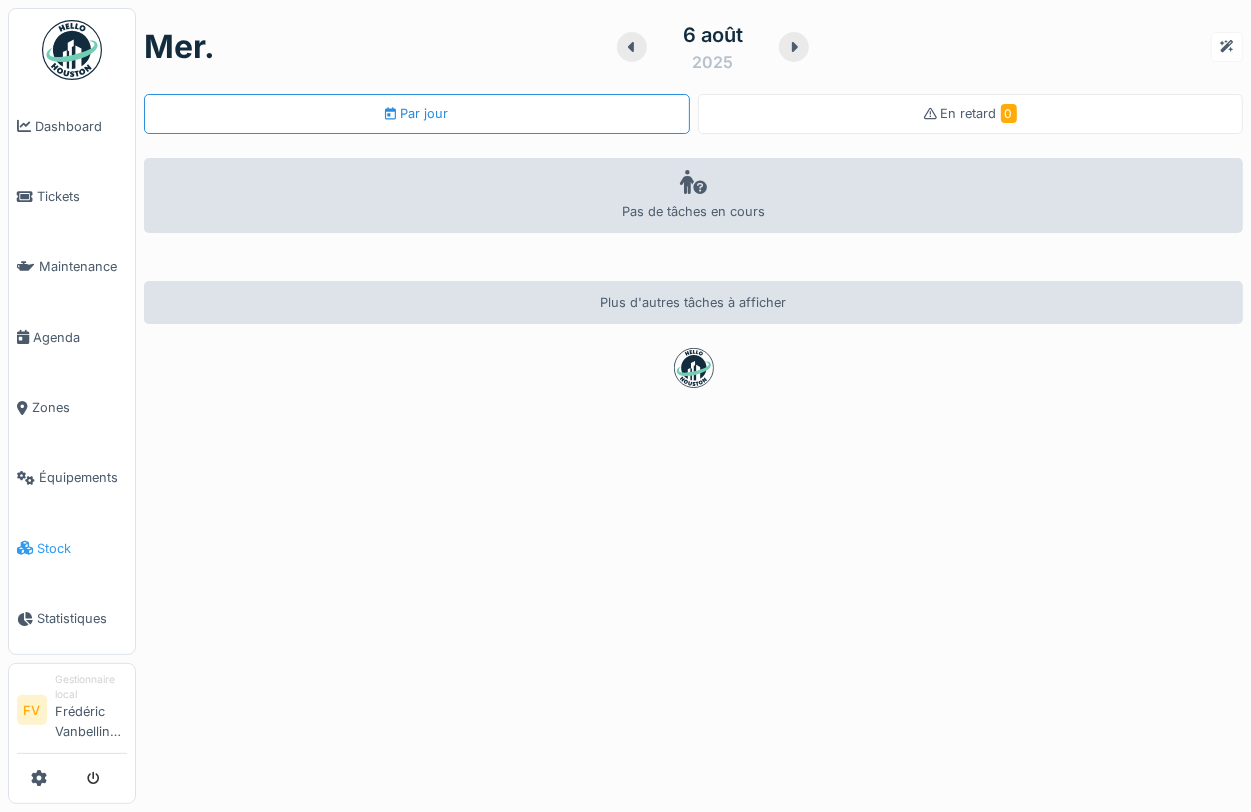 click on "Stock" at bounding box center (82, 548) 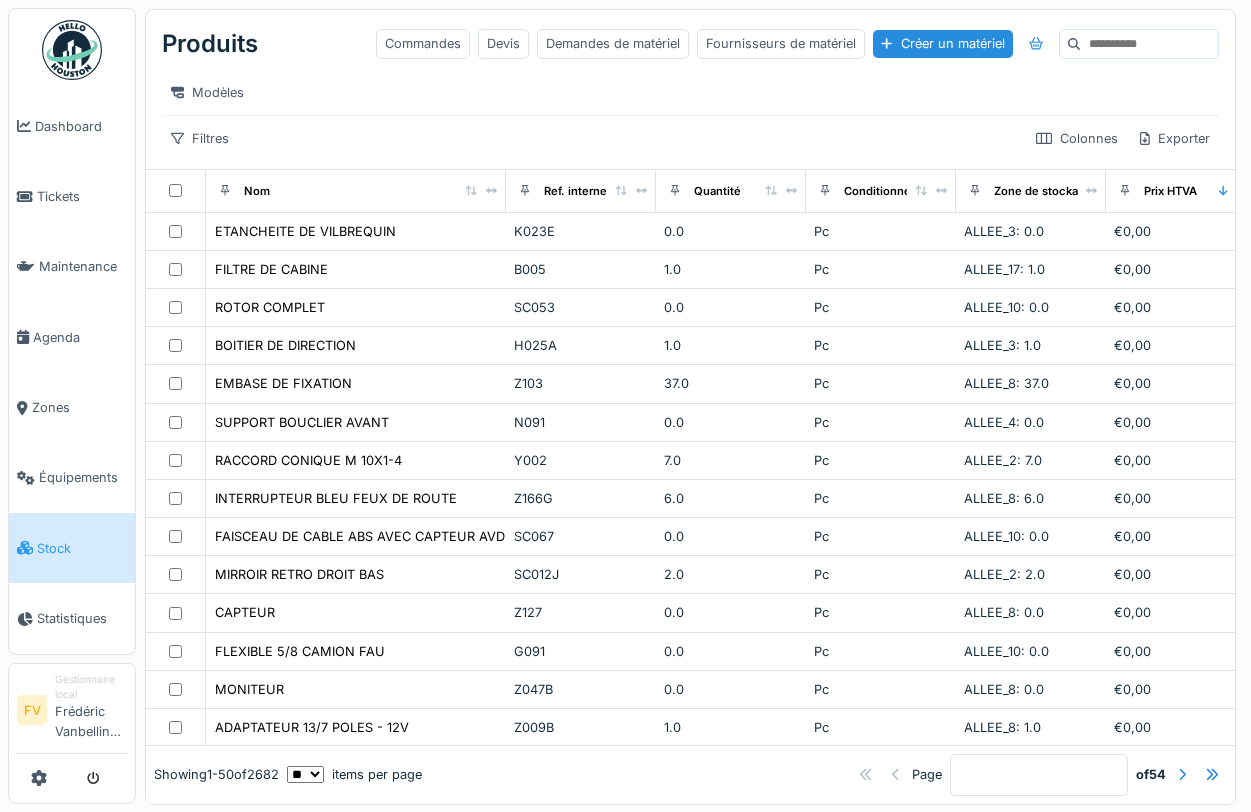 scroll, scrollTop: 0, scrollLeft: 0, axis: both 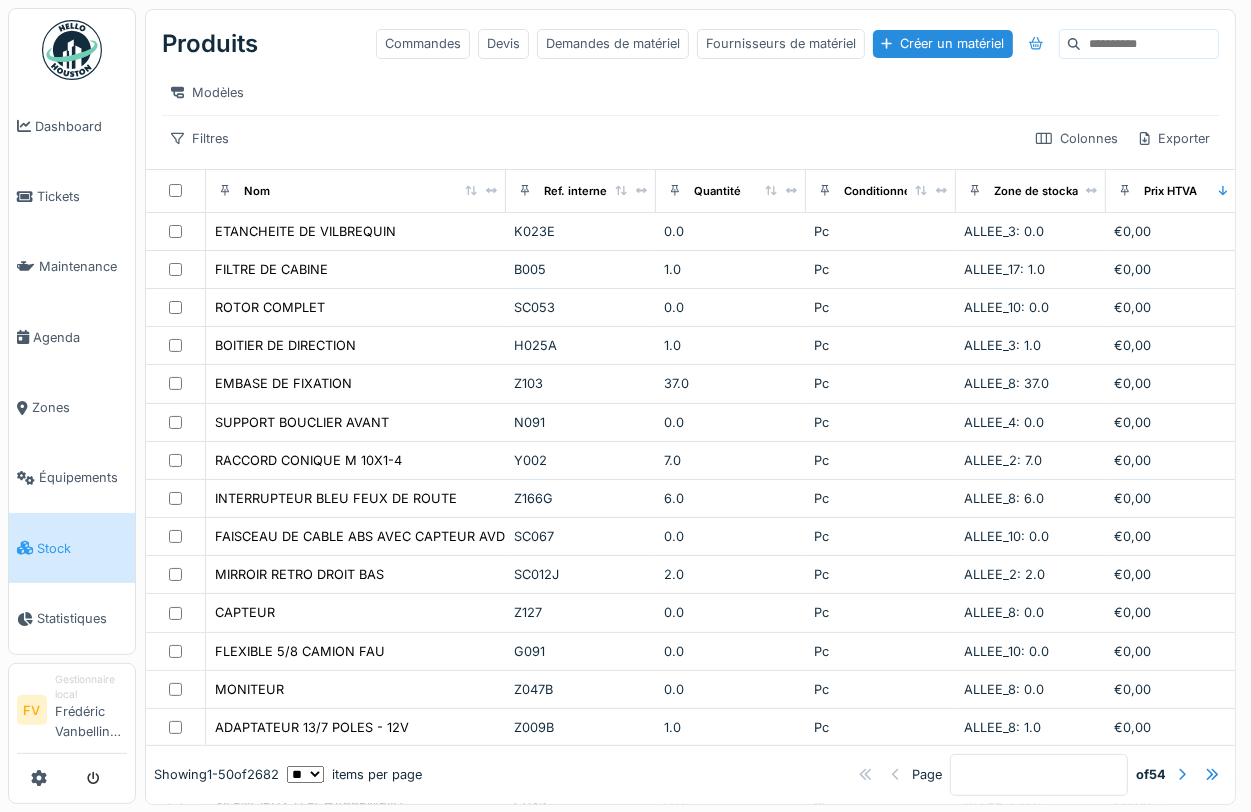 click at bounding box center (1149, 44) 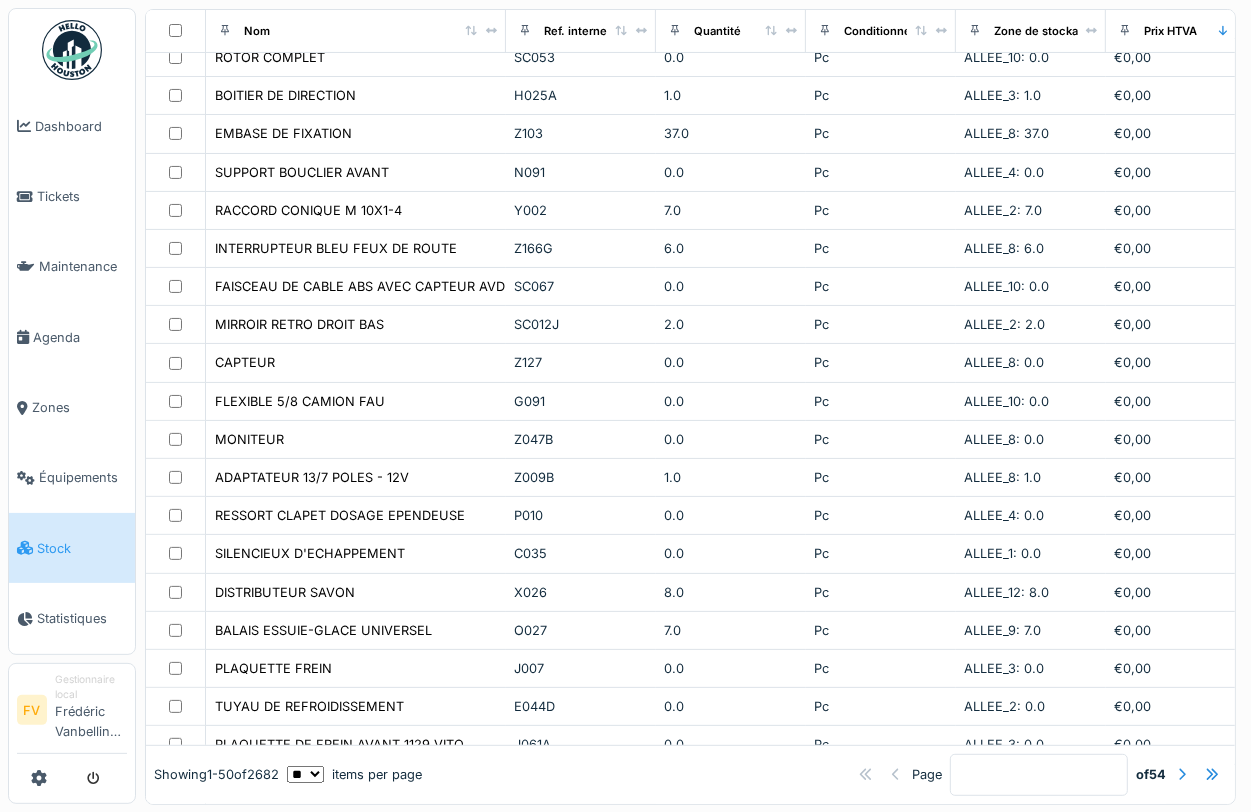 scroll, scrollTop: 0, scrollLeft: 0, axis: both 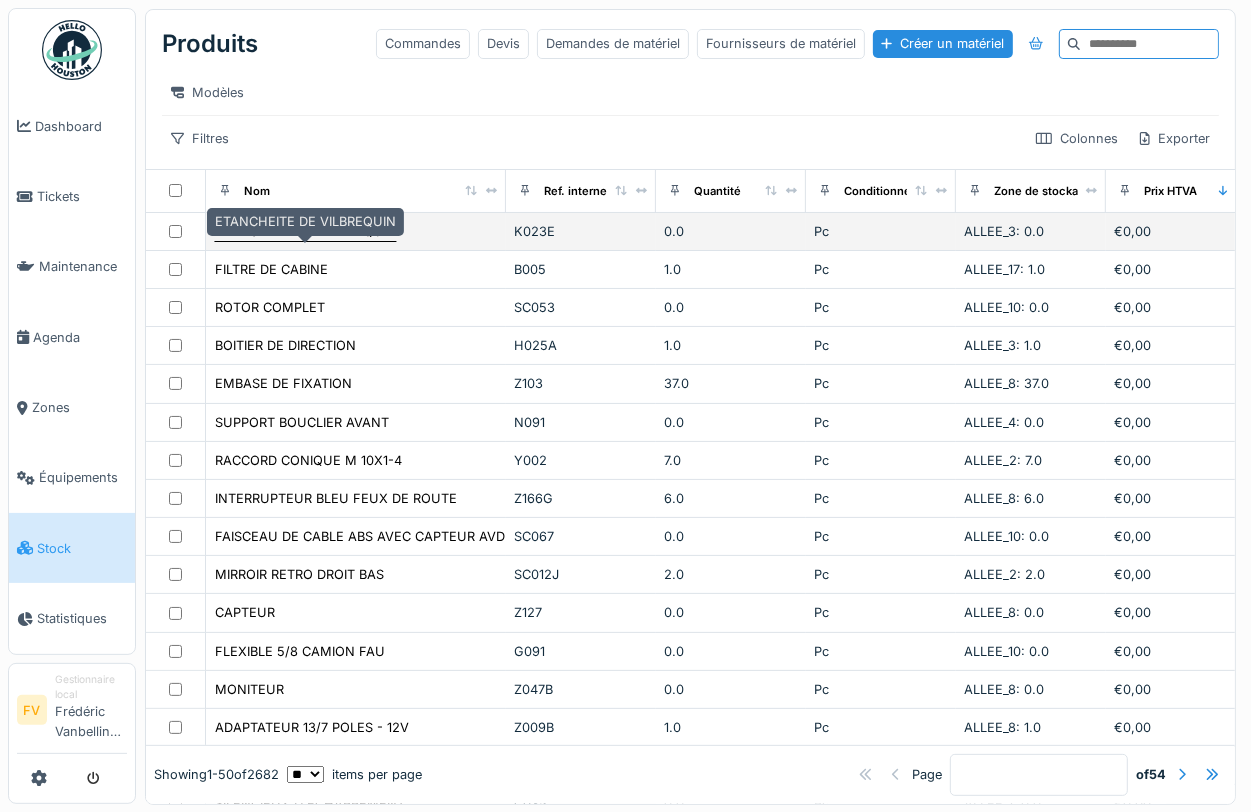click on "ETANCHEITE DE VILBREQUIN" at bounding box center (305, 231) 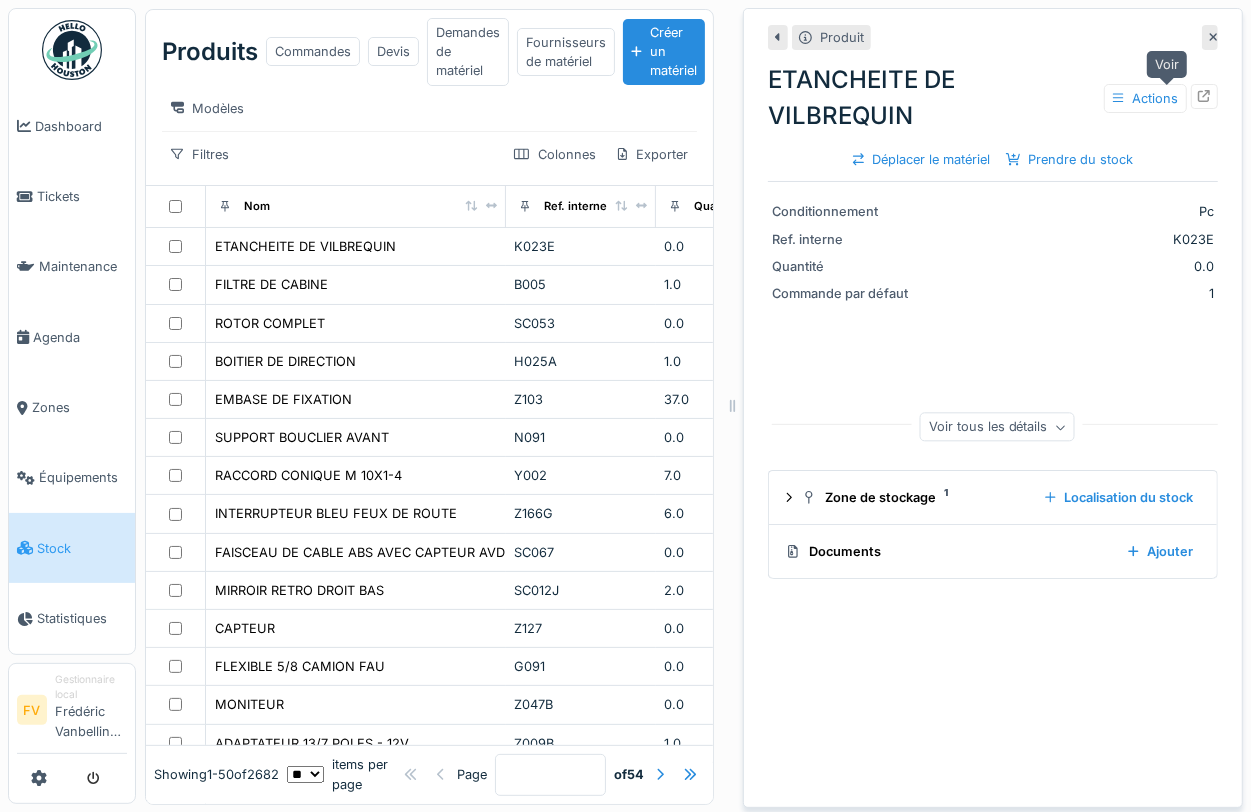 click 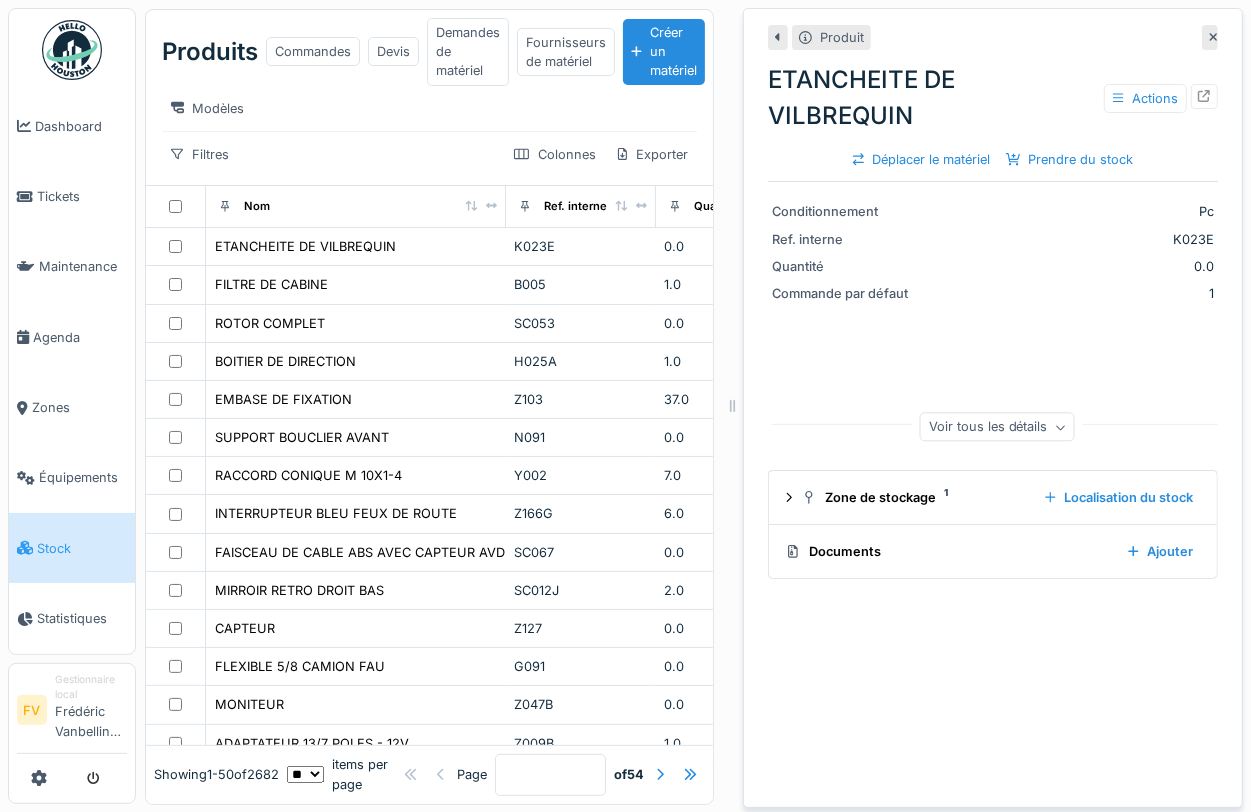 click 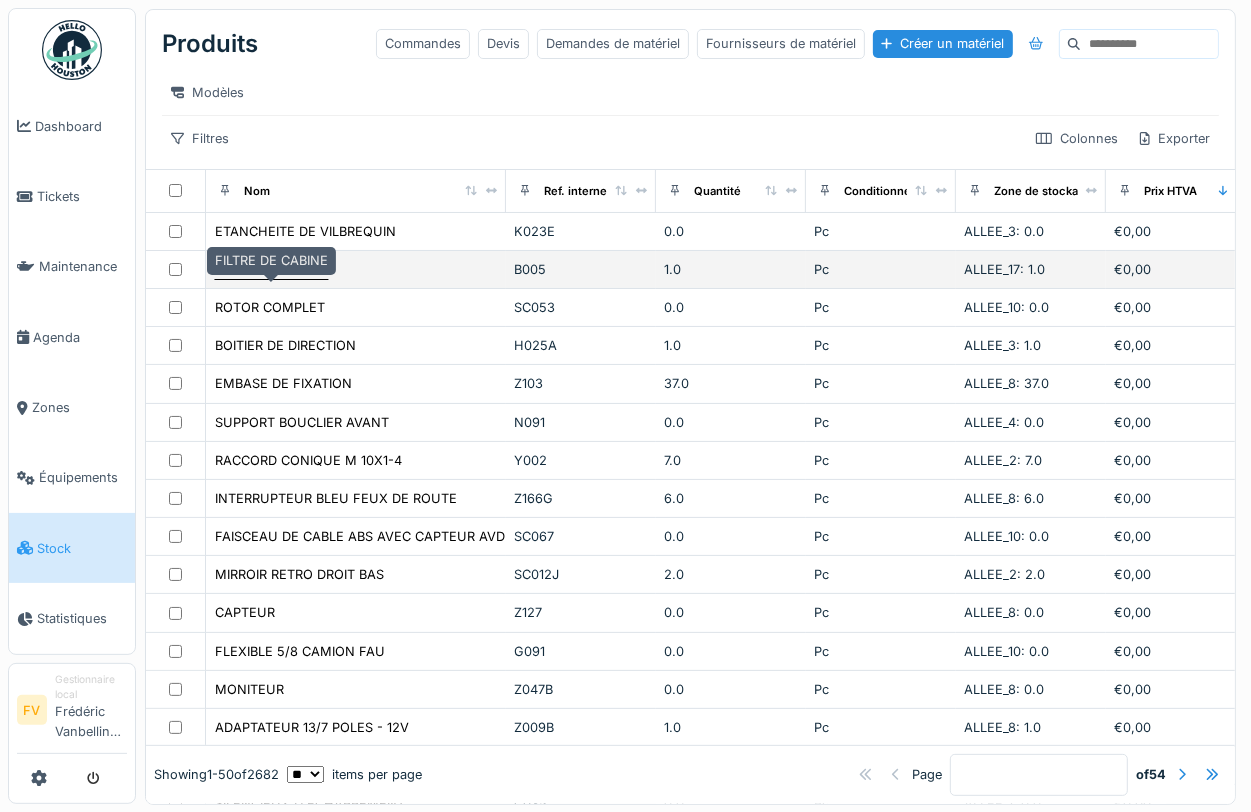 click on "FILTRE DE CABINE" at bounding box center [271, 269] 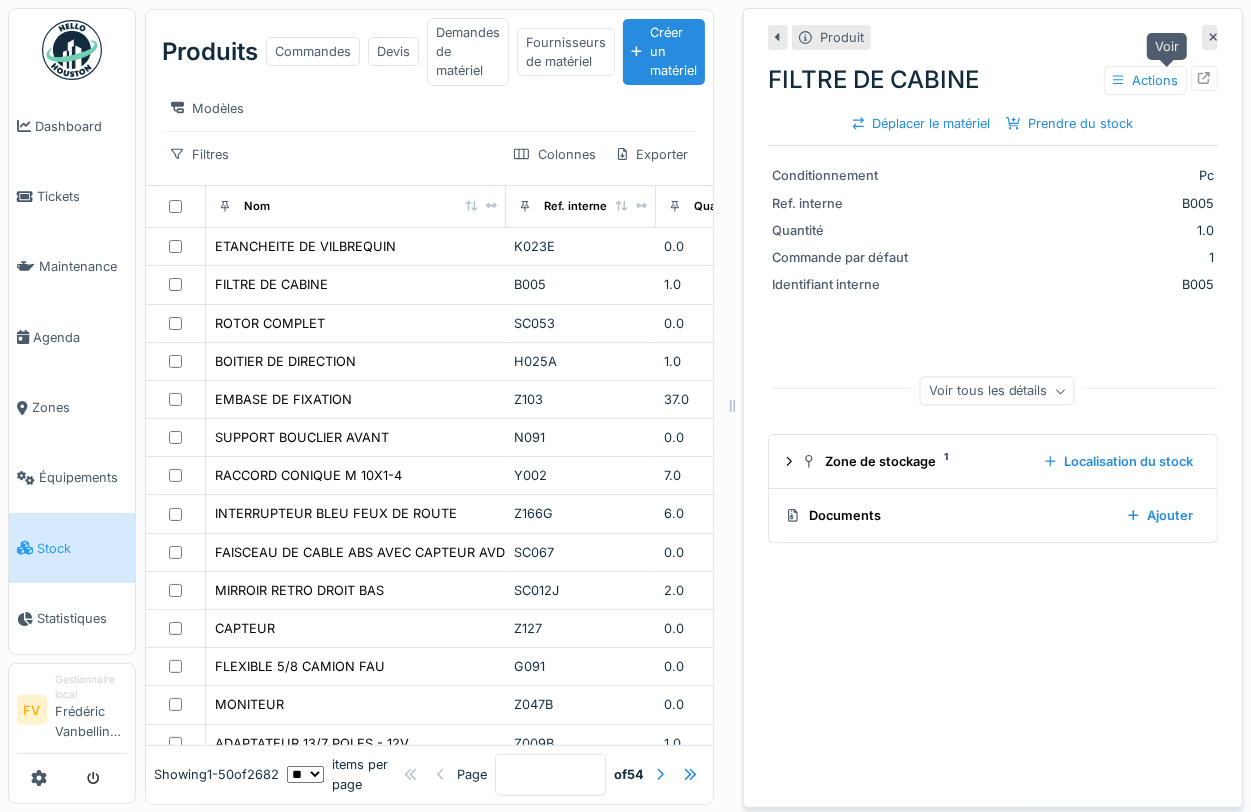 click at bounding box center (1204, 78) 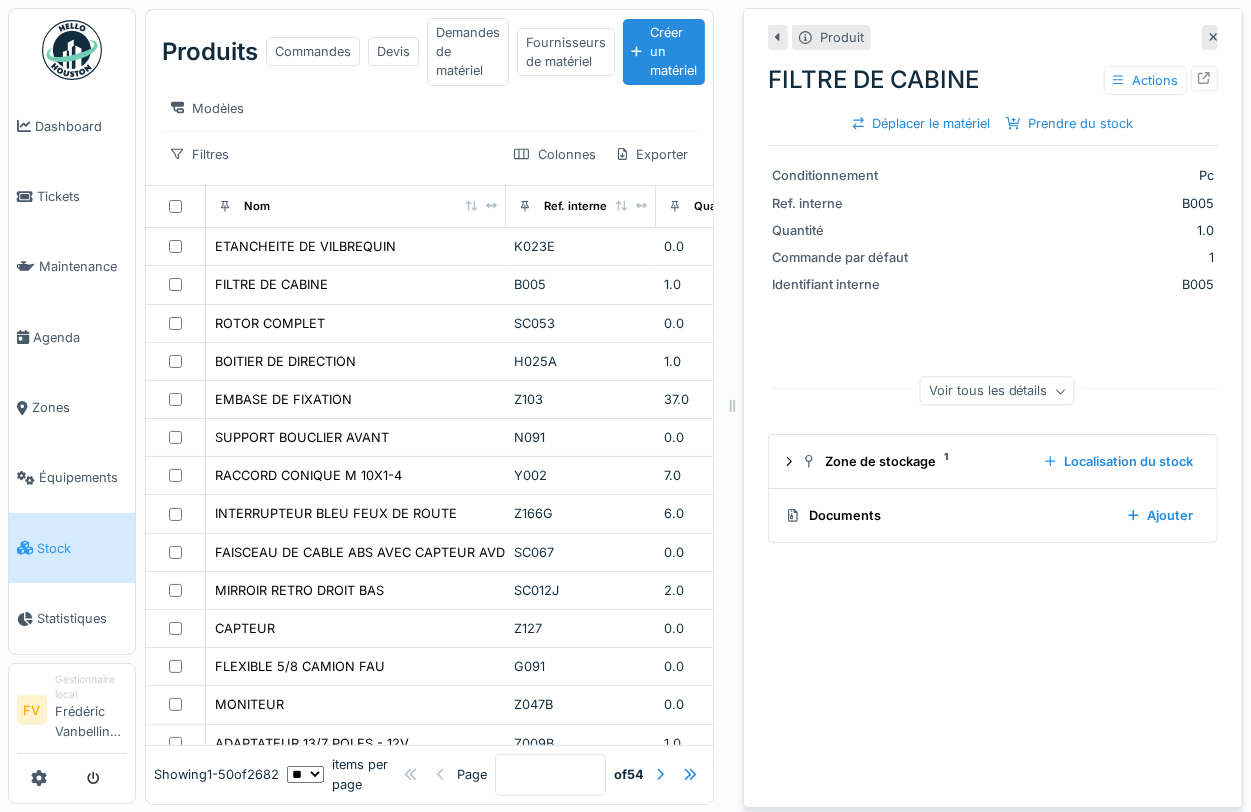 click 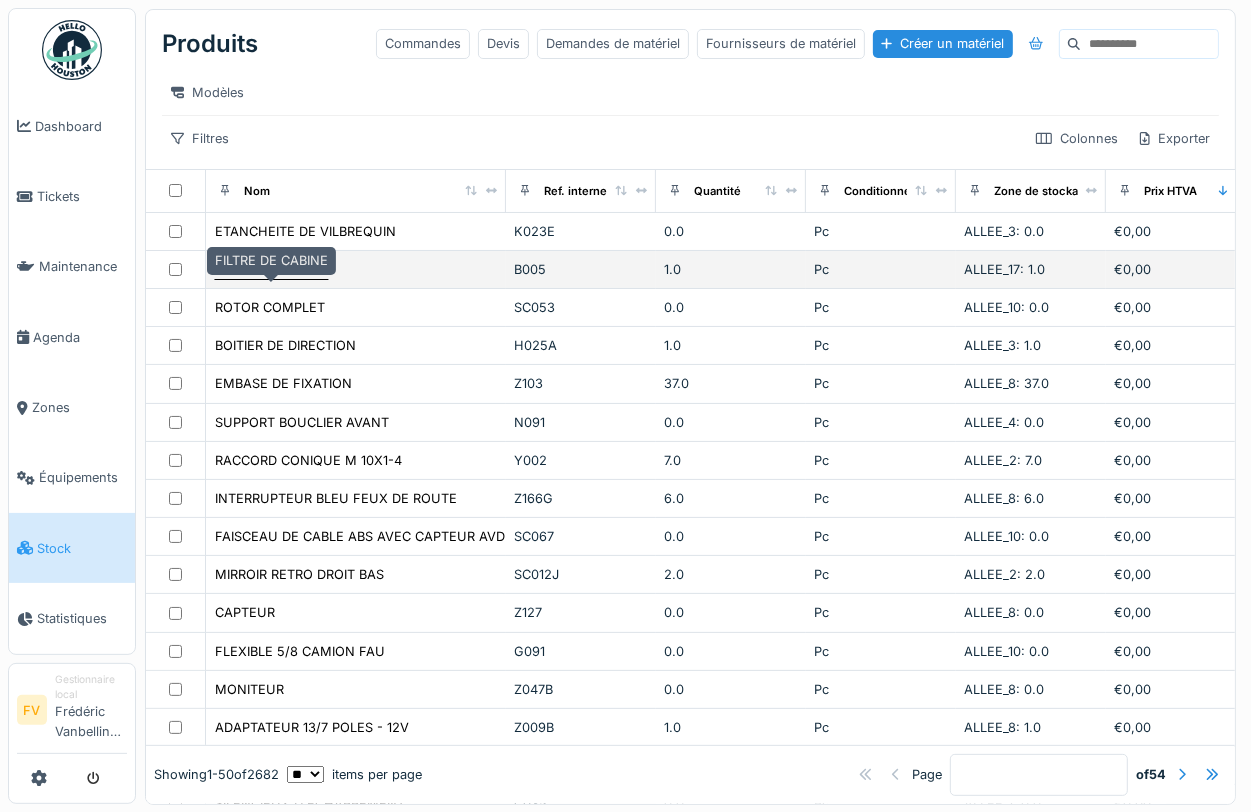 click on "FILTRE DE CABINE" at bounding box center (271, 269) 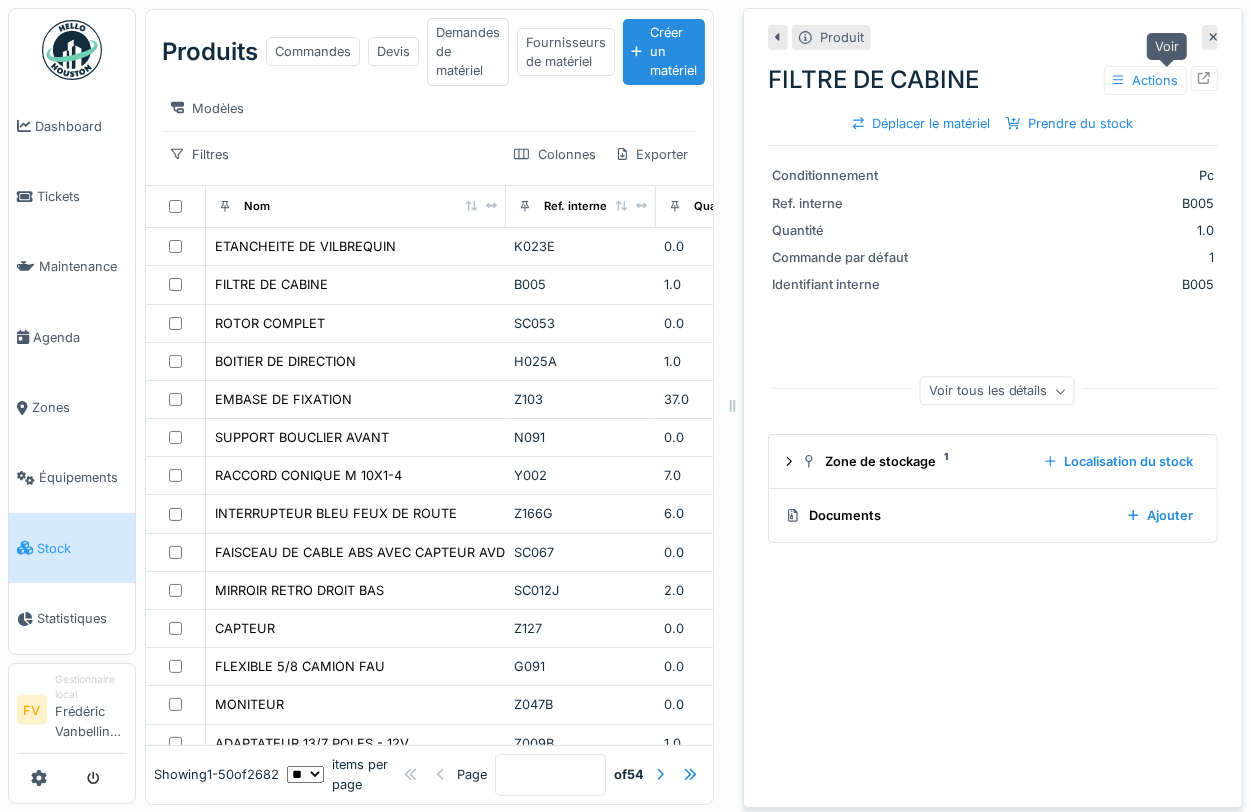 click 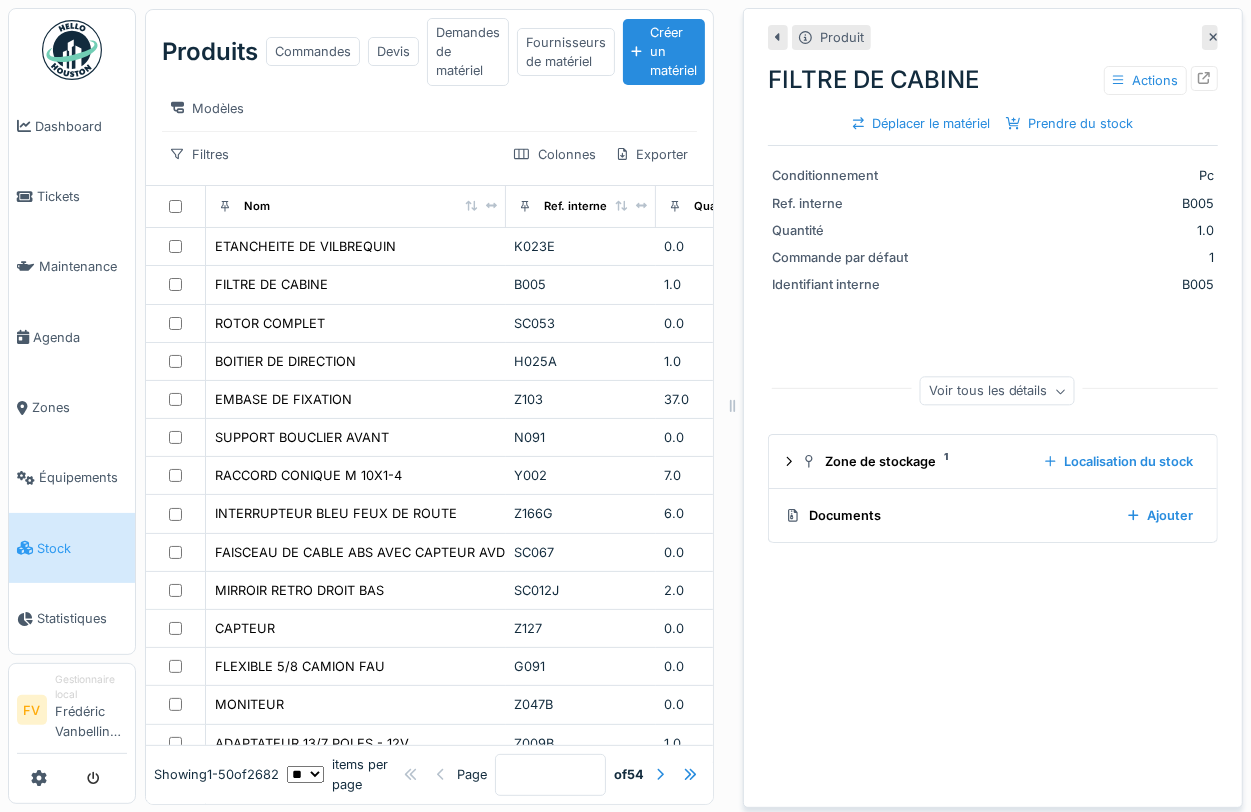 click 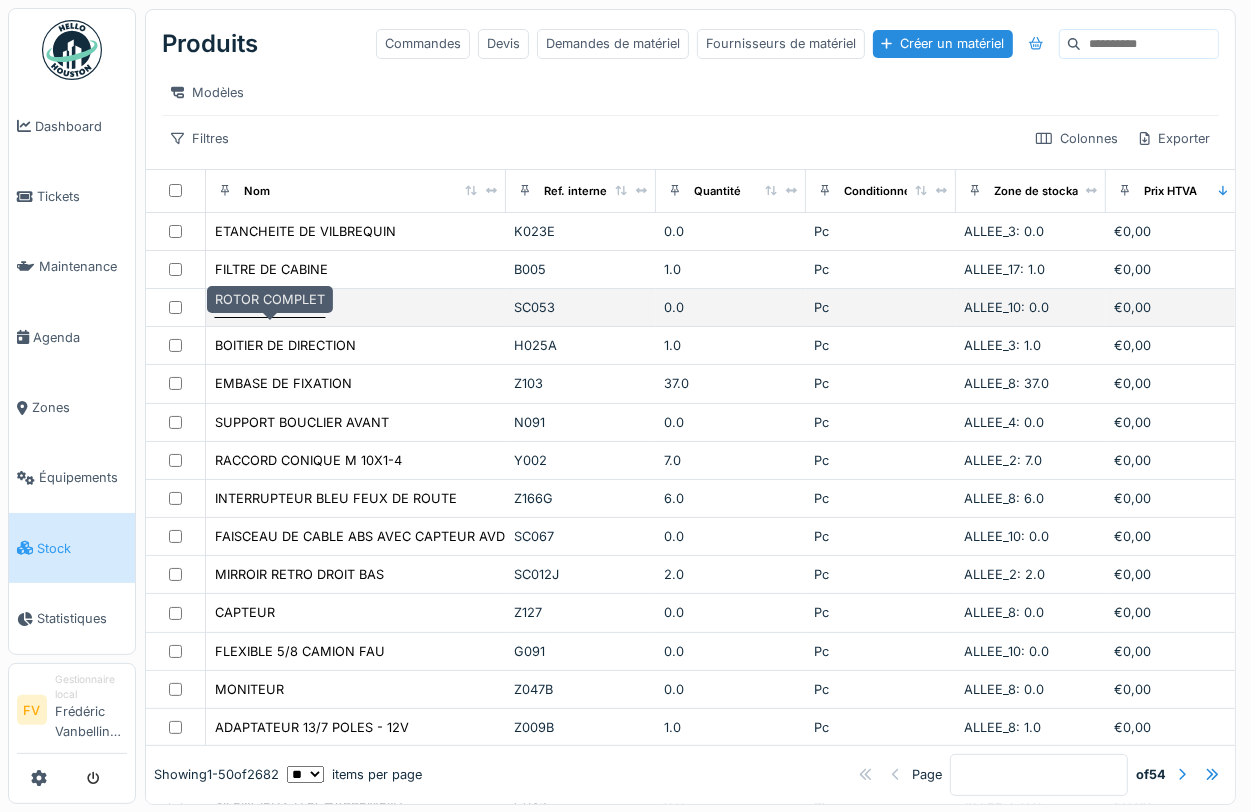 click on "ROTOR COMPLET" at bounding box center [270, 307] 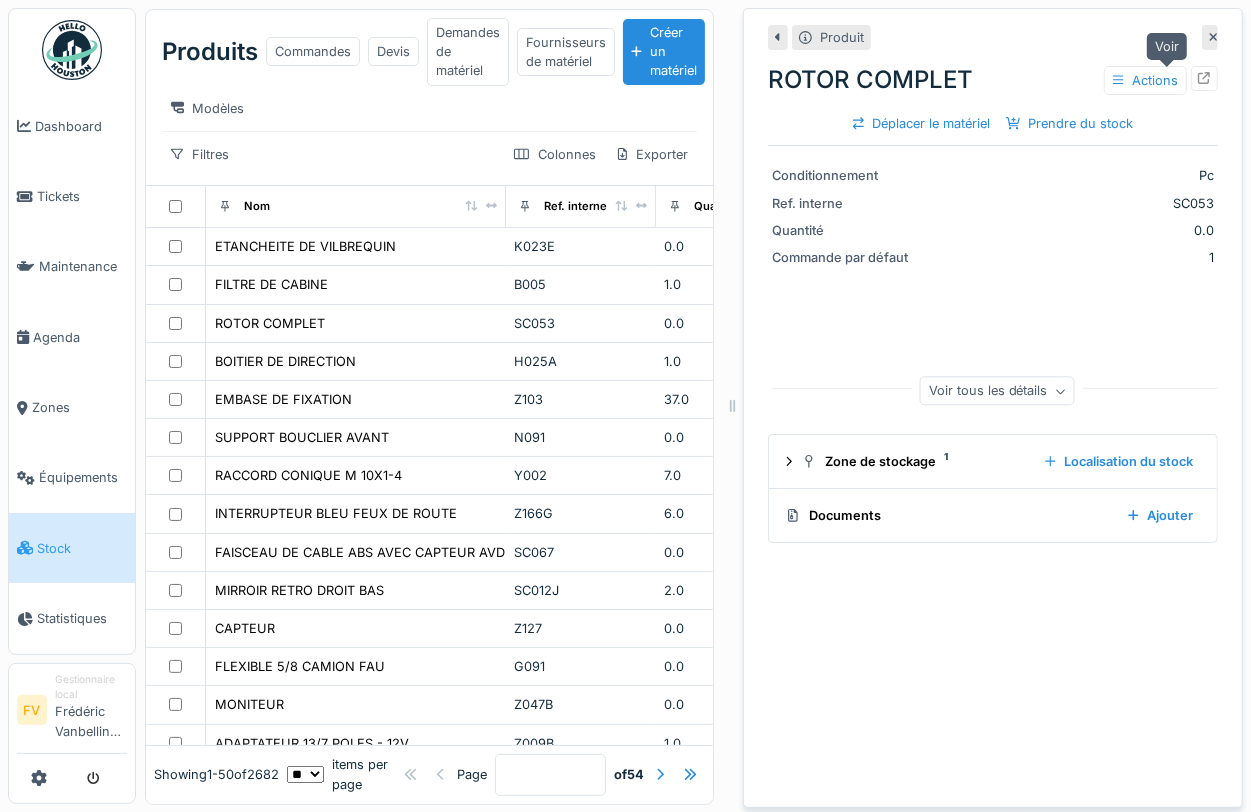 click 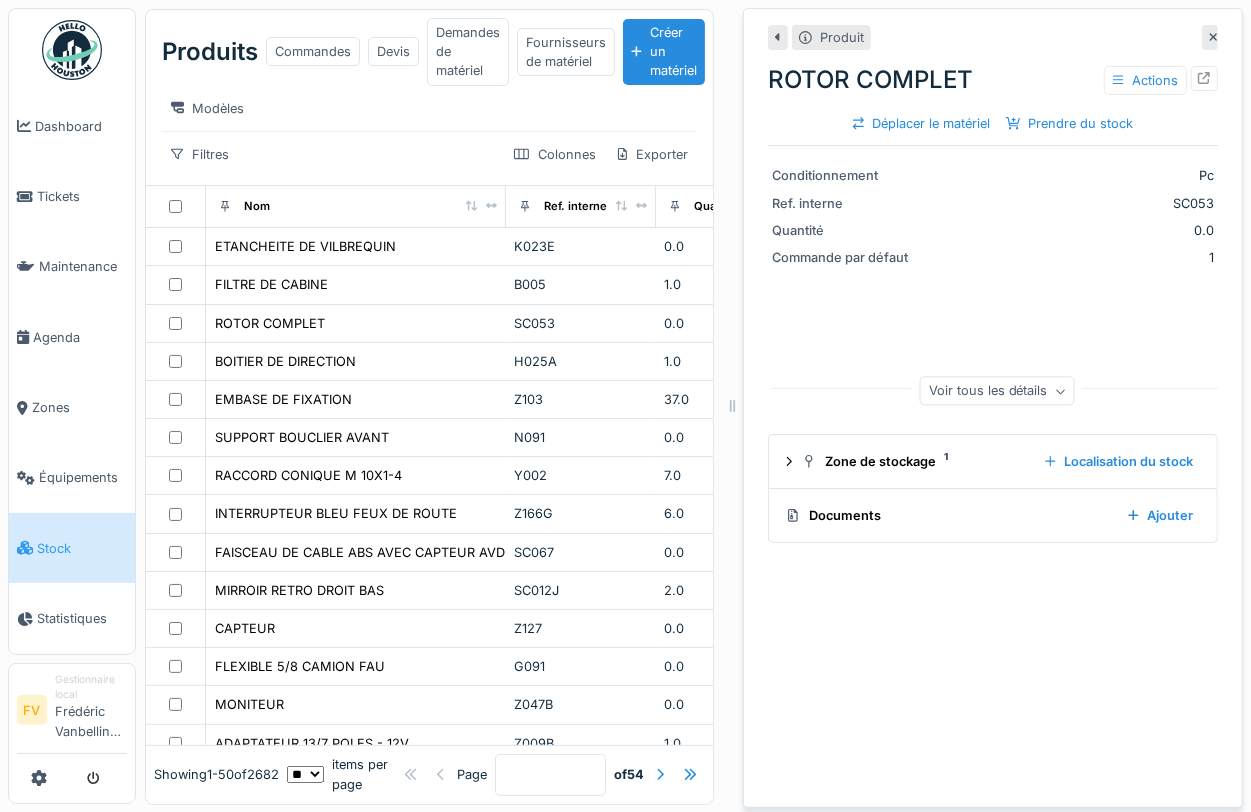 click at bounding box center (1210, 37) 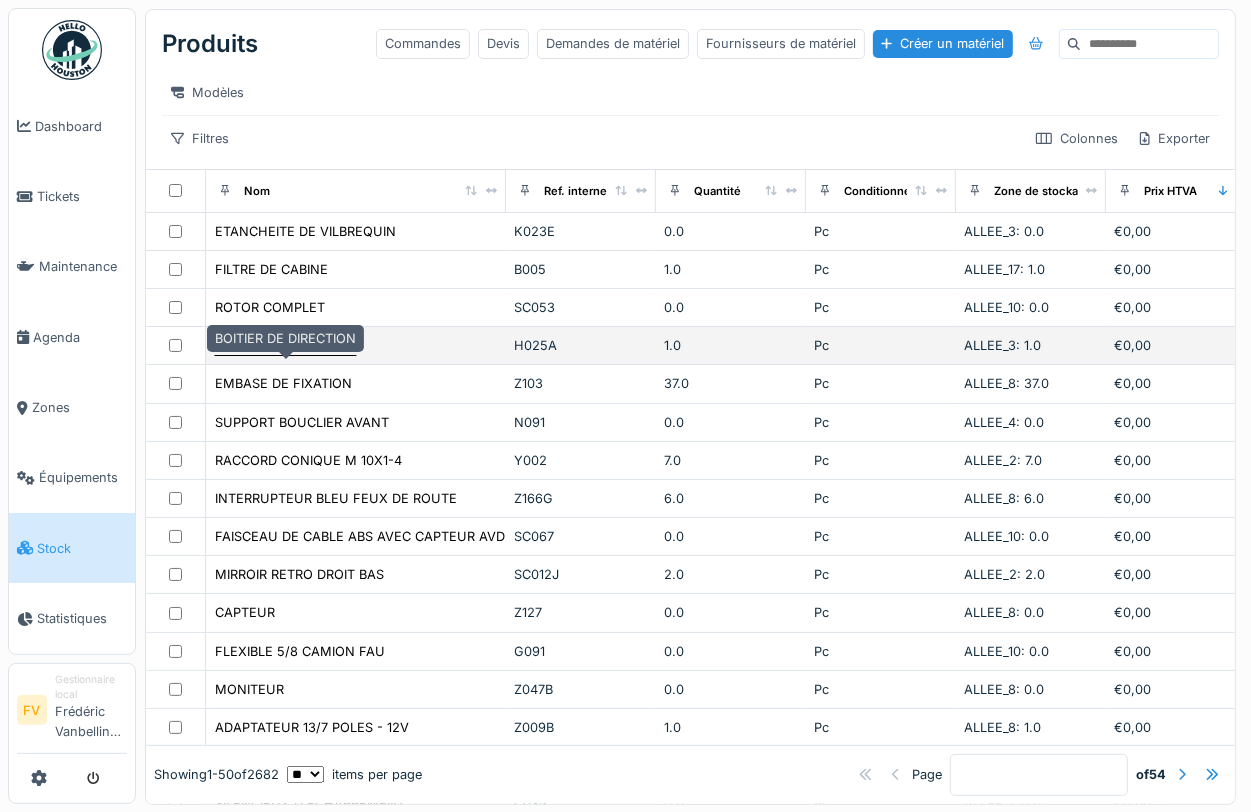 click on "BOITIER DE DIRECTION" at bounding box center (285, 345) 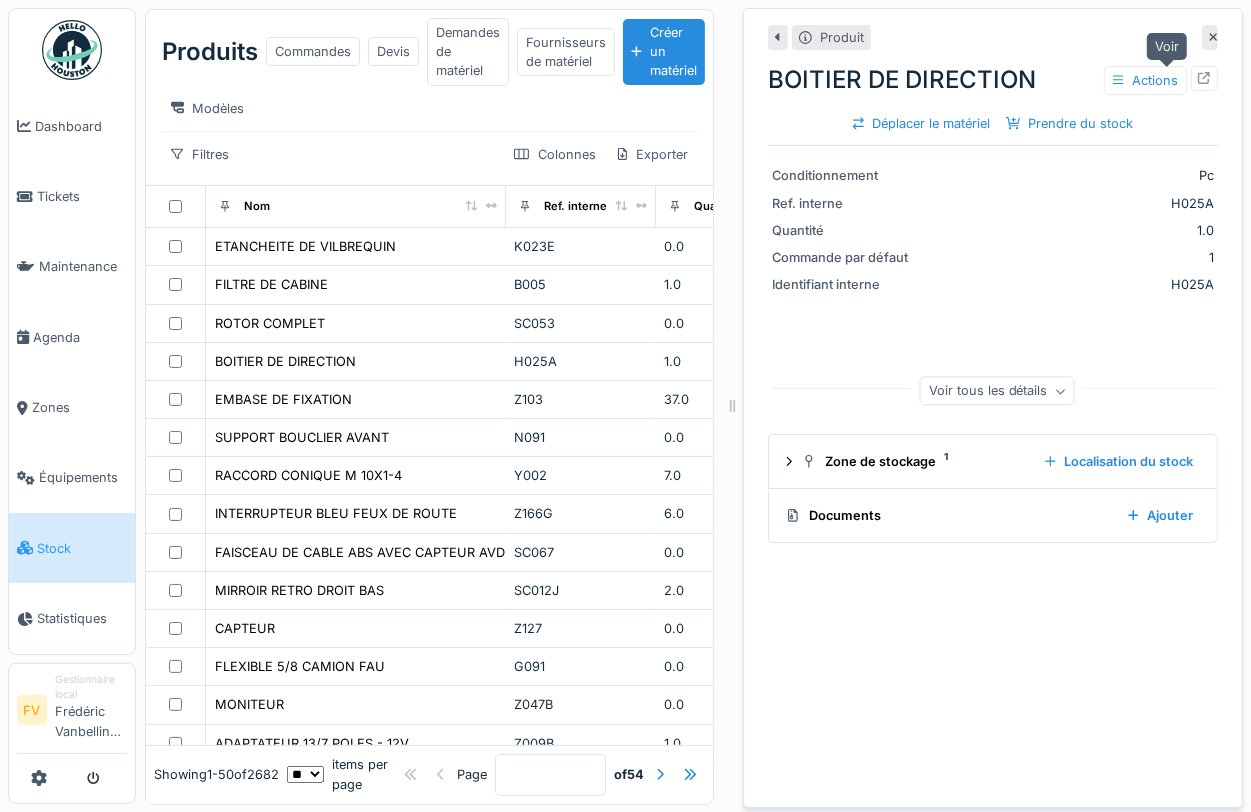 click 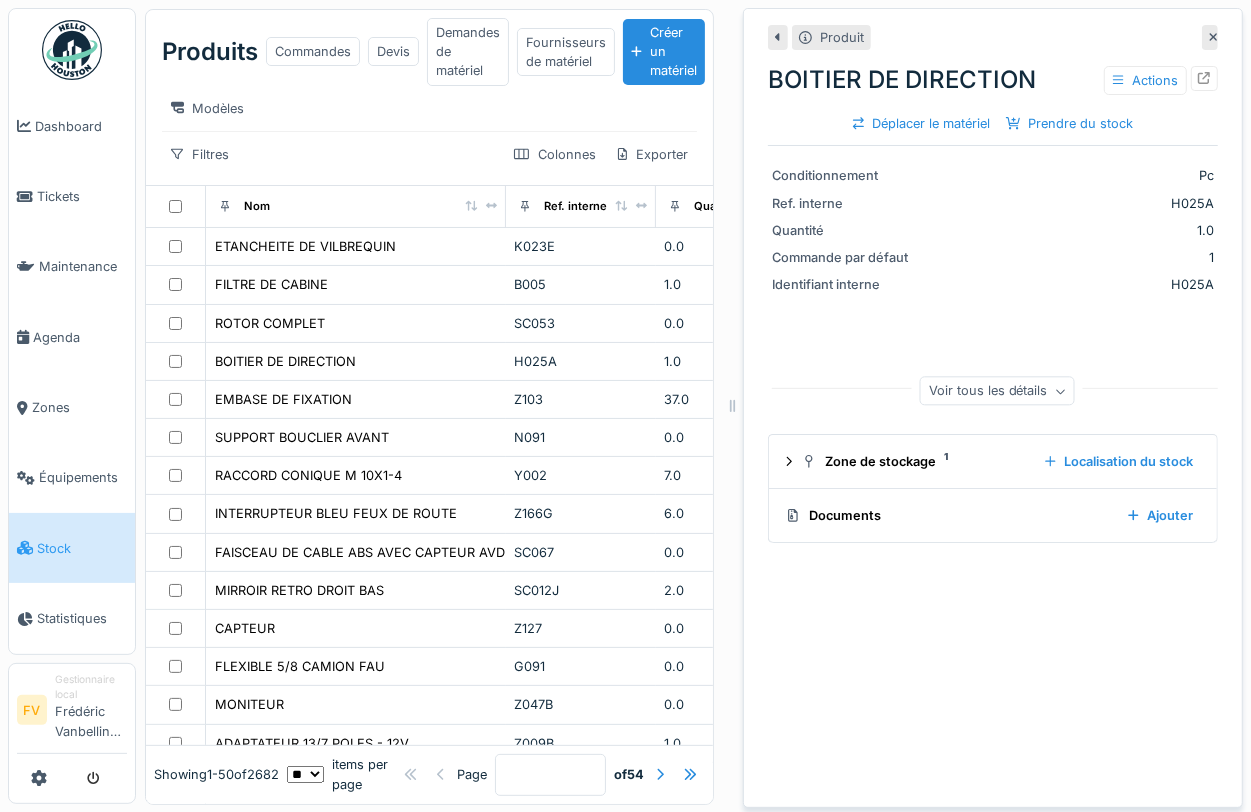 click on "Produit BOITIER DE DIRECTION Actions Déplacer le matériel Prendre du stock Conditionnement Pc Ref. interne H025A Quantité 1.0 Commande par défaut 1 Identifiant interne H025A Voir tous les détails Zone de stockage 1 Localisation du stock Documents Ajouter" at bounding box center (993, 408) 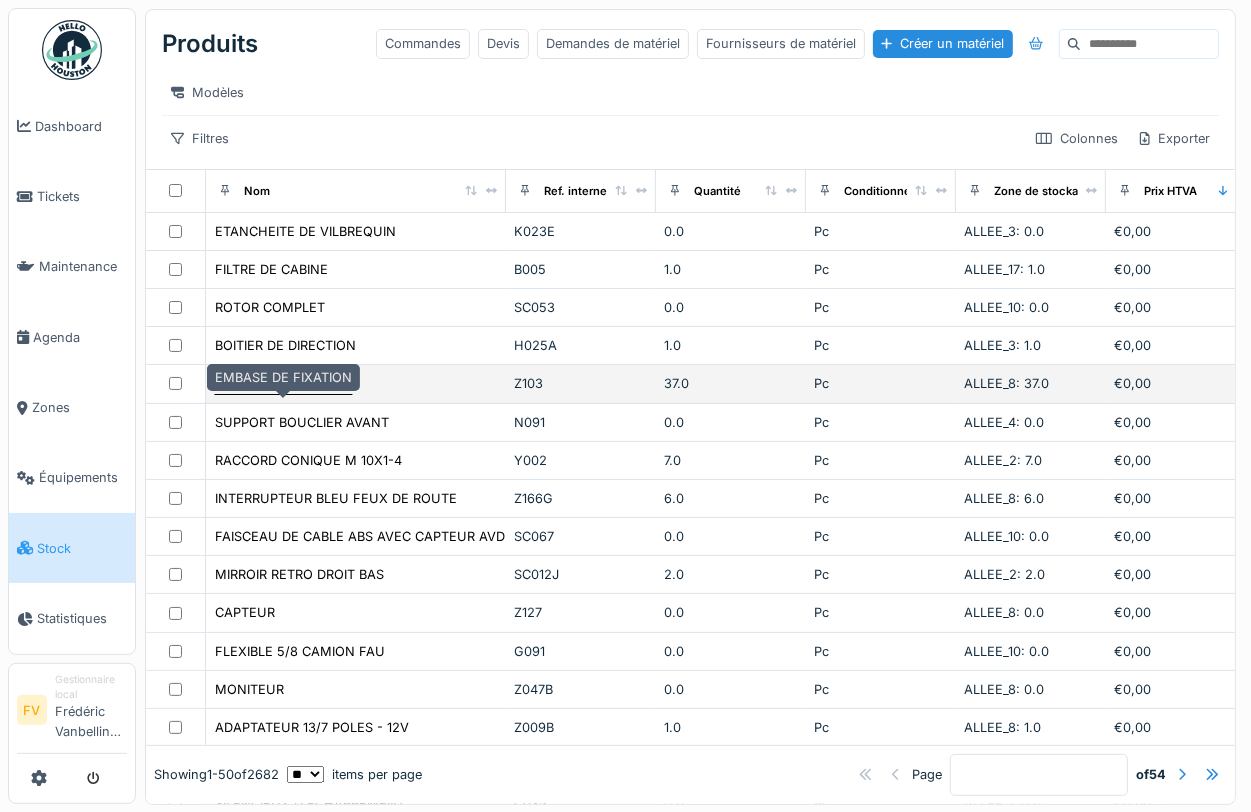 click on "EMBASE DE FIXATION" at bounding box center [283, 383] 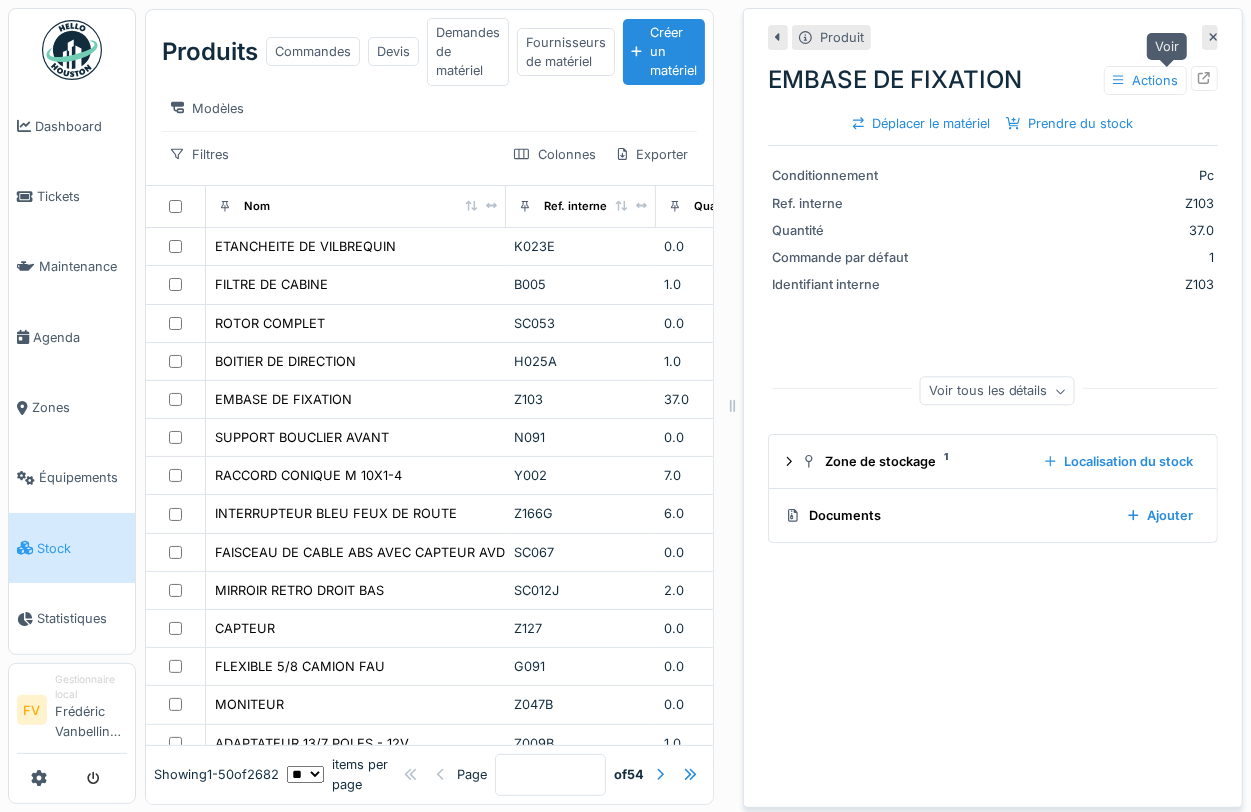 click at bounding box center (1204, 78) 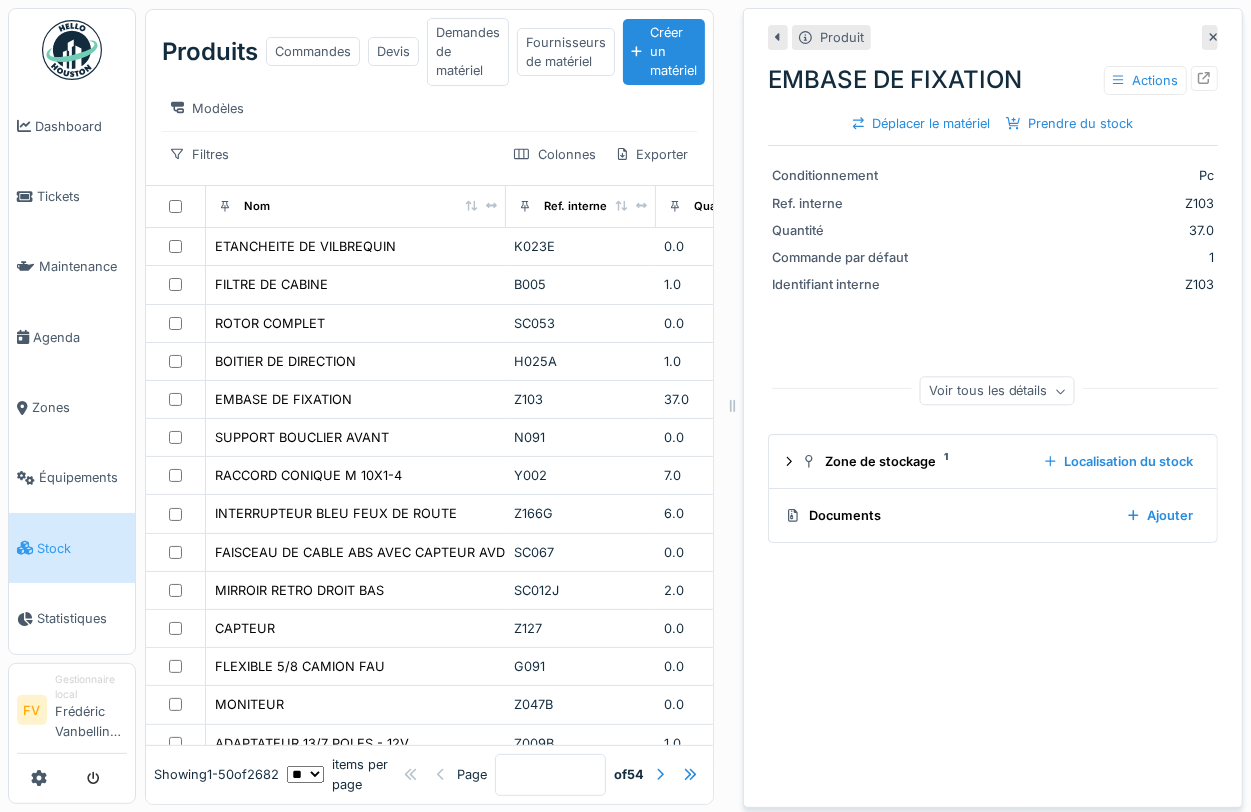 click 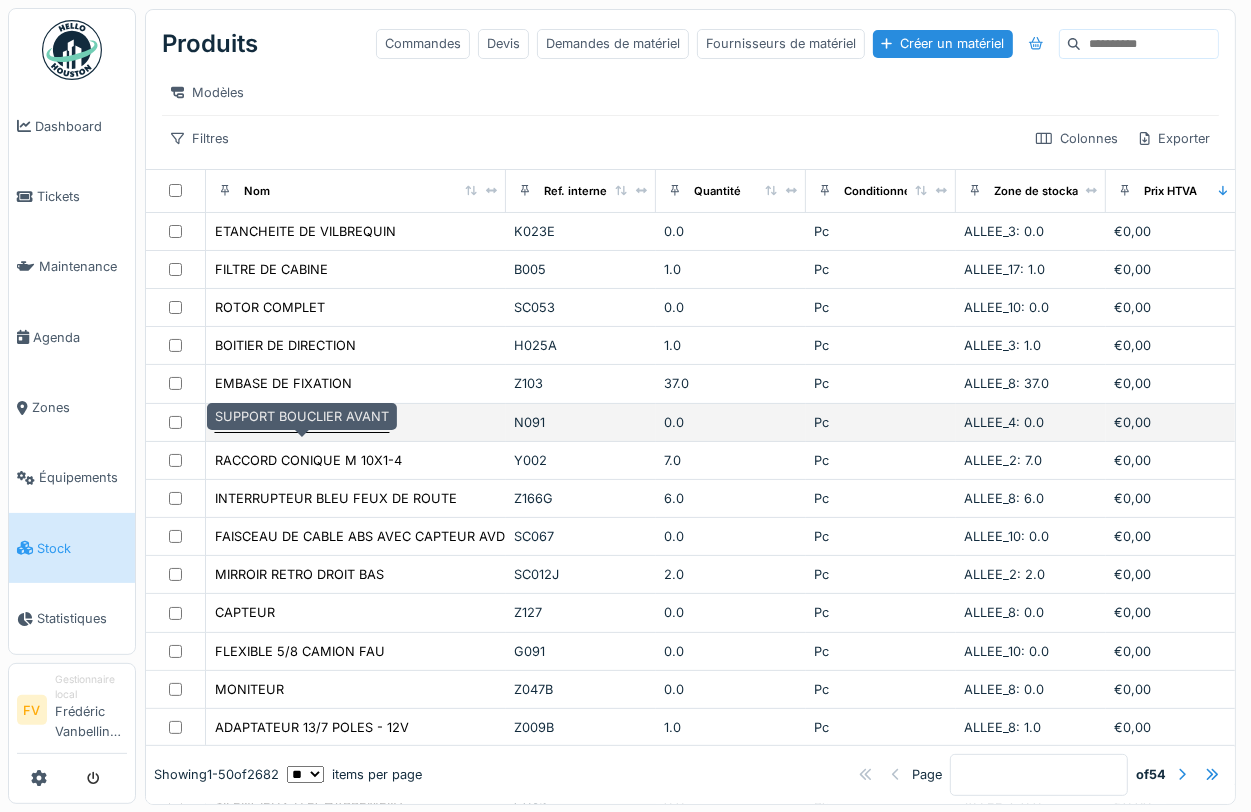 click on "SUPPORT BOUCLIER AVANT" at bounding box center (302, 422) 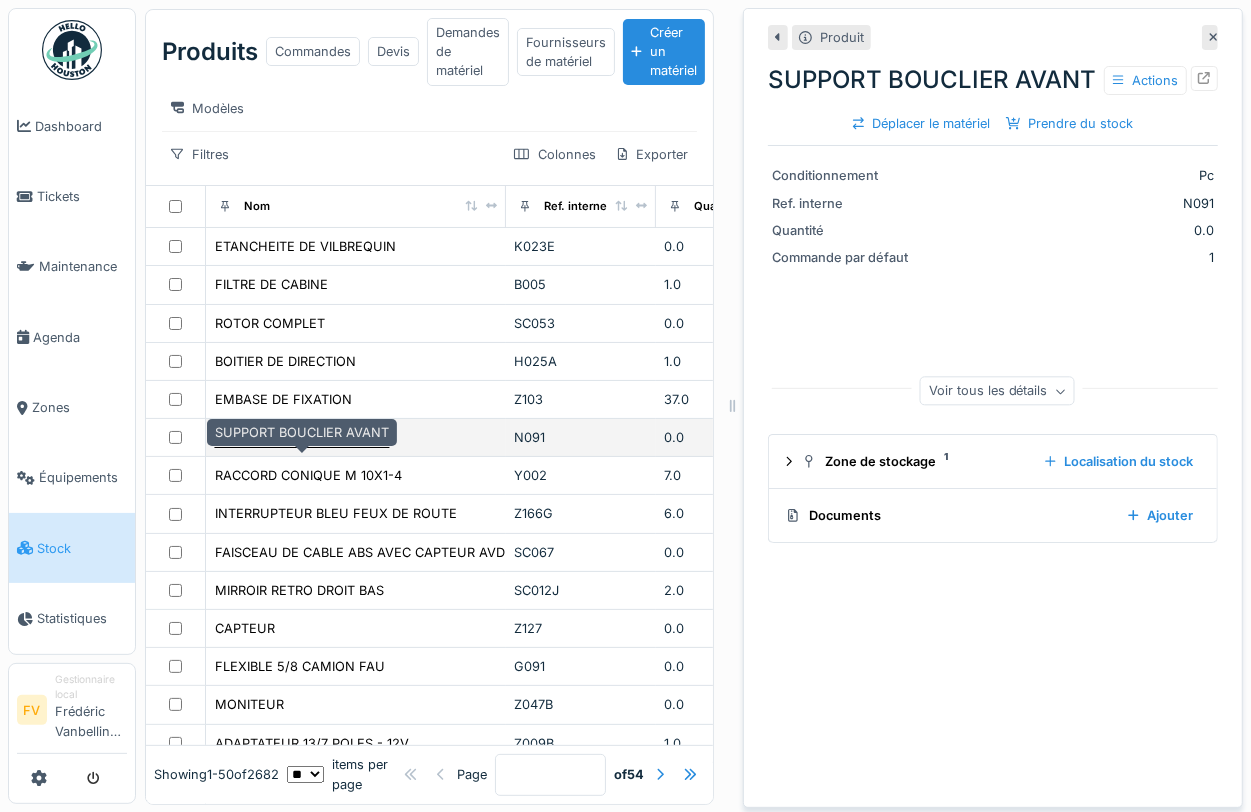 click on "SUPPORT BOUCLIER AVANT" at bounding box center (302, 437) 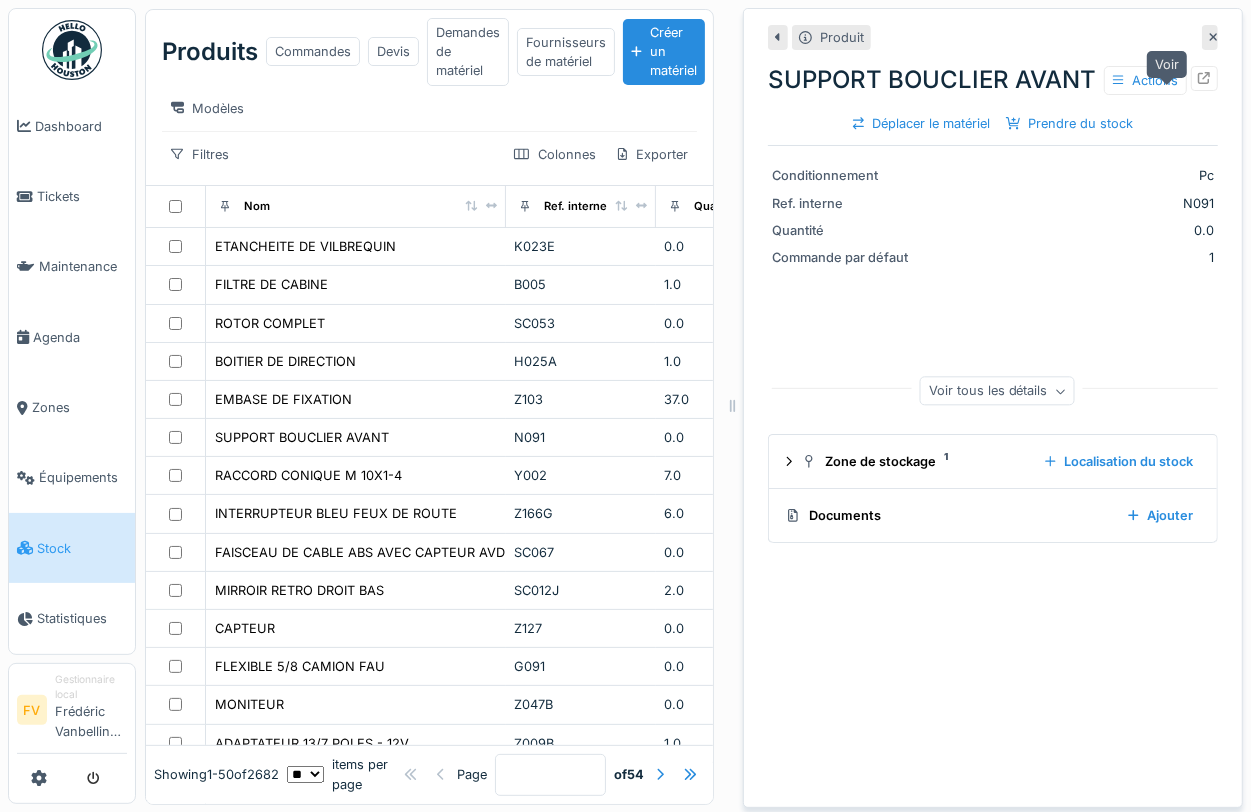 click 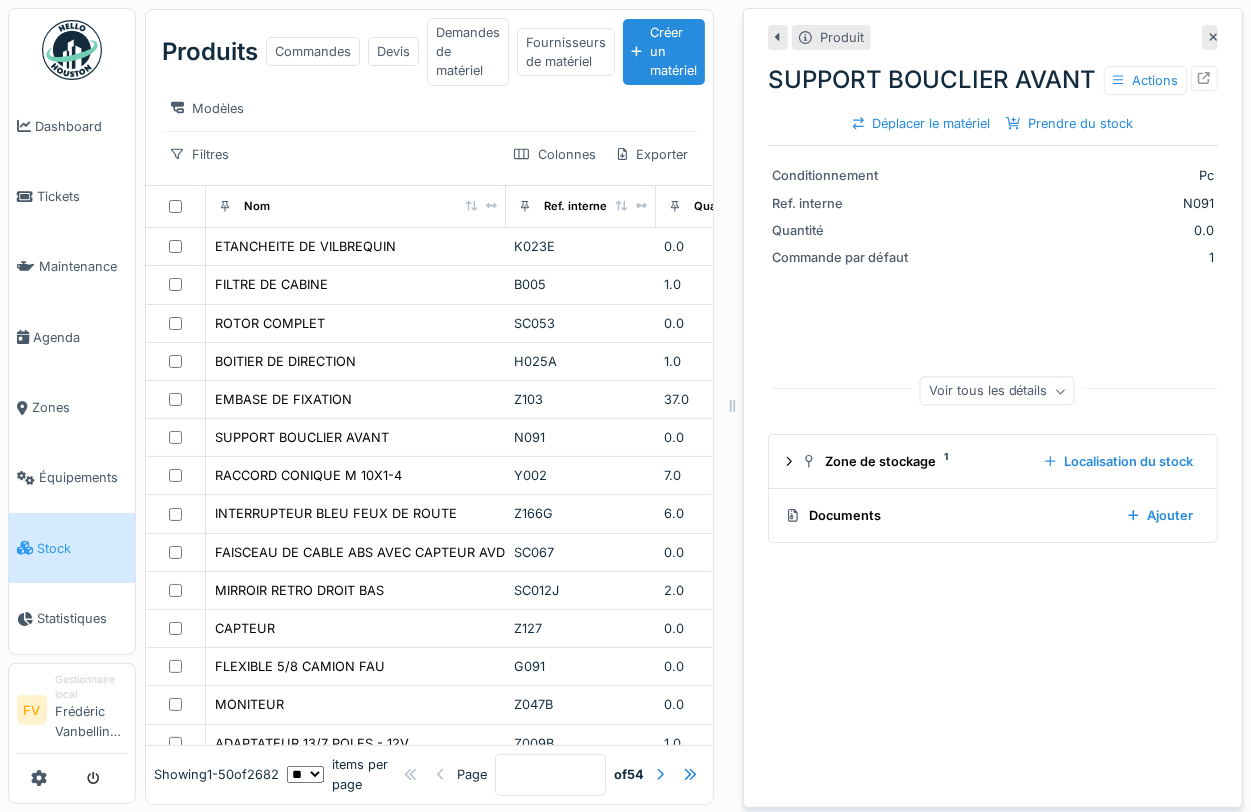 click 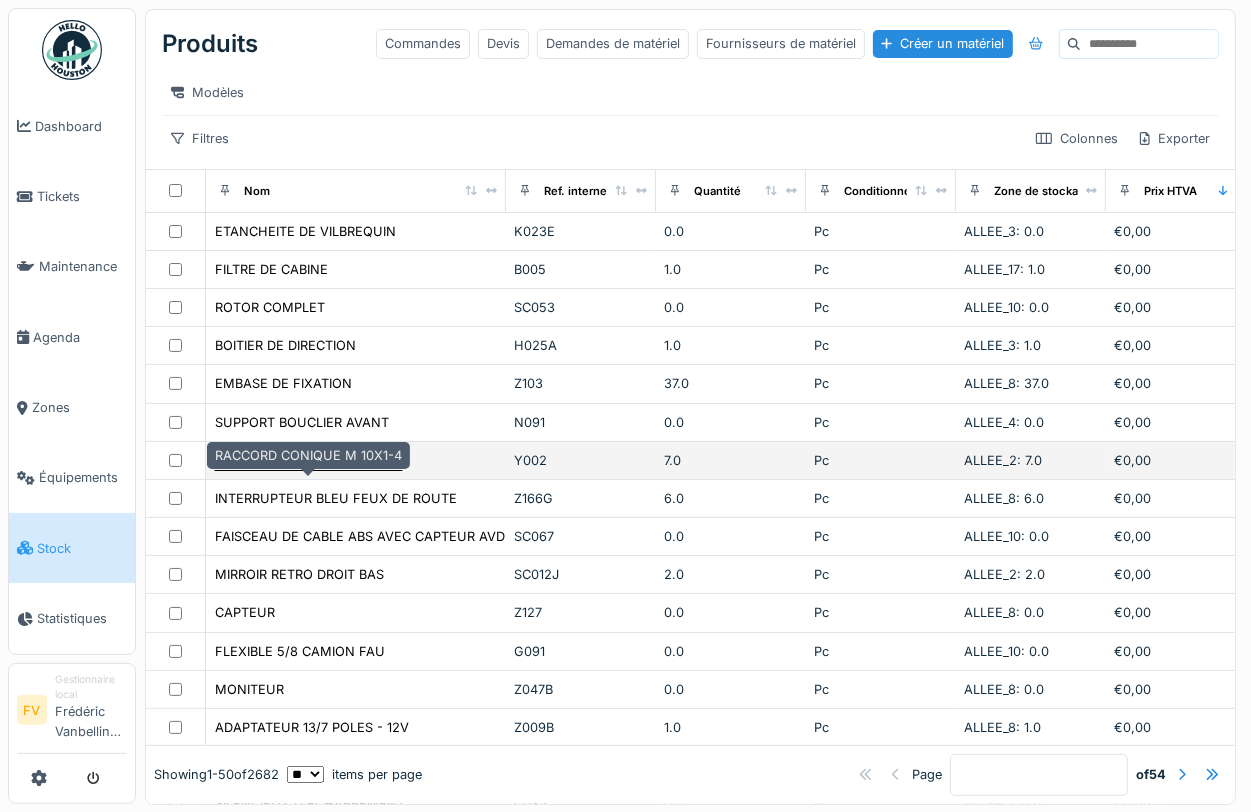 click on "RACCORD CONIQUE M 10X1-4" at bounding box center (308, 460) 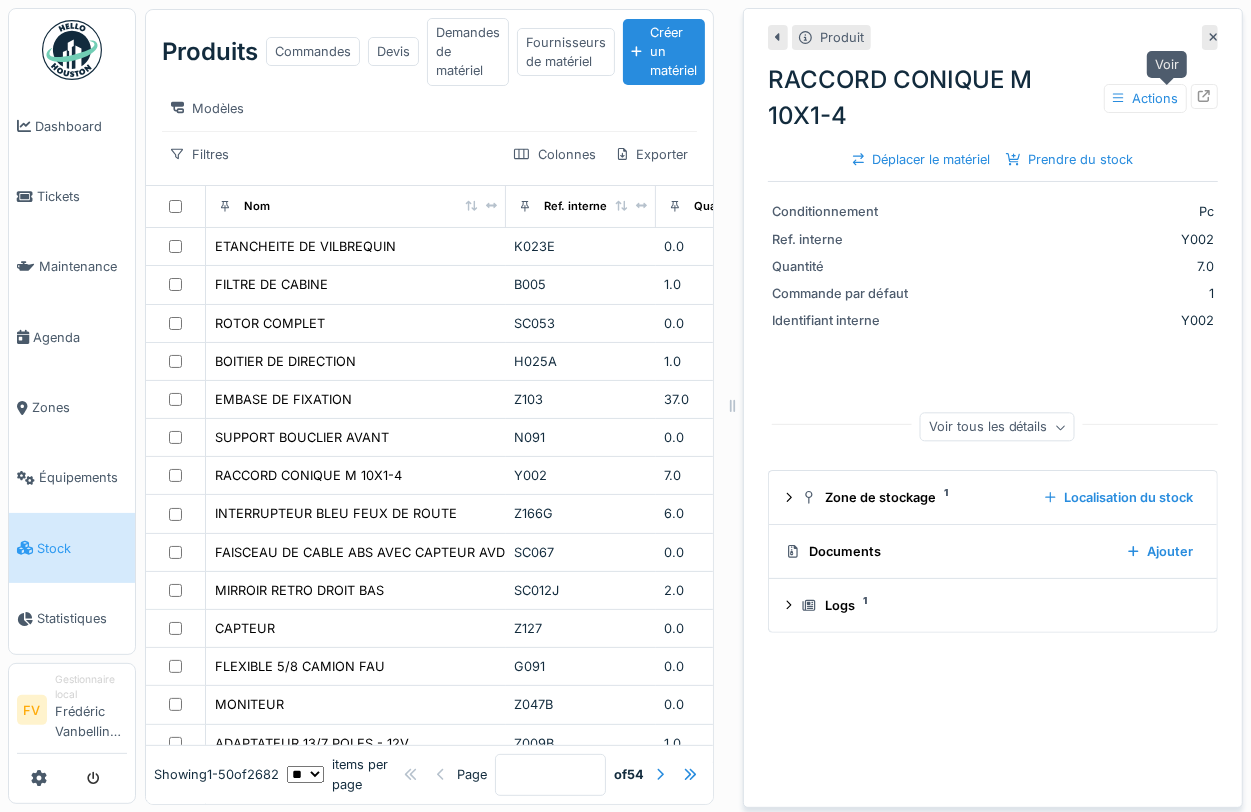 click 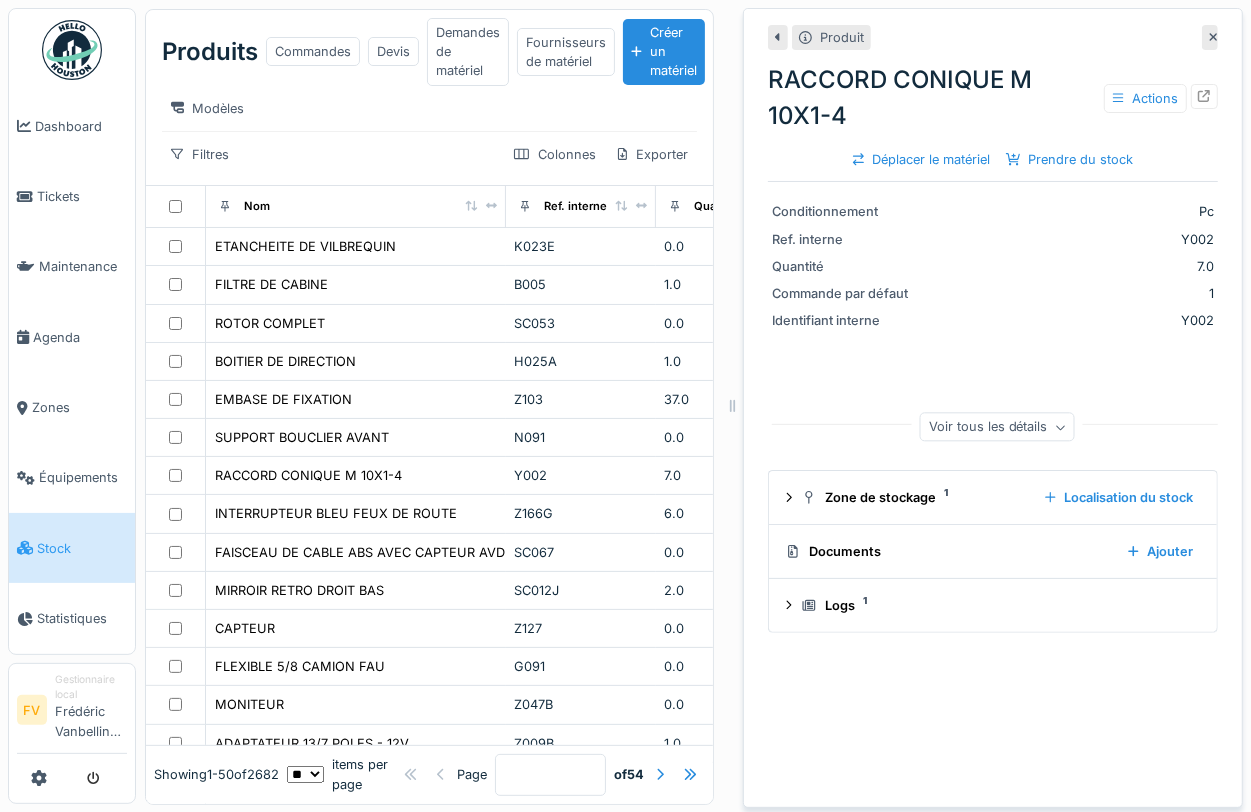 click 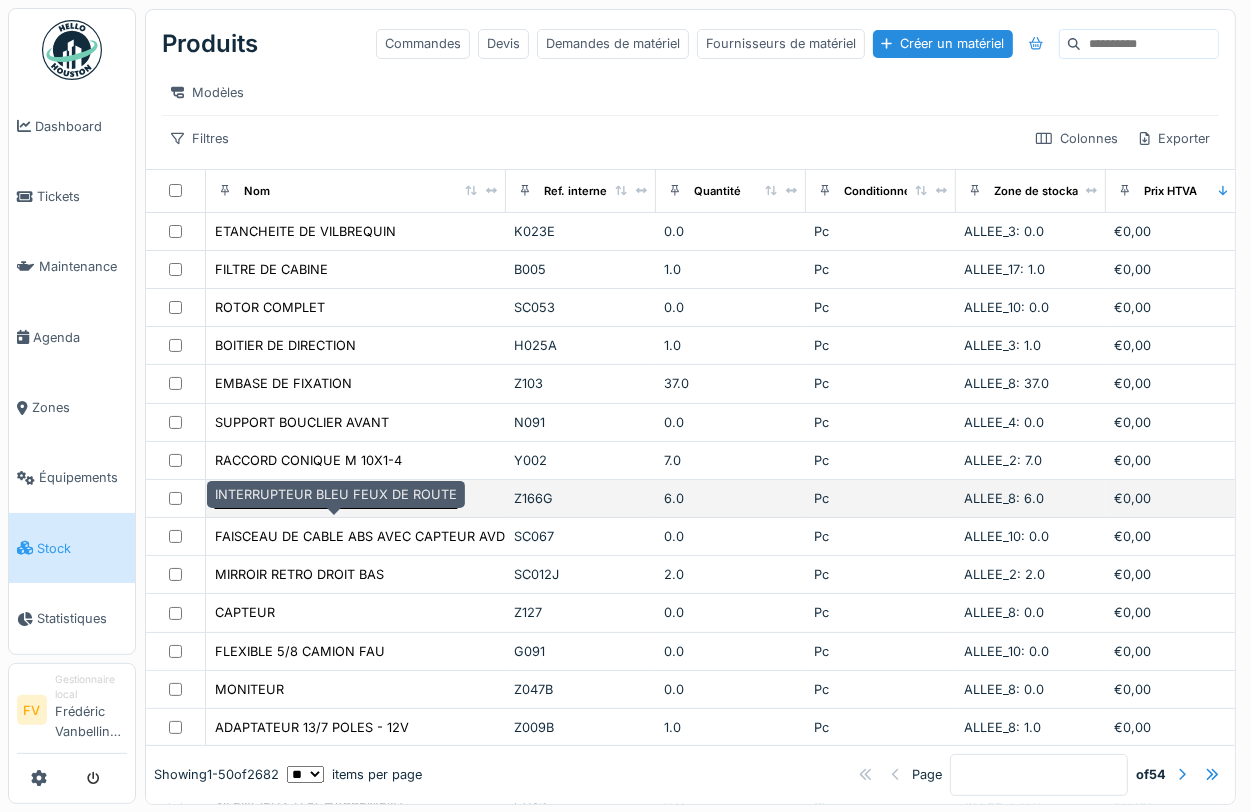 click on "INTERRUPTEUR BLEU FEUX DE ROUTE" at bounding box center (336, 498) 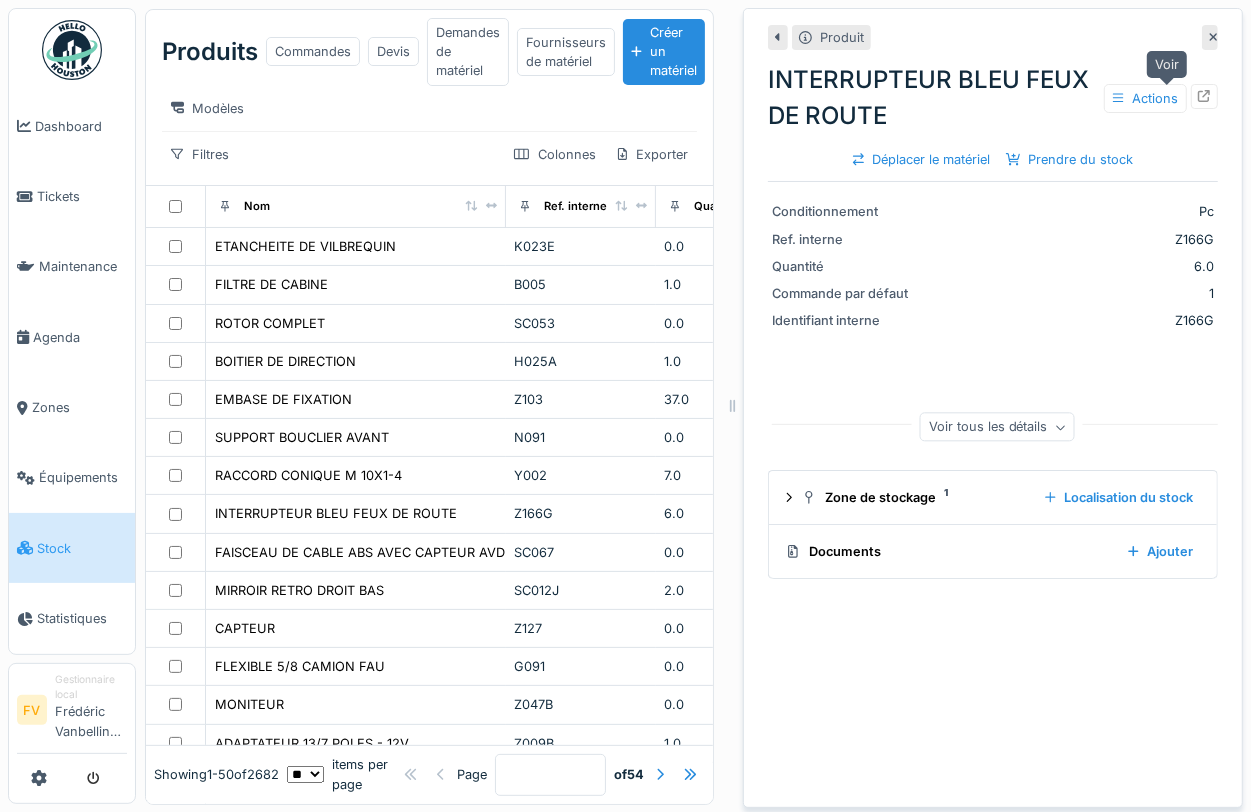 click 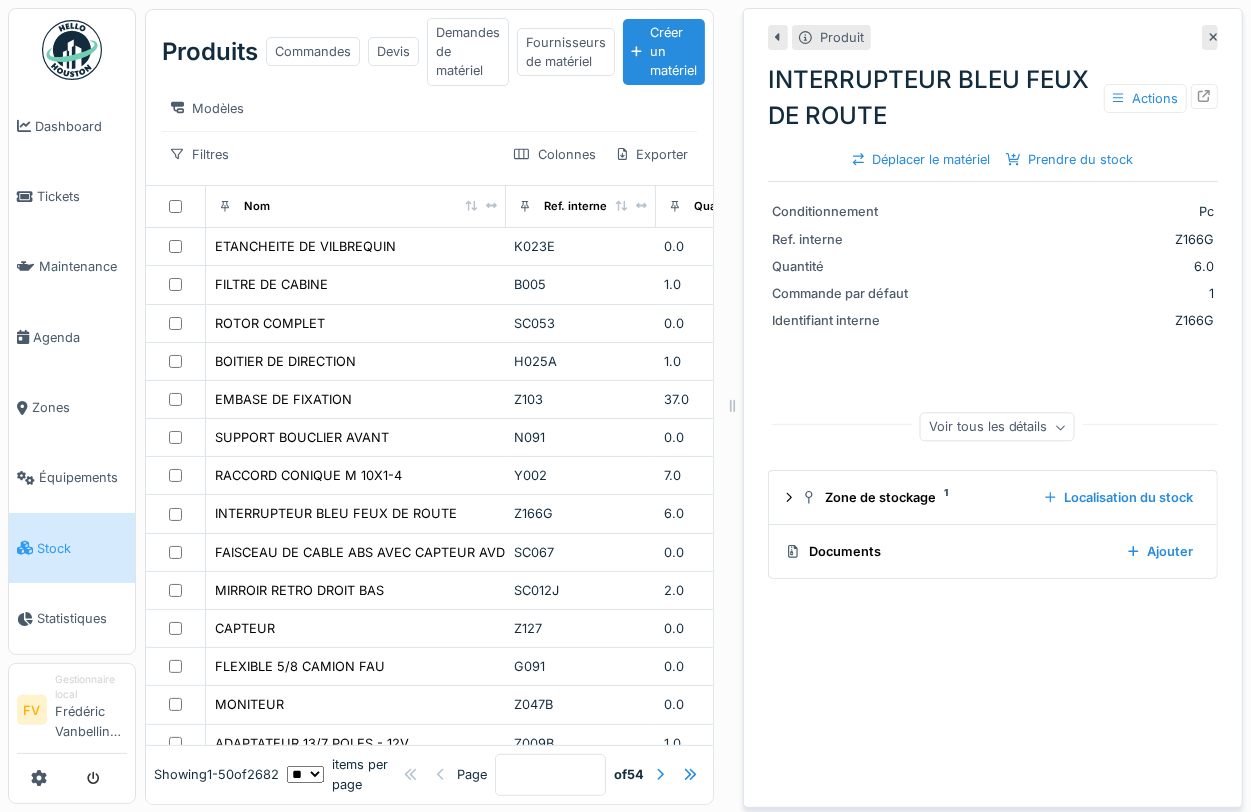 click at bounding box center [1210, 37] 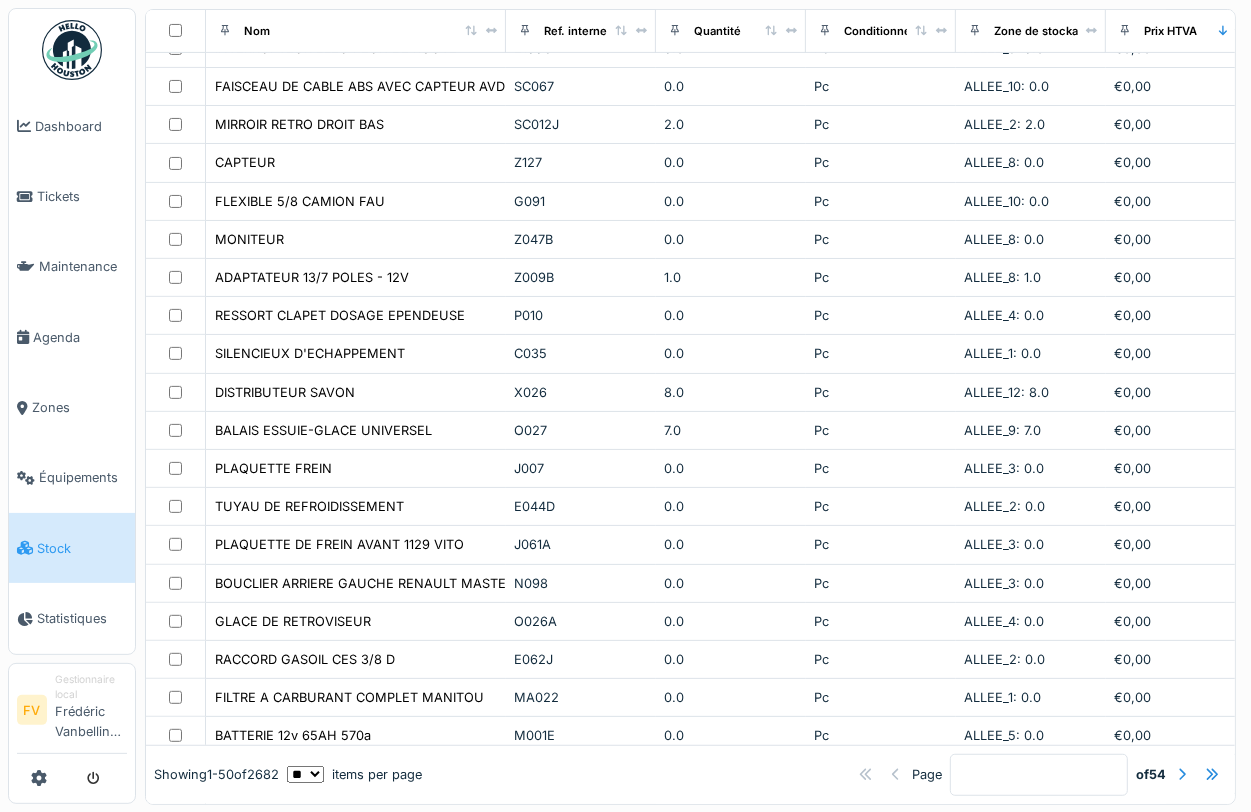 scroll, scrollTop: 500, scrollLeft: 0, axis: vertical 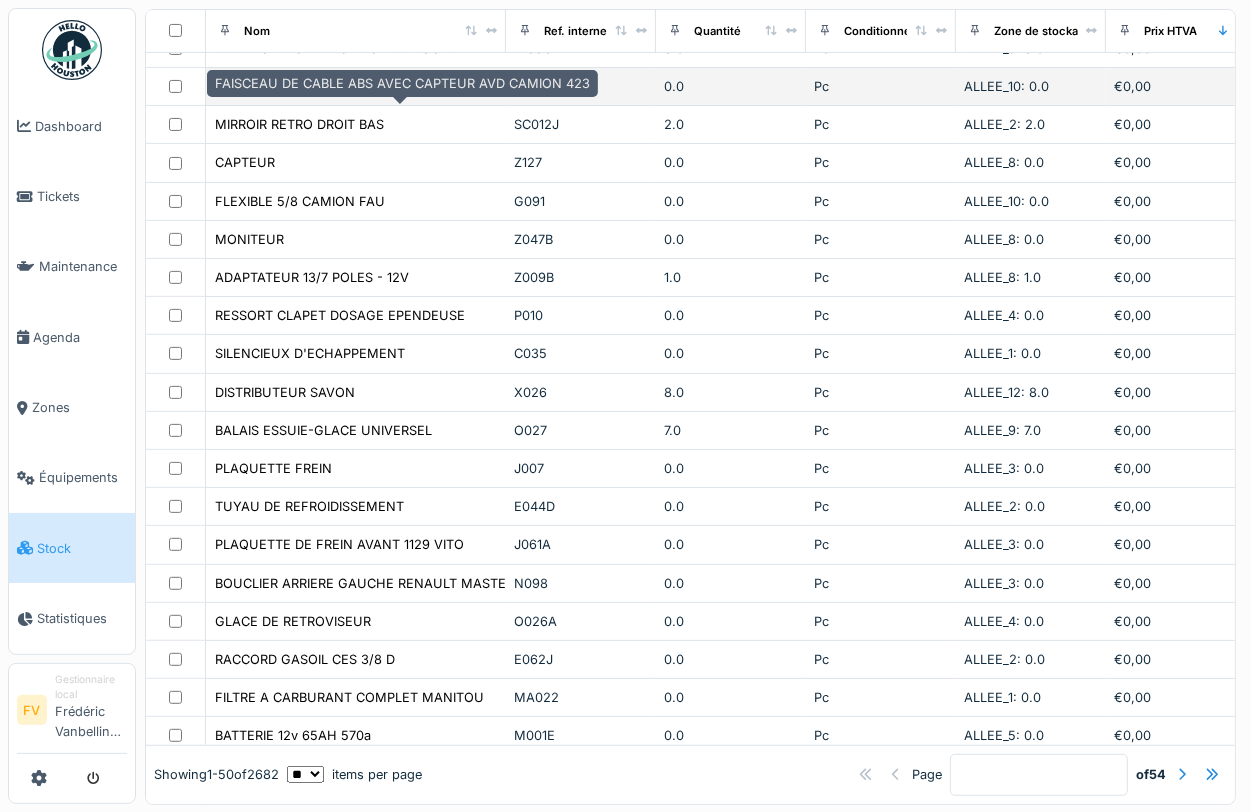 click on "FAISCEAU DE CABLE ABS AVEC CAPTEUR  AVD CAMION 423" at bounding box center (402, 86) 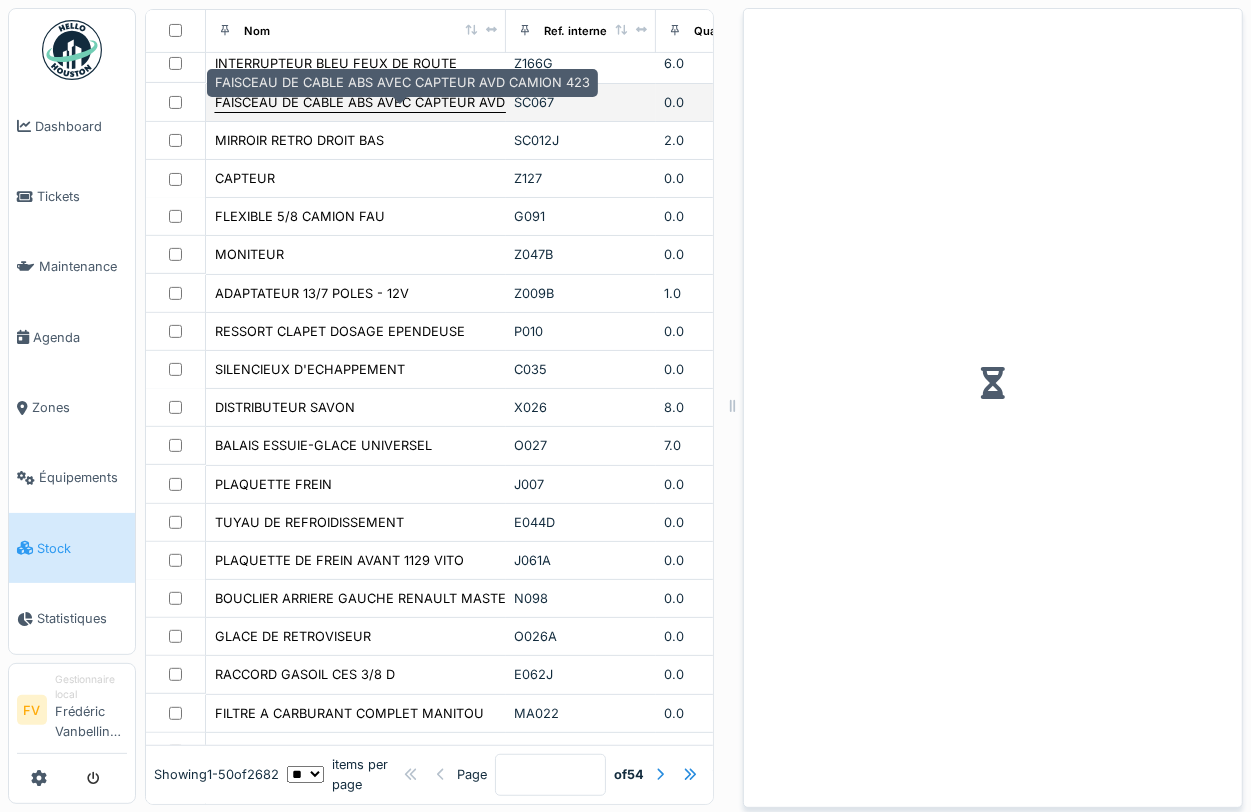 scroll, scrollTop: 466, scrollLeft: 0, axis: vertical 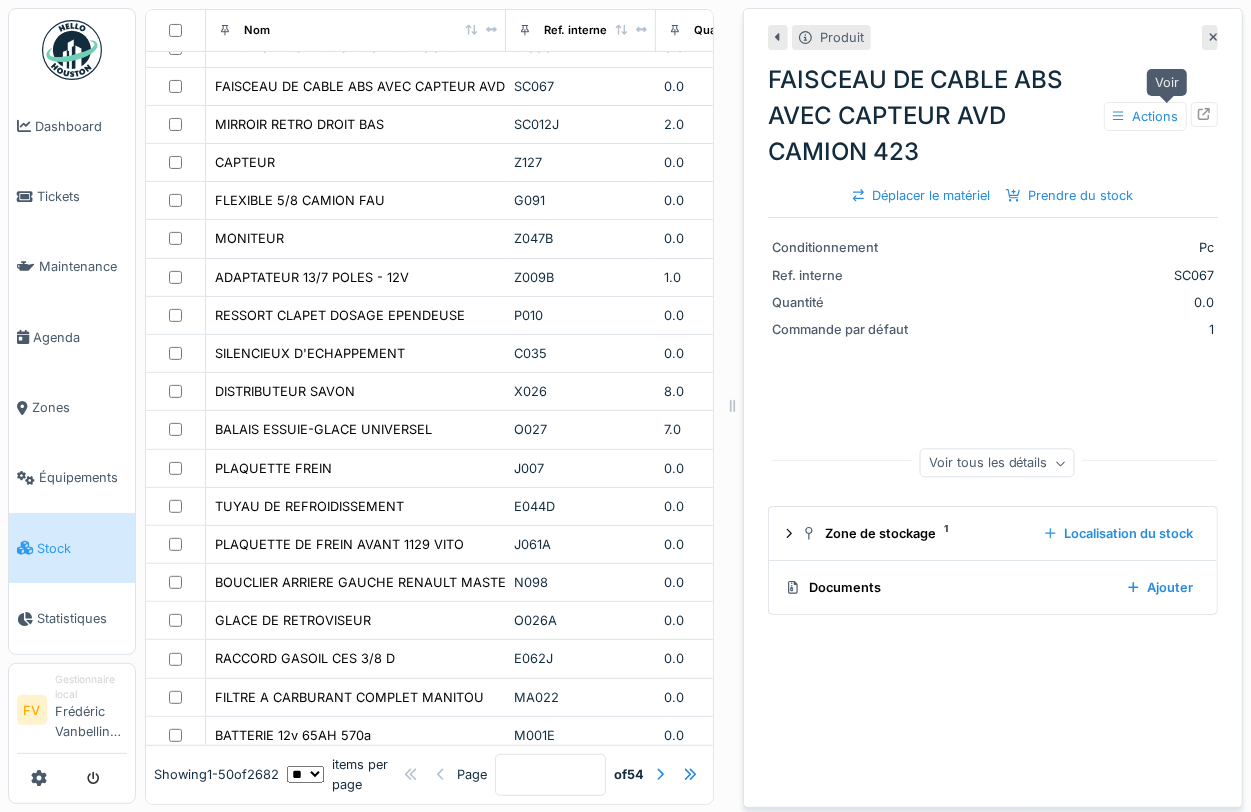 click 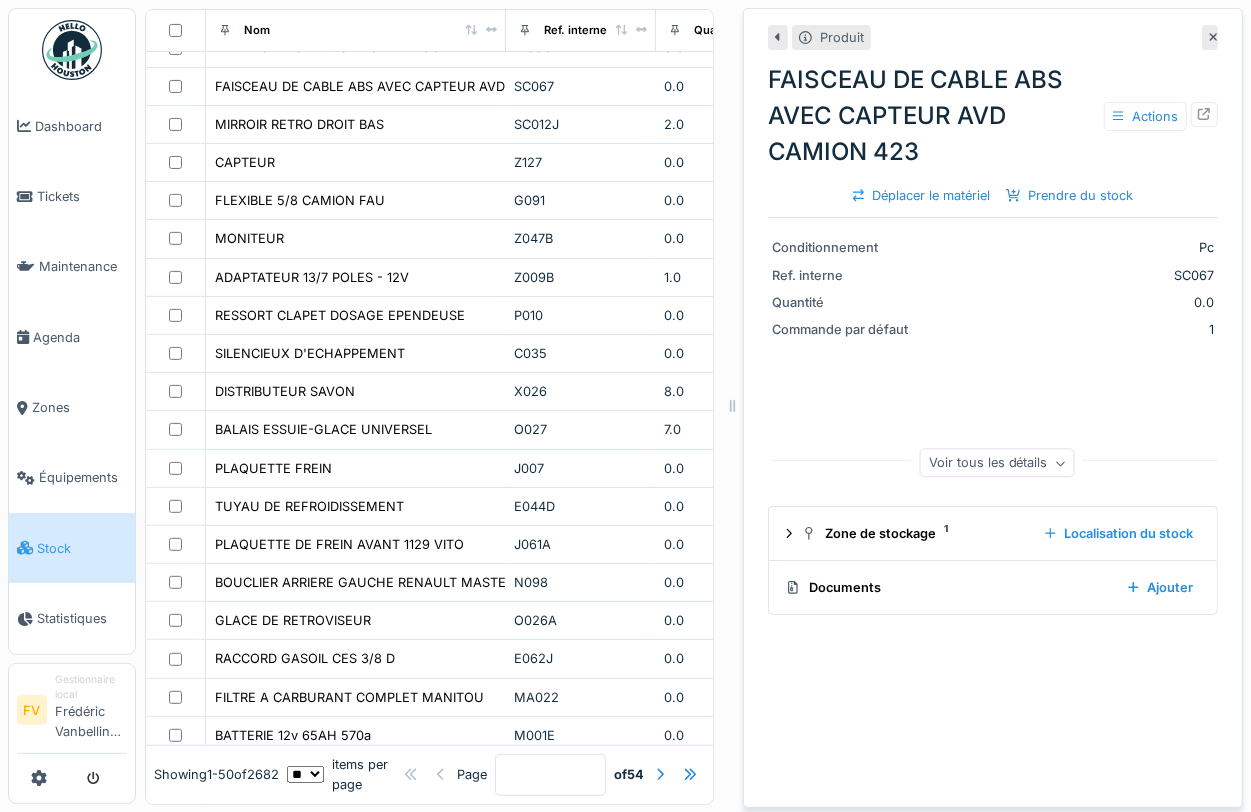 click at bounding box center [1210, 37] 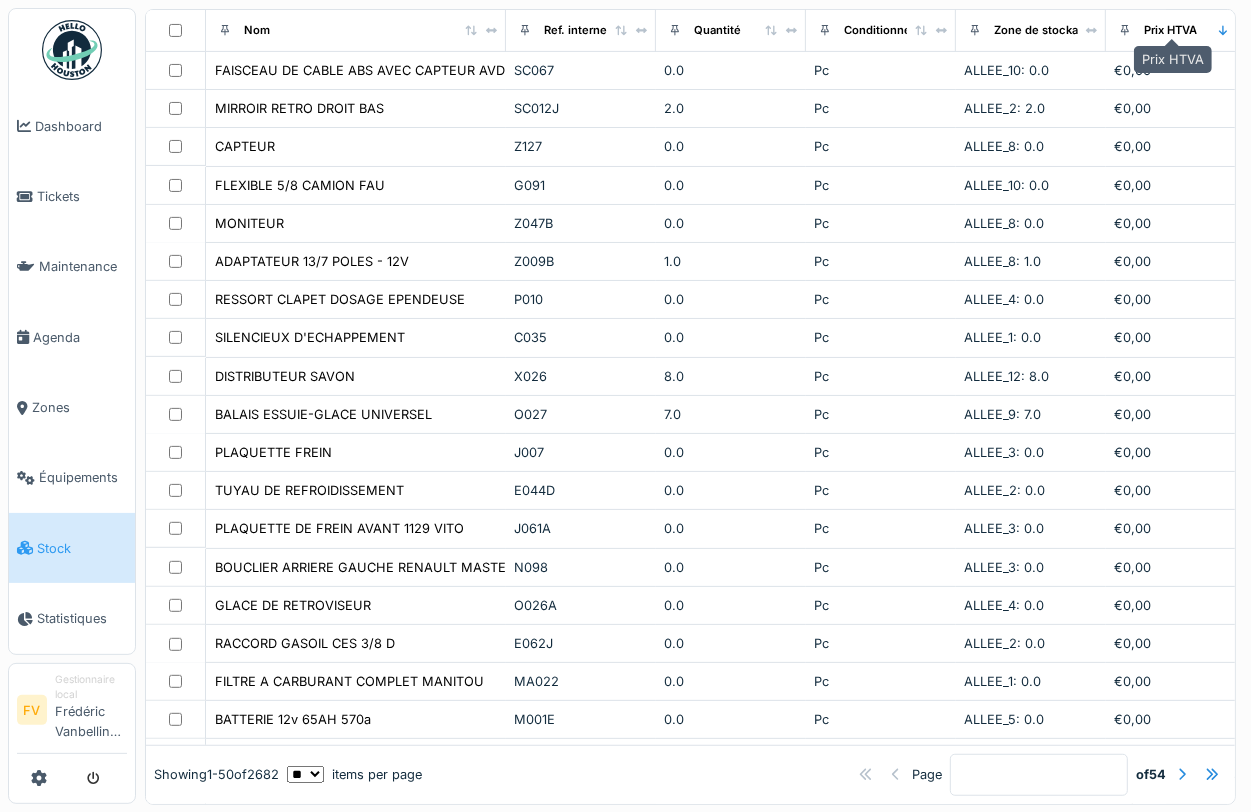 scroll, scrollTop: 450, scrollLeft: 0, axis: vertical 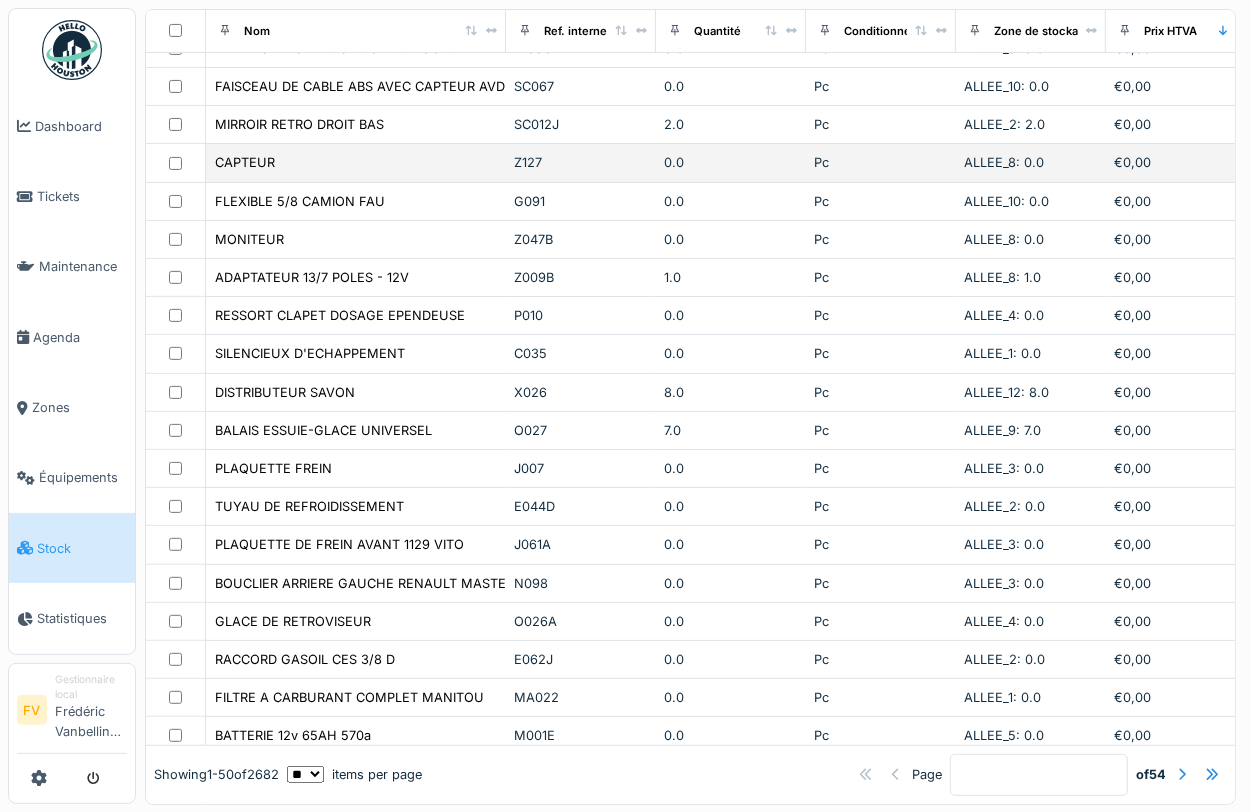 click on "Z127" at bounding box center (581, 162) 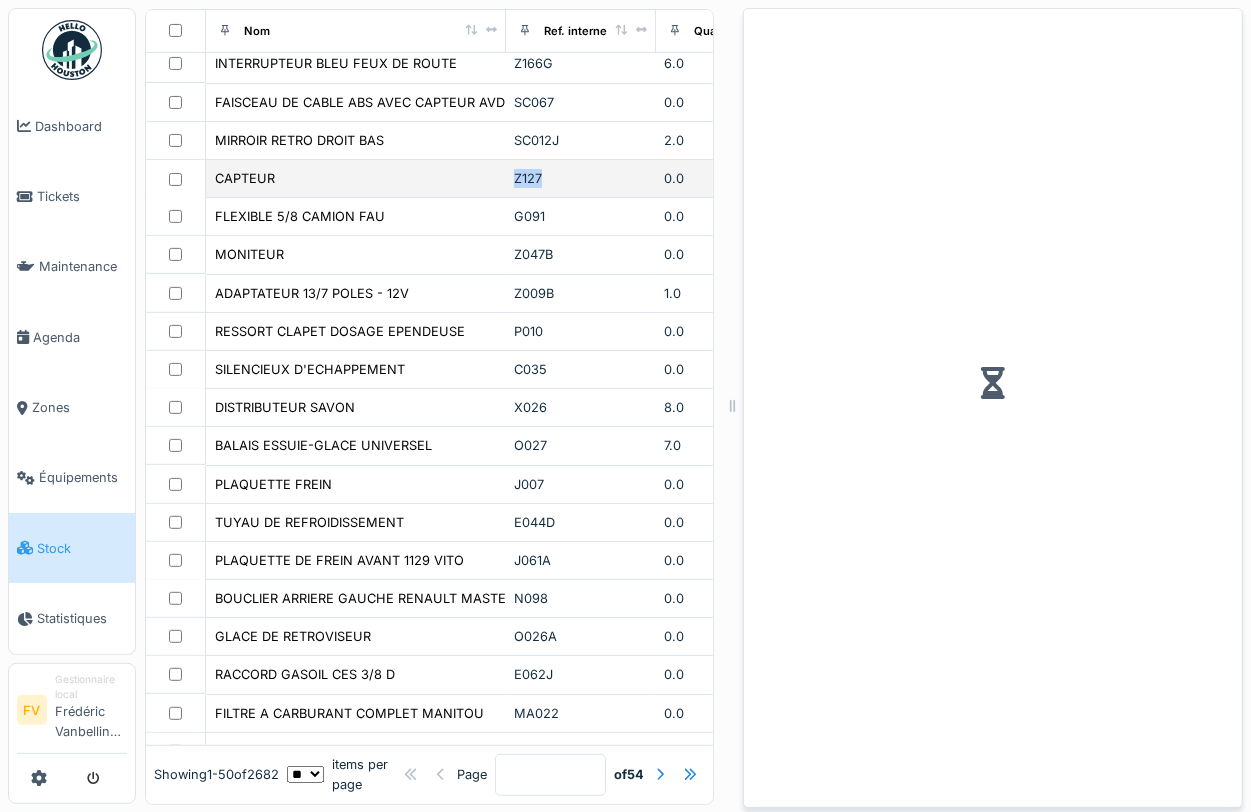 scroll, scrollTop: 466, scrollLeft: 0, axis: vertical 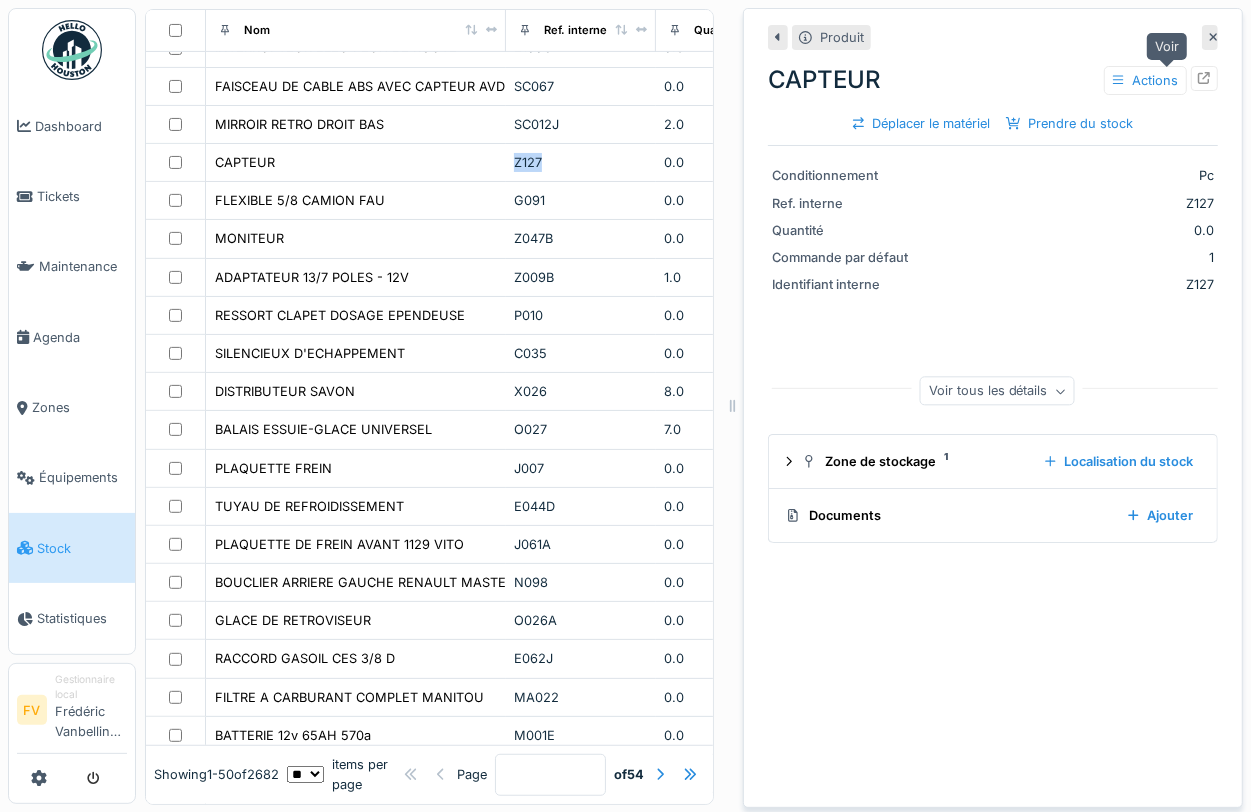 click 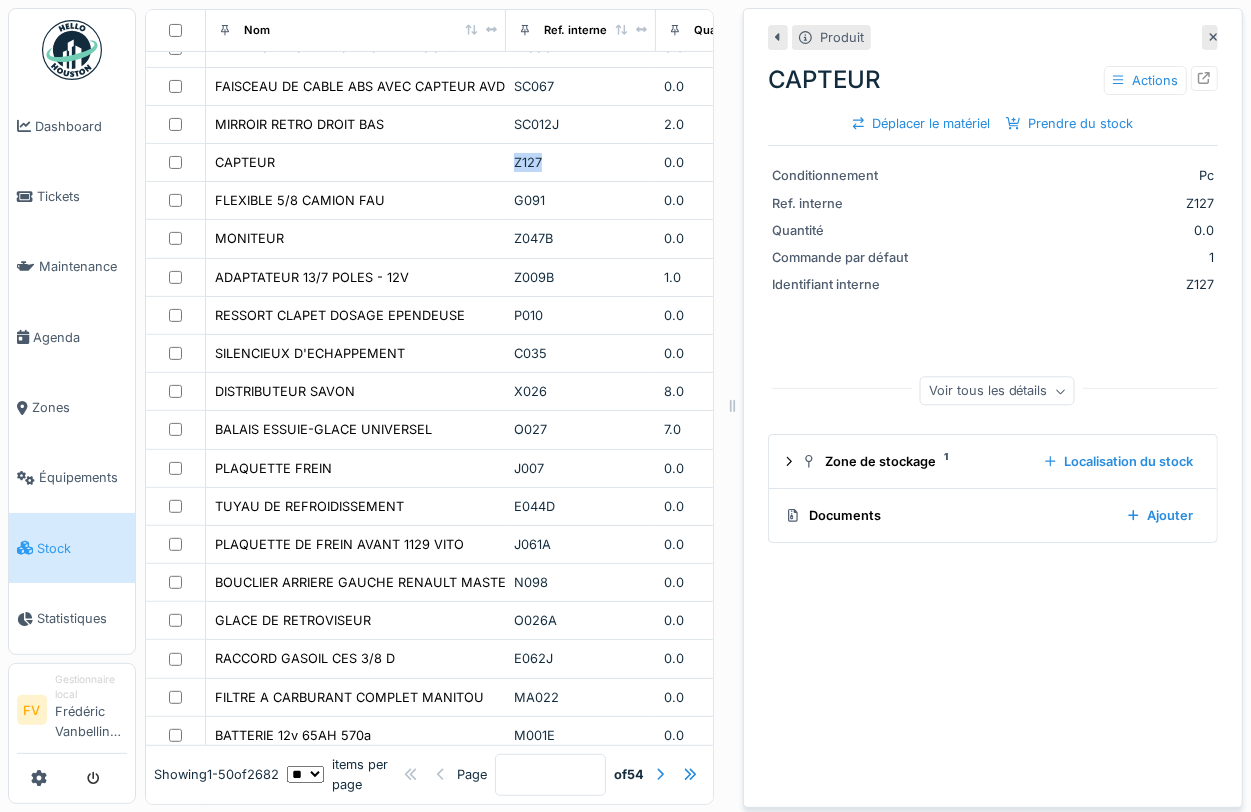 click 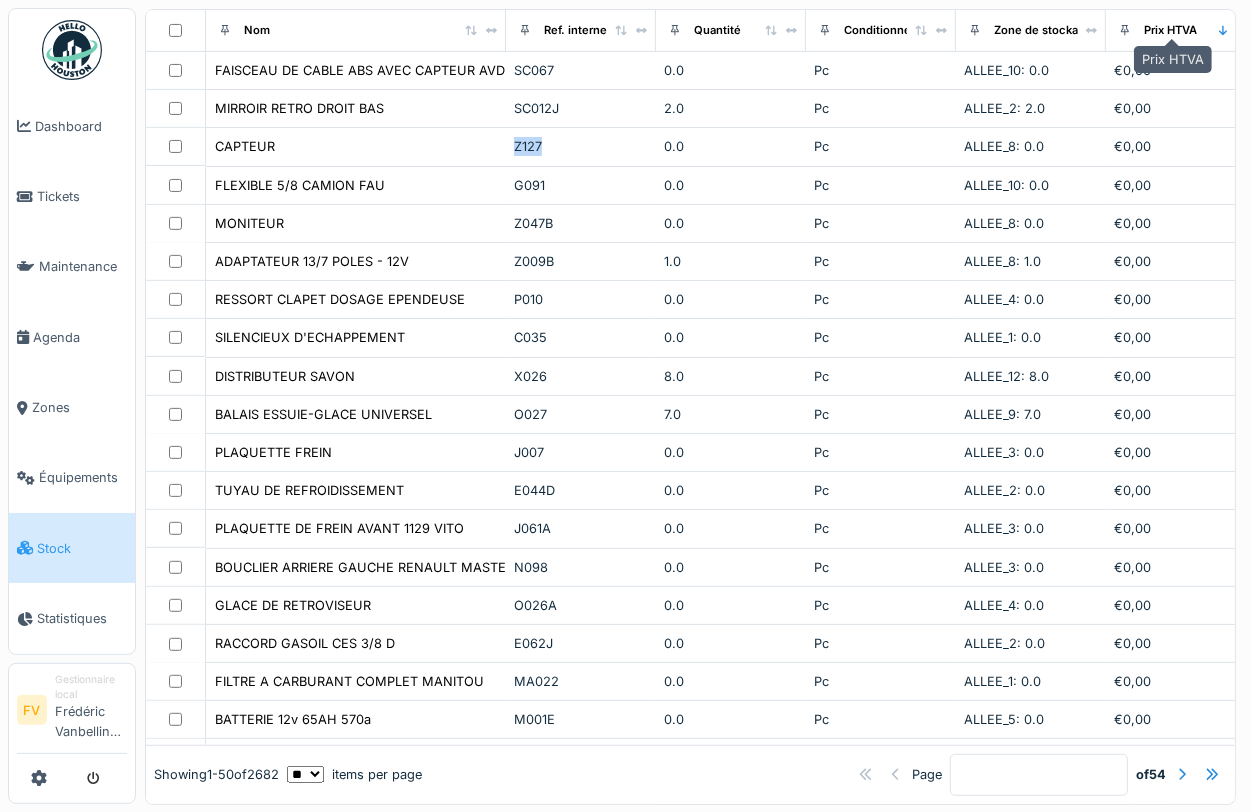 scroll, scrollTop: 450, scrollLeft: 0, axis: vertical 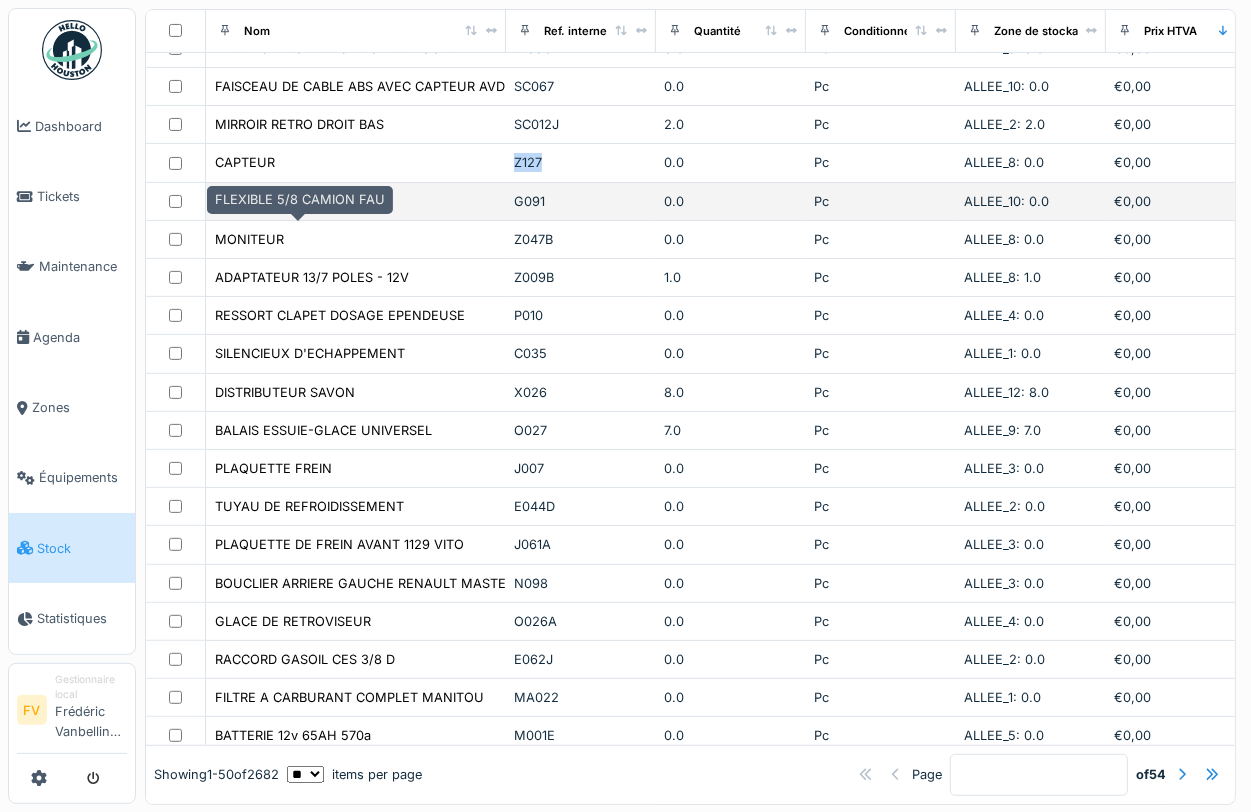 click on "FLEXIBLE 5/8 CAMION FAU" at bounding box center [300, 201] 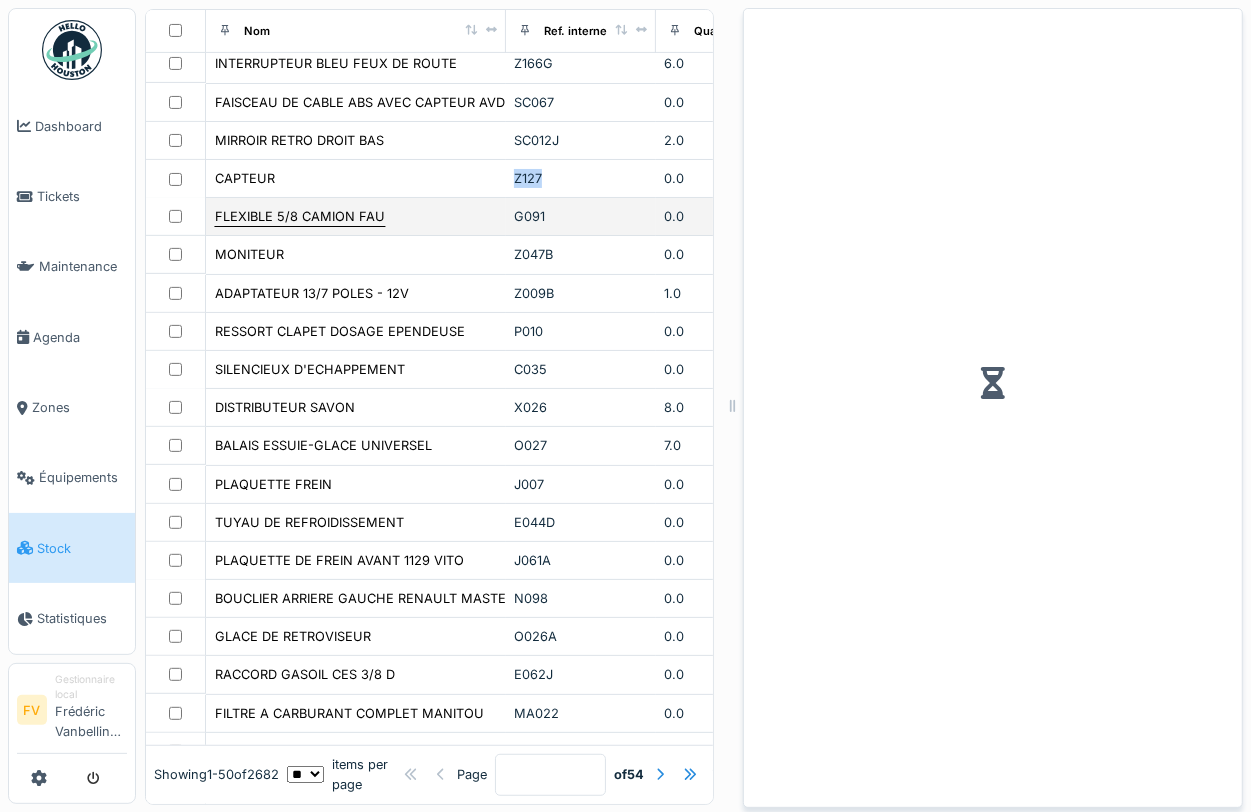 scroll, scrollTop: 466, scrollLeft: 0, axis: vertical 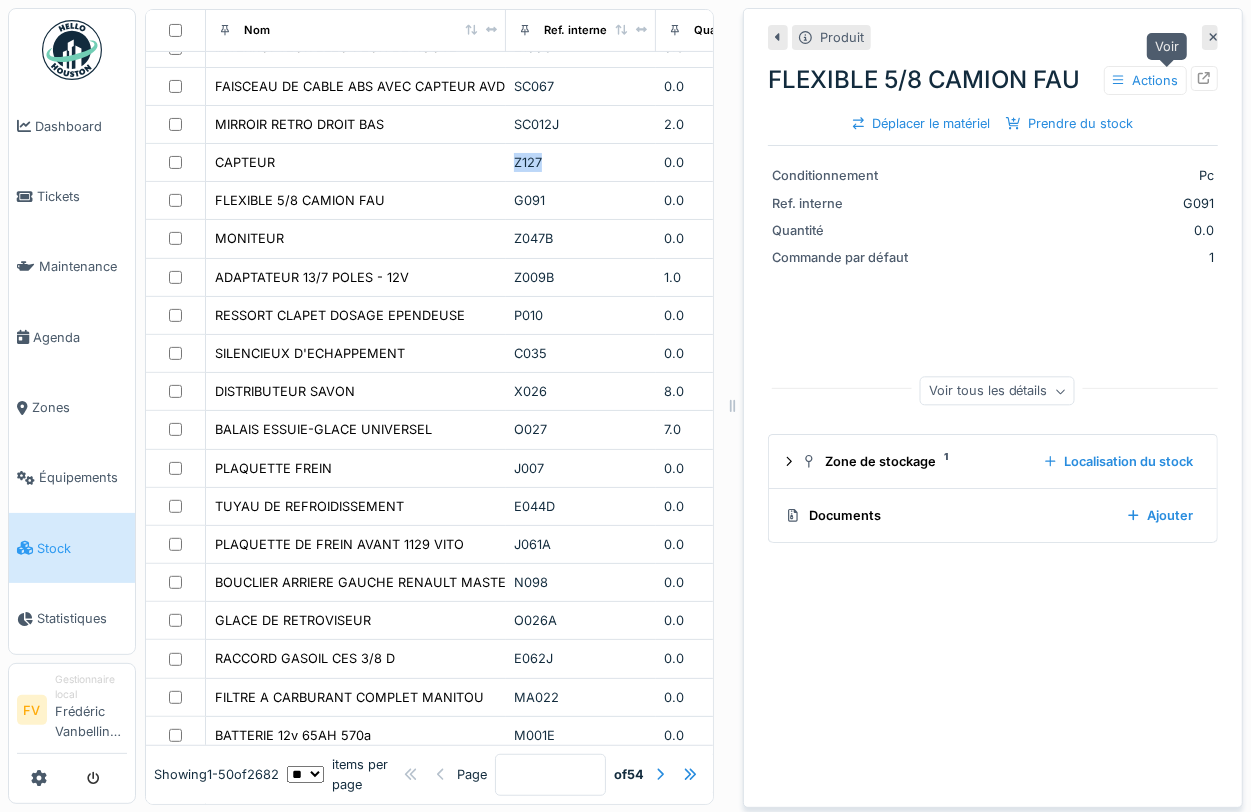 click at bounding box center [1204, 78] 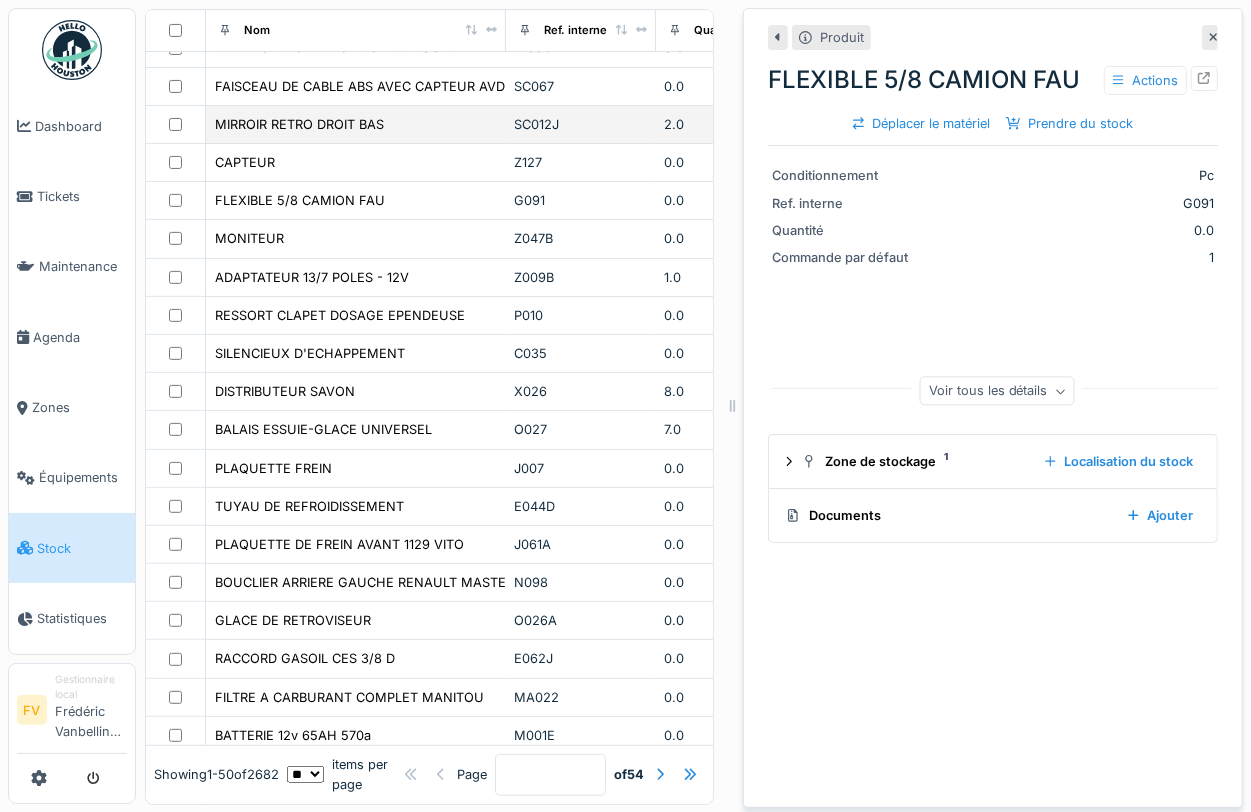 click on "SC012J" at bounding box center [581, 124] 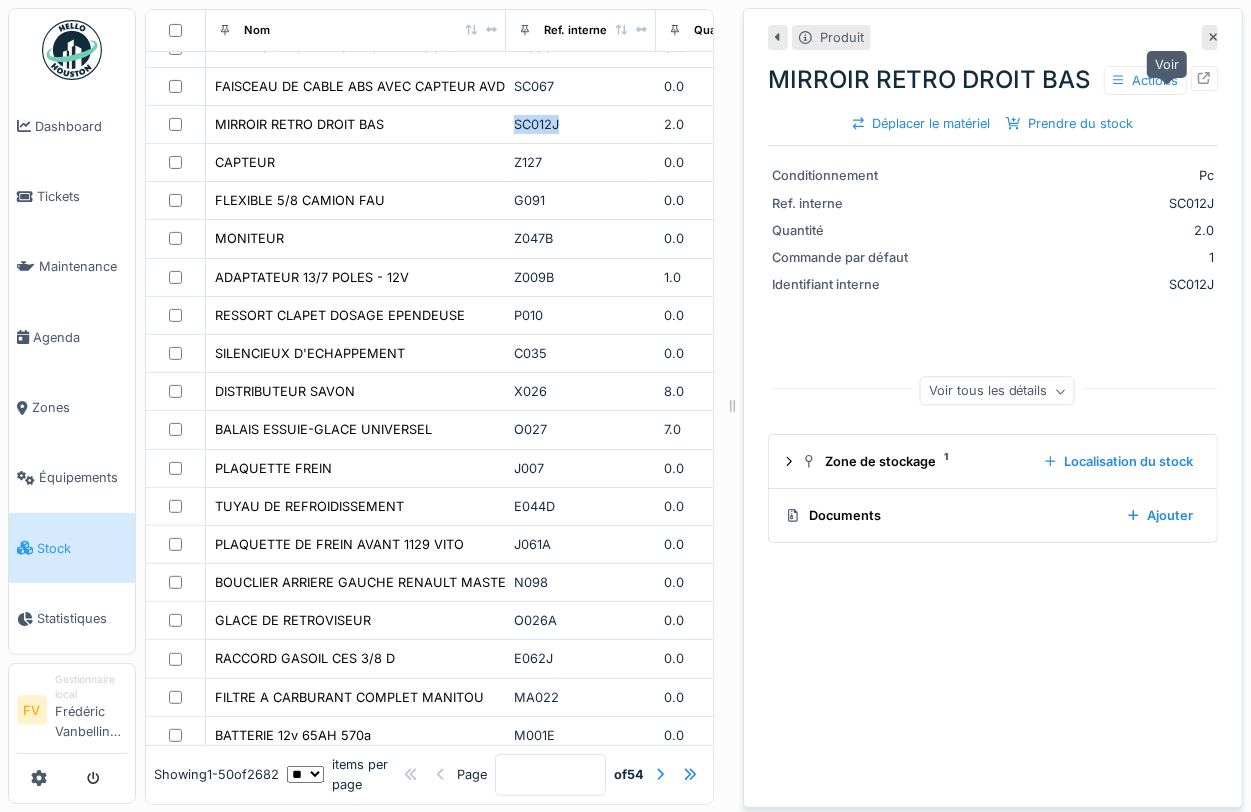 click 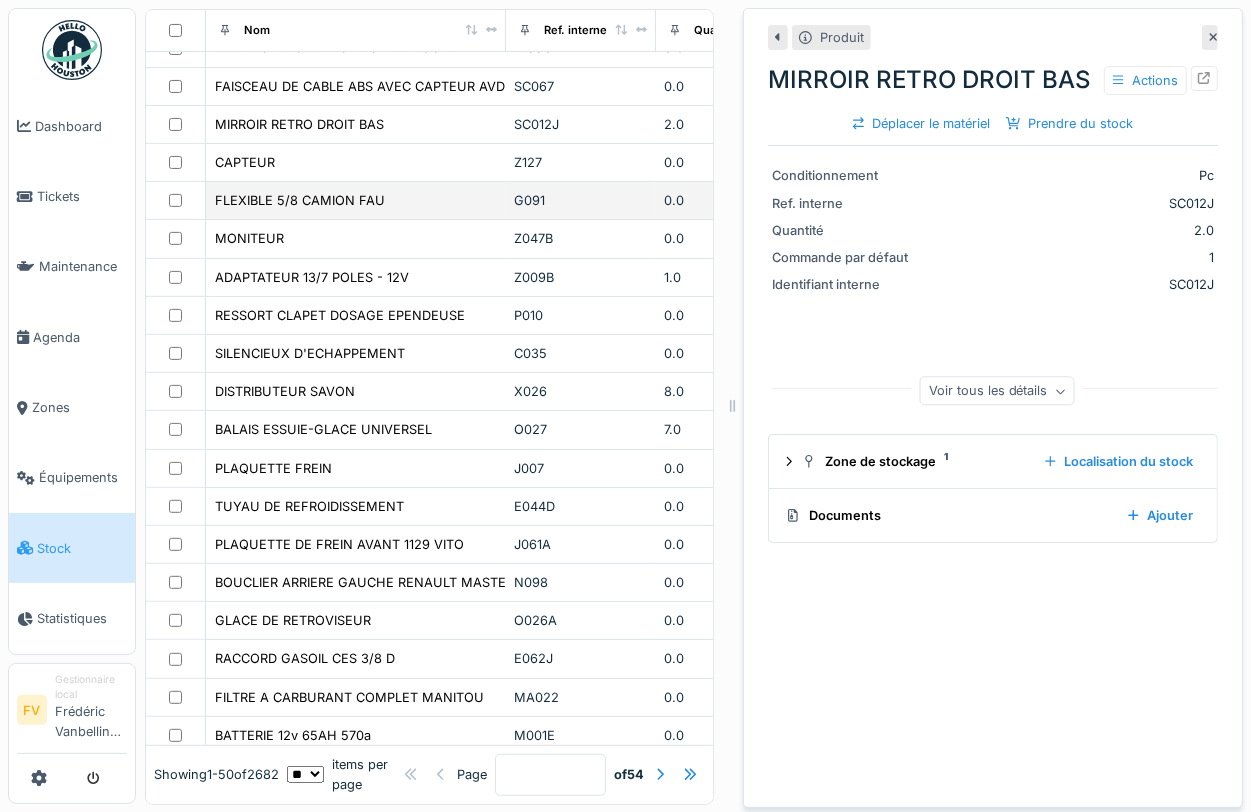 click on "G091" at bounding box center (581, 200) 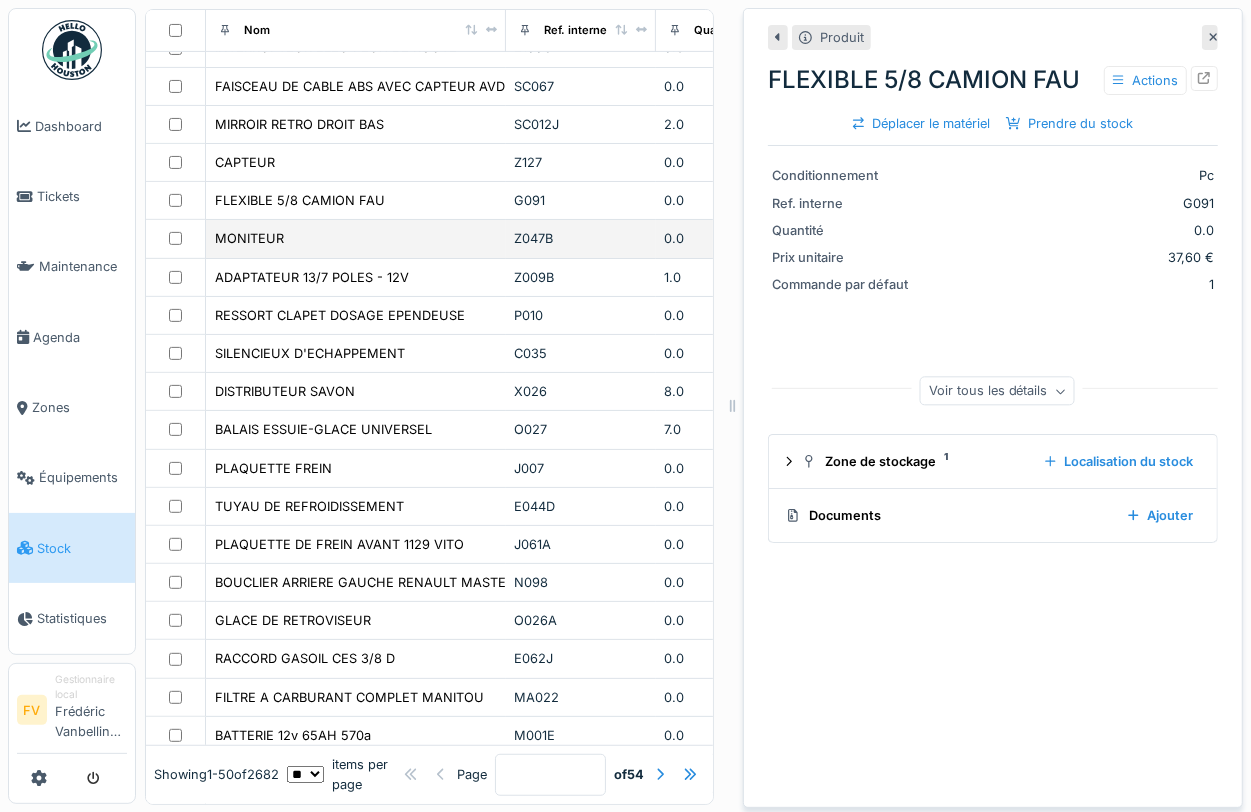 click on "Z047B" at bounding box center (581, 239) 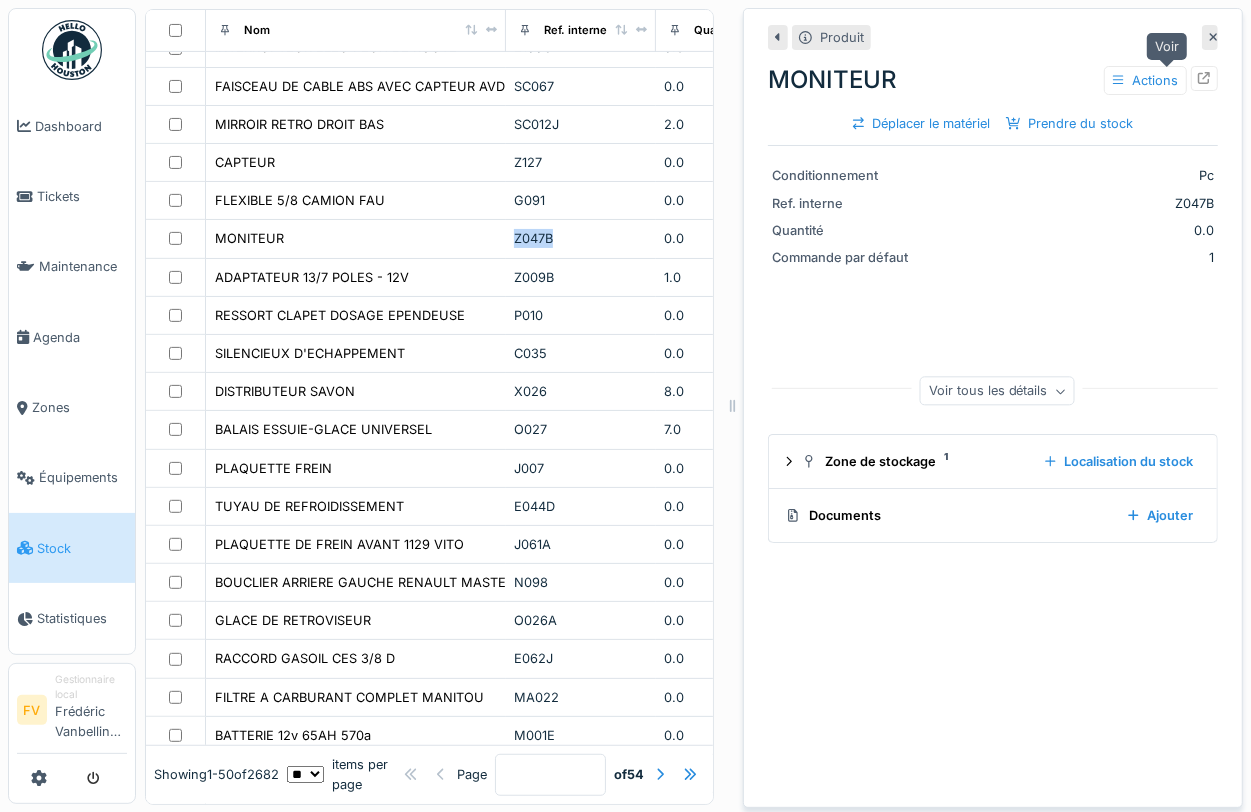 click at bounding box center (1204, 78) 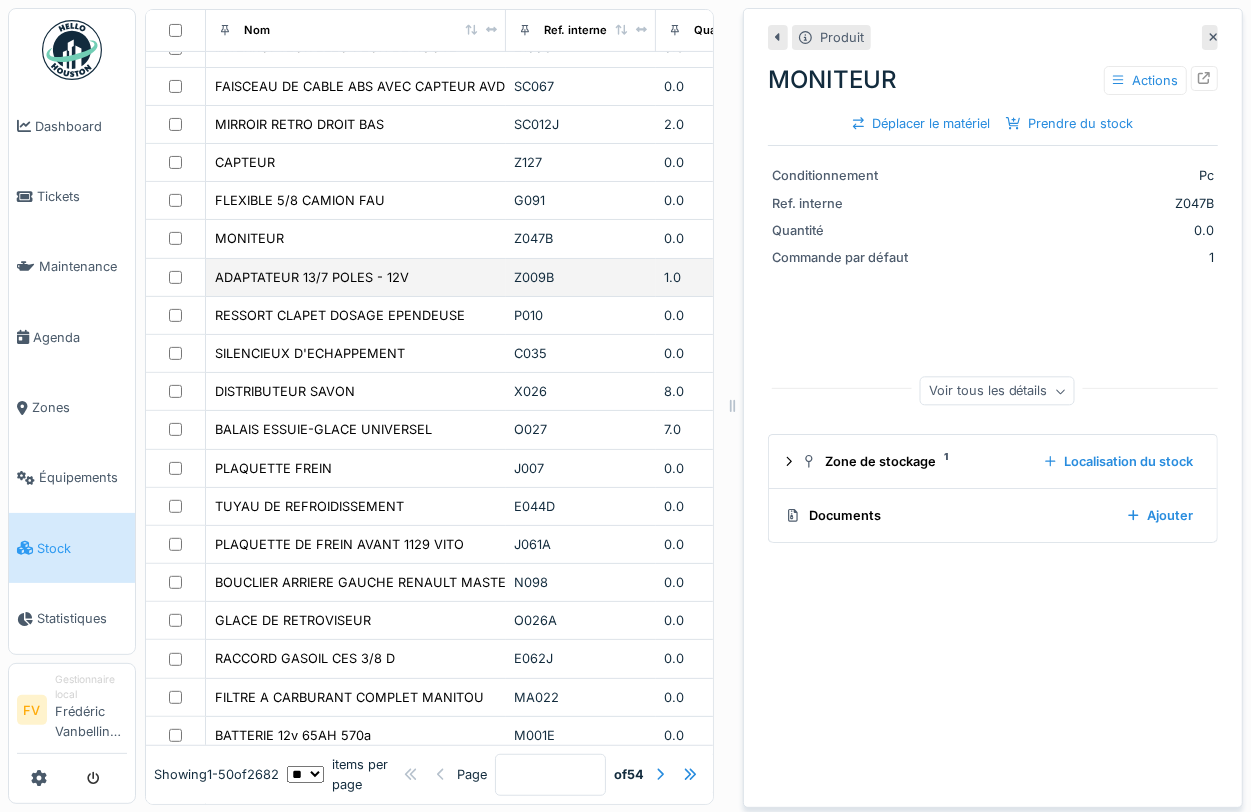 click on "Z009B" at bounding box center (581, 277) 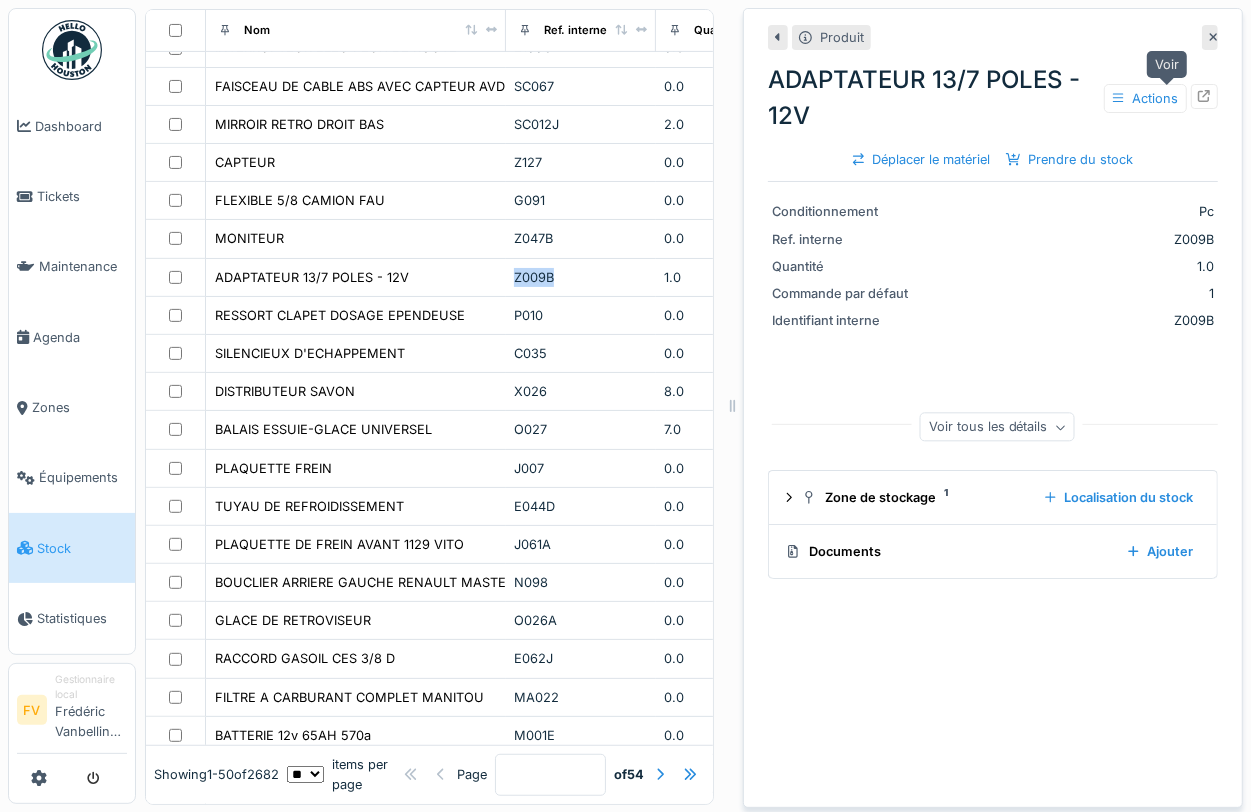 click 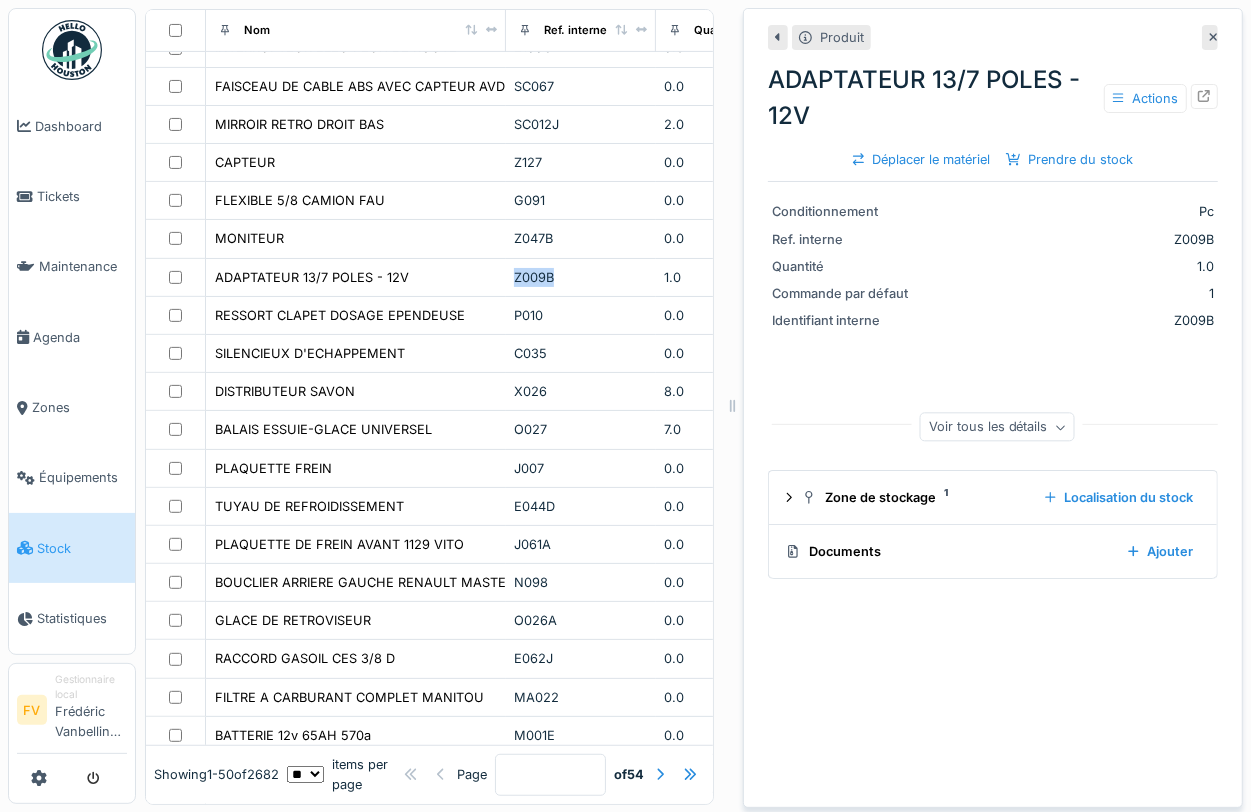 click 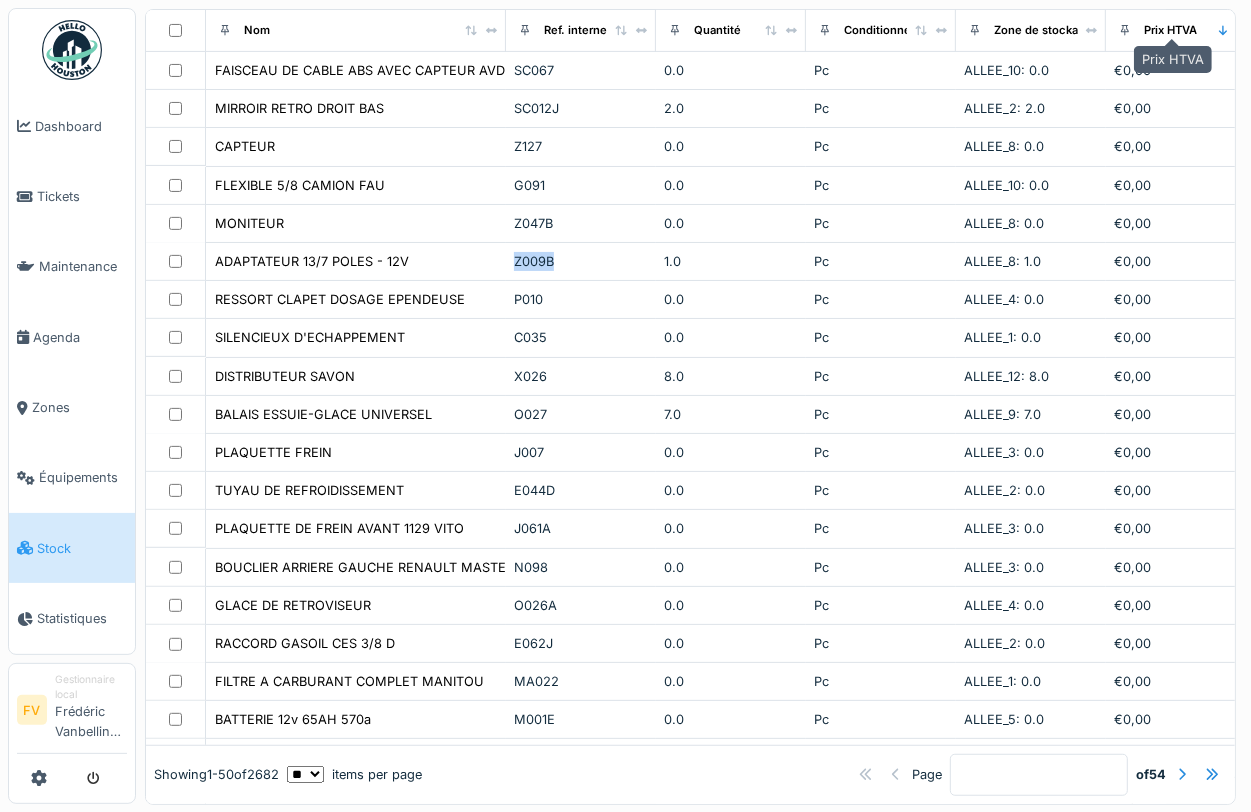 scroll, scrollTop: 450, scrollLeft: 0, axis: vertical 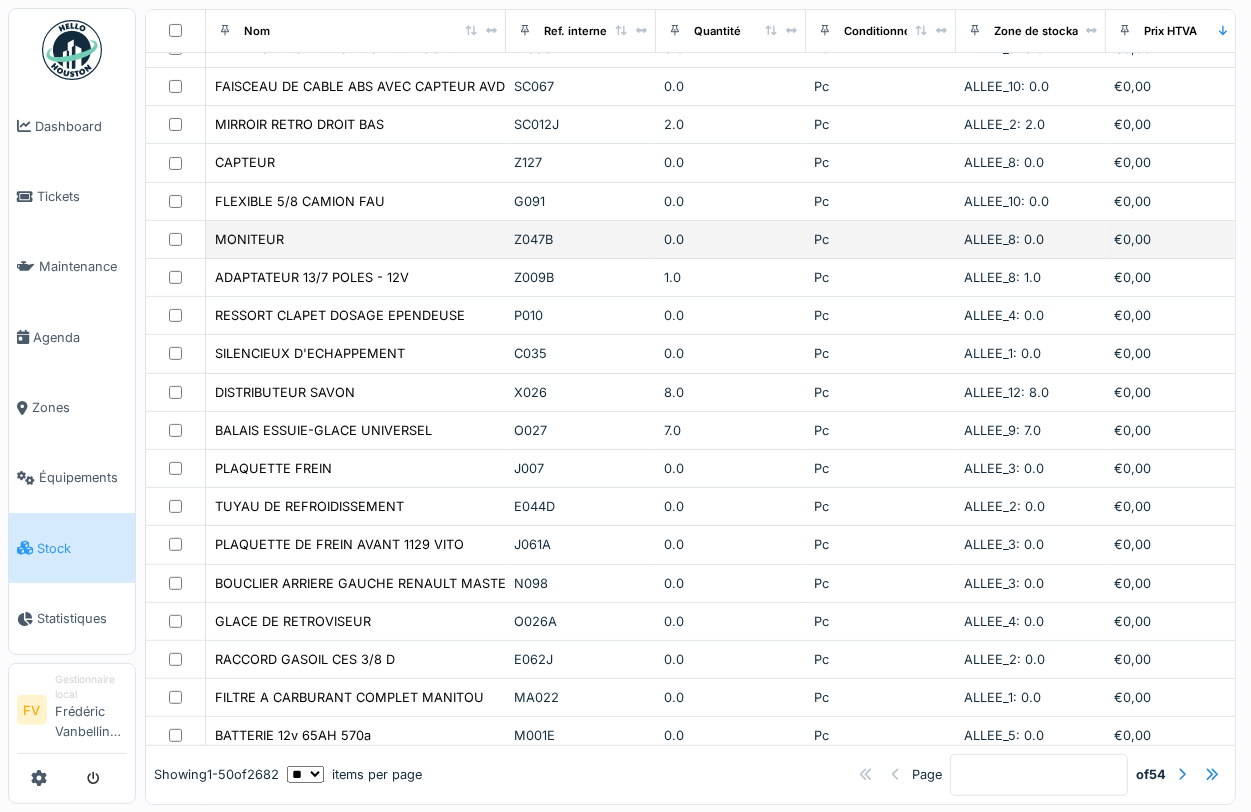 click on "Z047B" at bounding box center (581, 240) 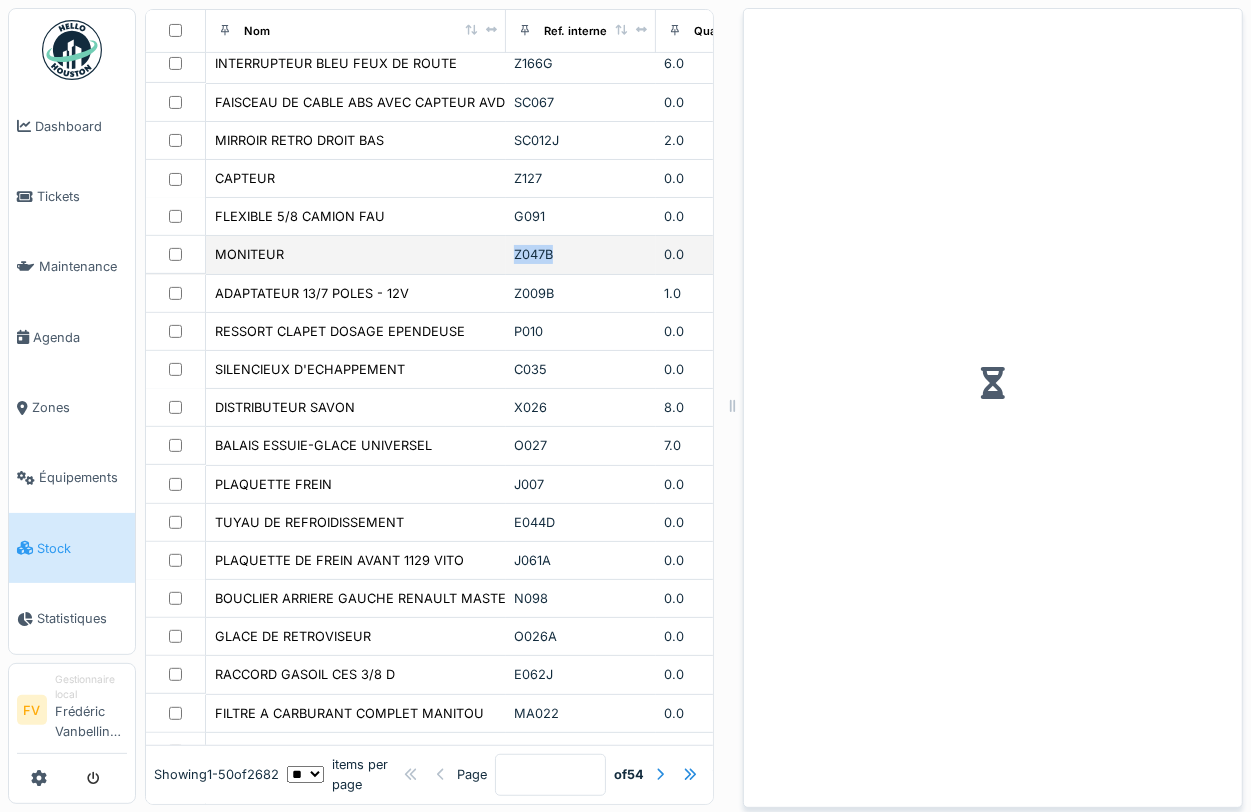 scroll, scrollTop: 466, scrollLeft: 0, axis: vertical 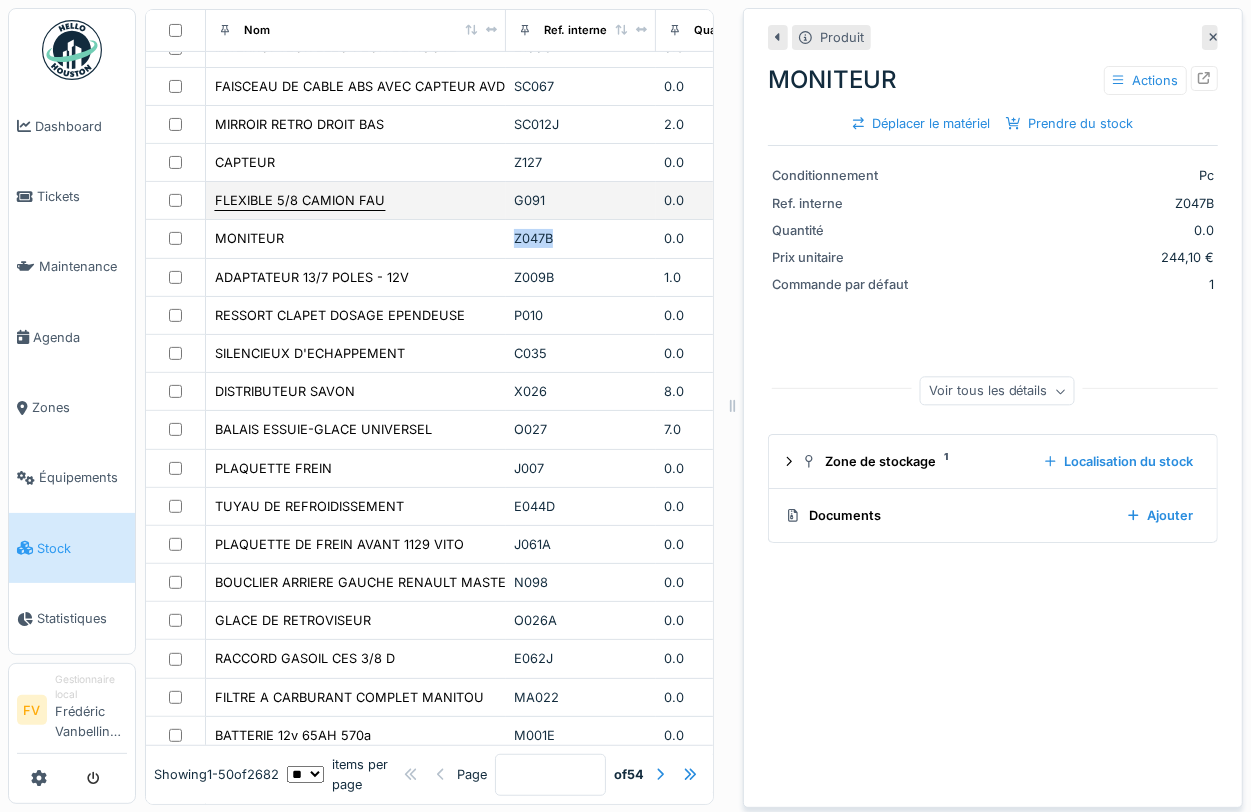 drag, startPoint x: 512, startPoint y: 276, endPoint x: 318, endPoint y: 228, distance: 199.84995 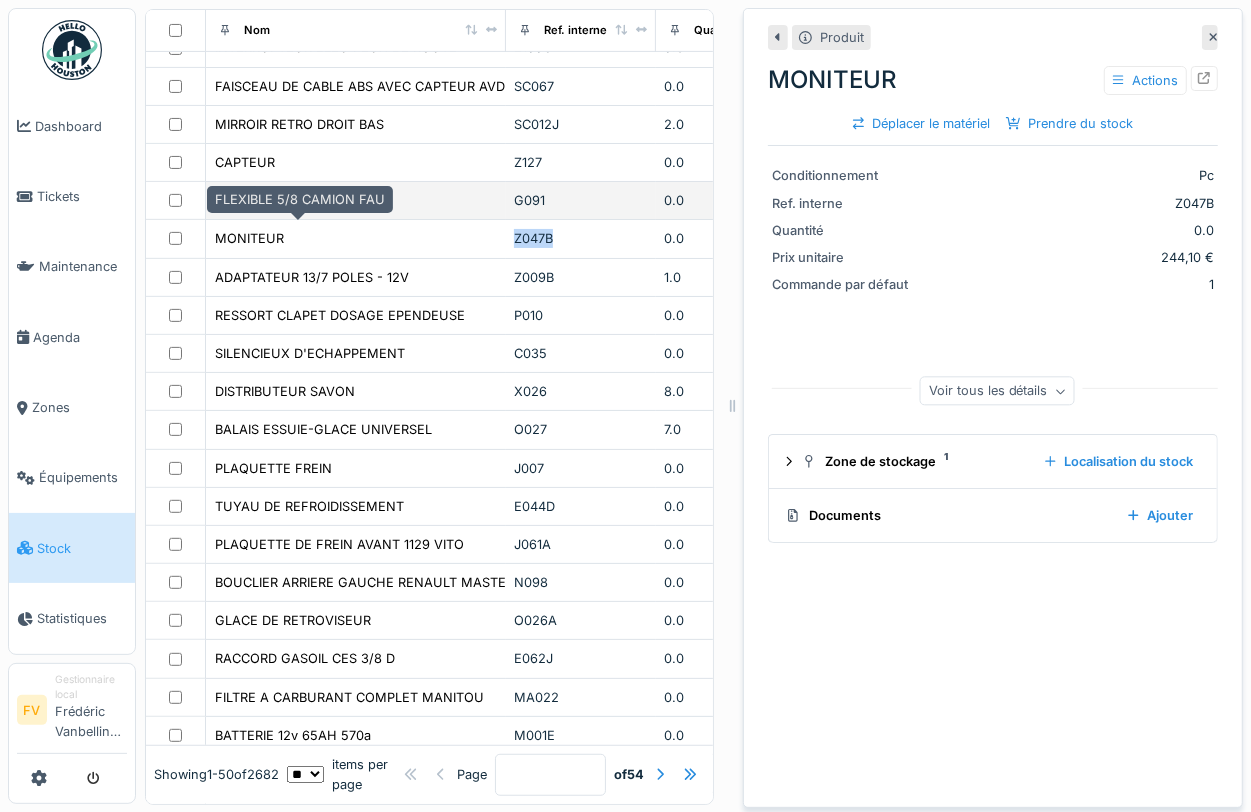 click on "FLEXIBLE 5/8 CAMION FAU" at bounding box center [300, 200] 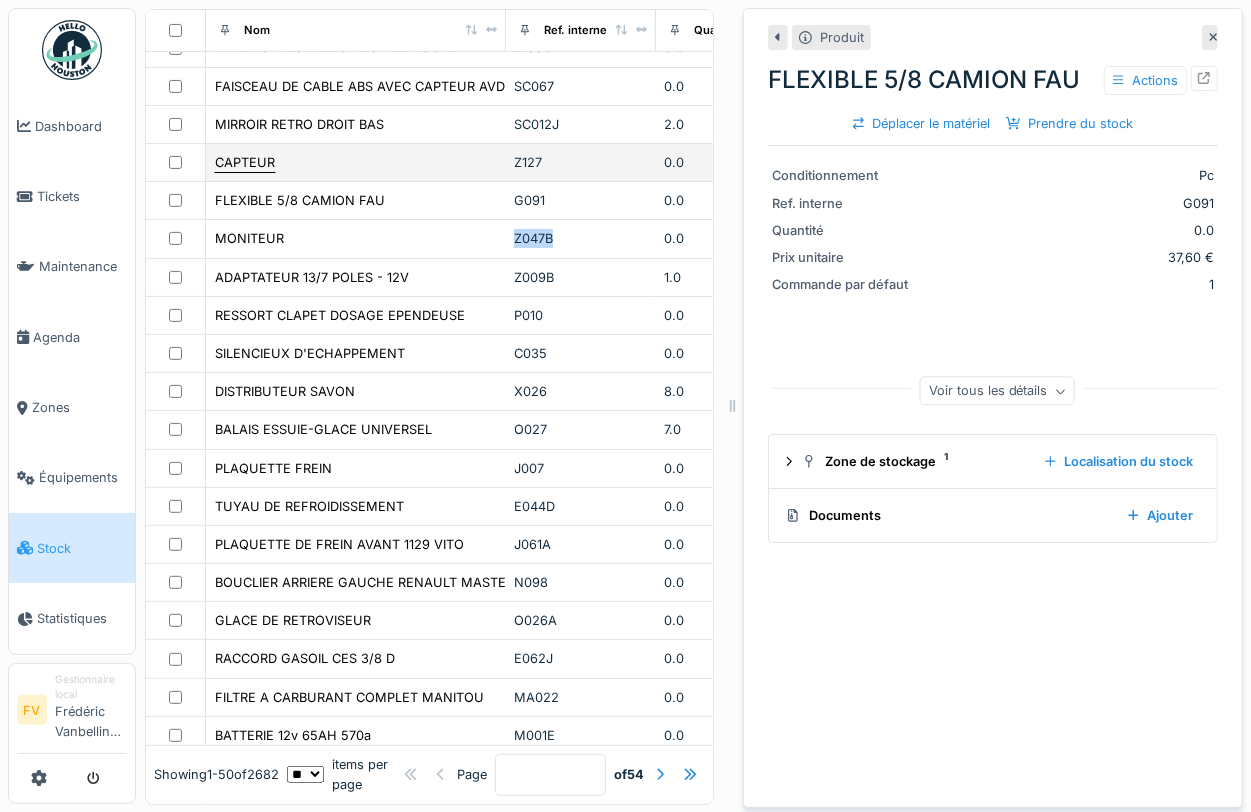 drag, startPoint x: 318, startPoint y: 228, endPoint x: 245, endPoint y: 185, distance: 84.723076 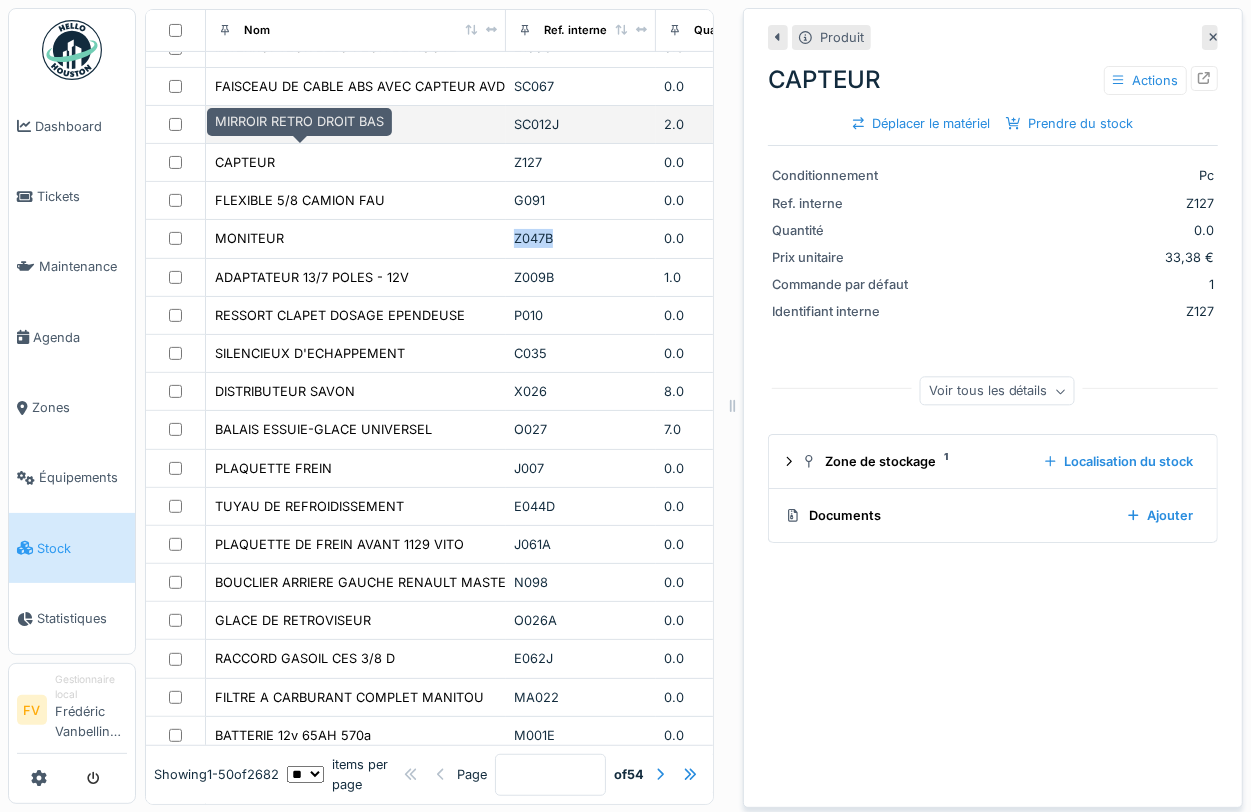 click on "MIRROIR RETRO DROIT BAS" at bounding box center (299, 124) 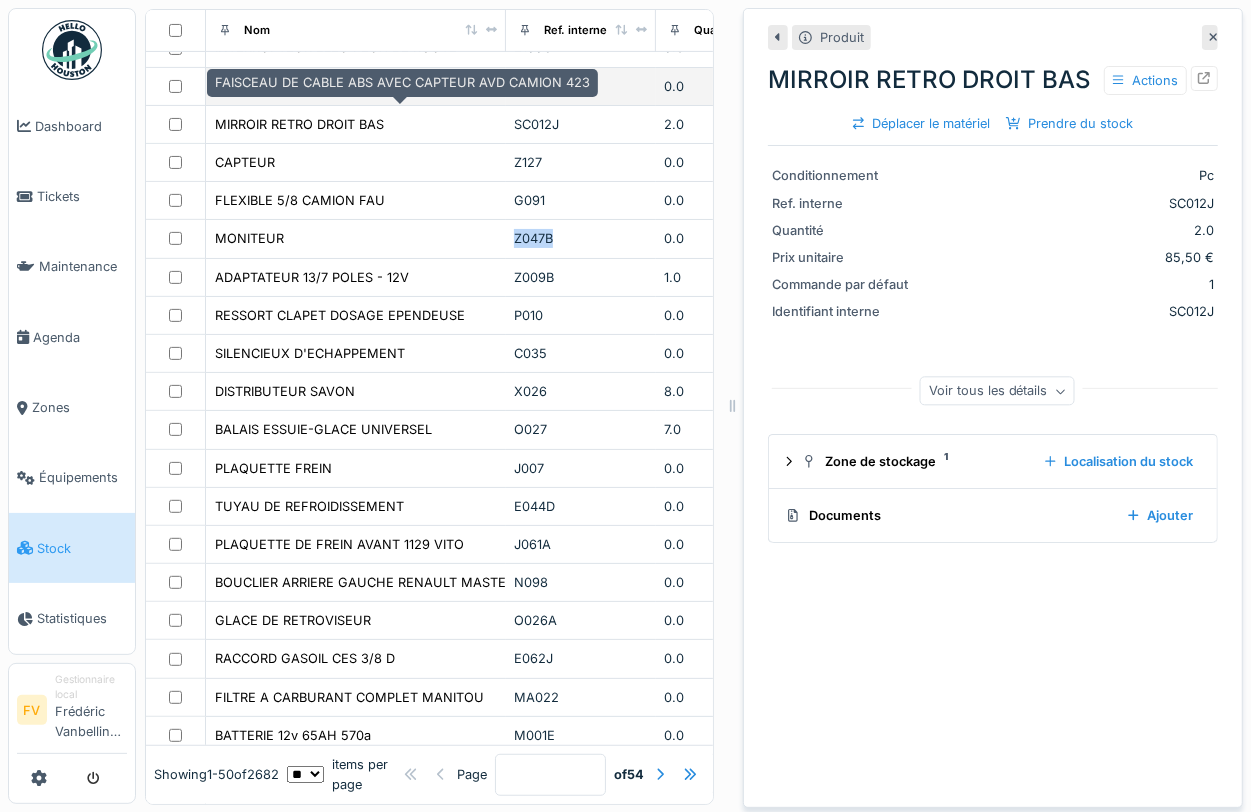 click on "FAISCEAU DE CABLE ABS AVEC CAPTEUR  AVD CAMION 423" at bounding box center (402, 86) 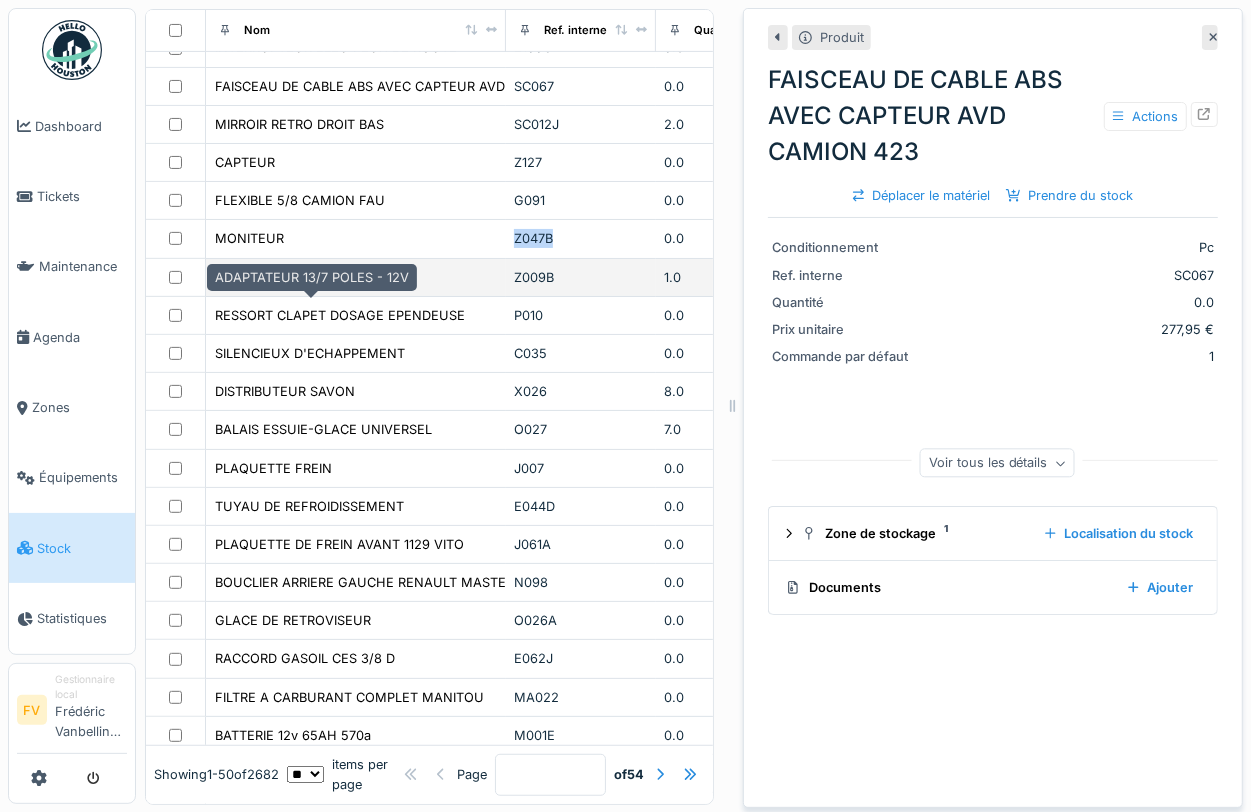 click on "ADAPTATEUR 13/7 POLES - 12V" at bounding box center (312, 277) 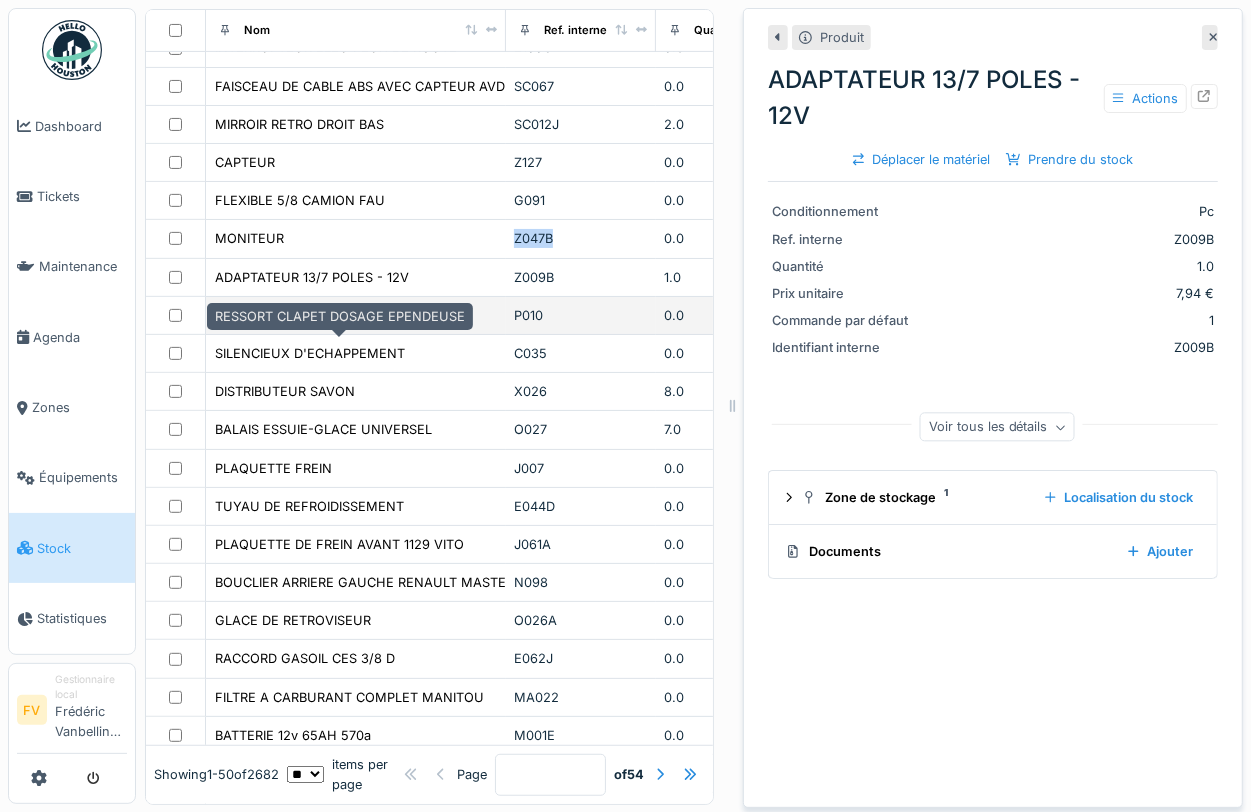 click on "RESSORT CLAPET DOSAGE EPENDEUSE" at bounding box center (340, 315) 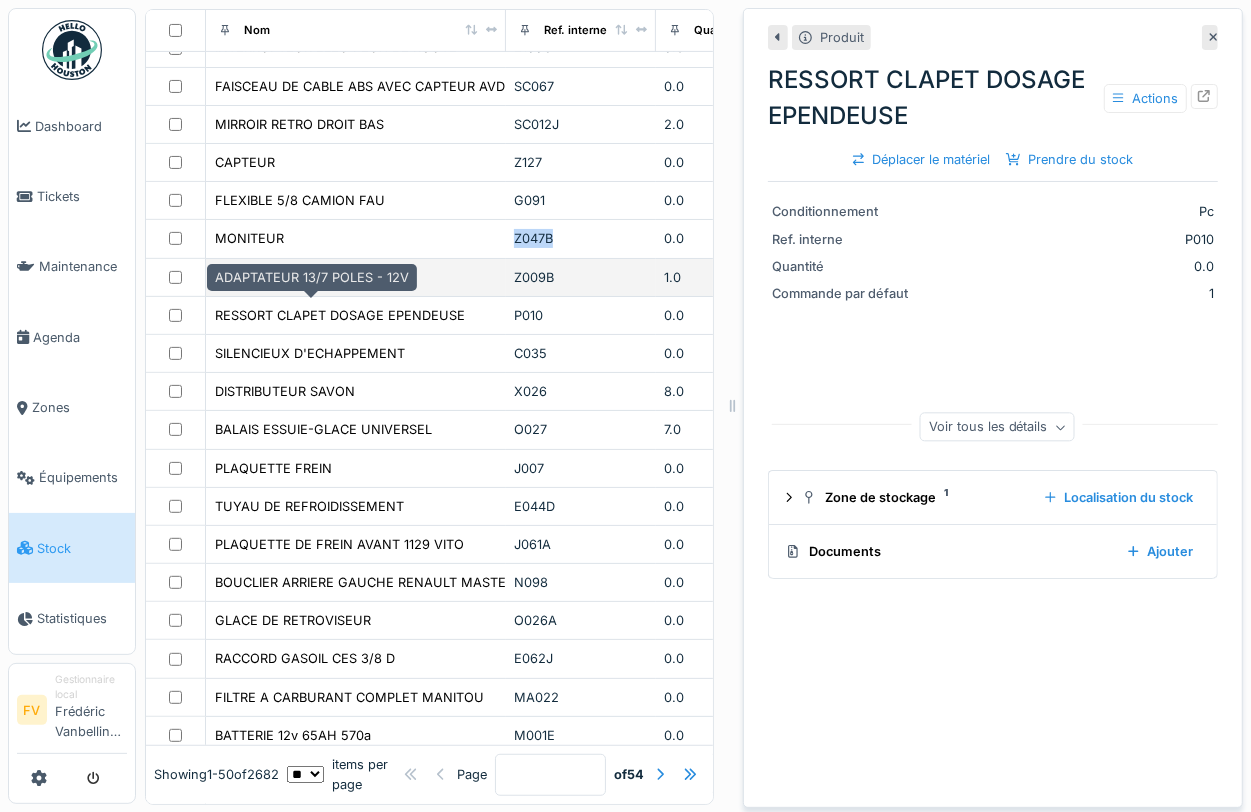 click on "ADAPTATEUR 13/7 POLES - 12V" at bounding box center (312, 277) 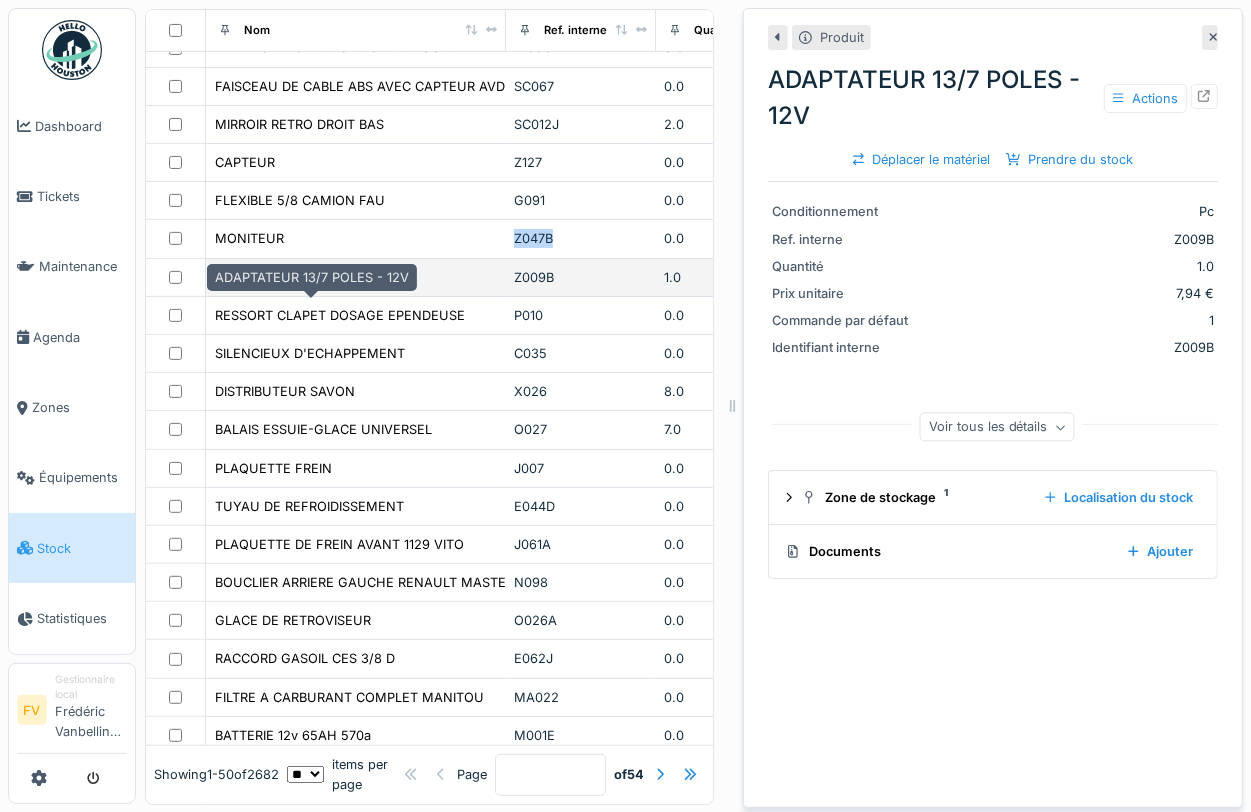 click on "ADAPTATEUR 13/7 POLES - 12V" at bounding box center [312, 277] 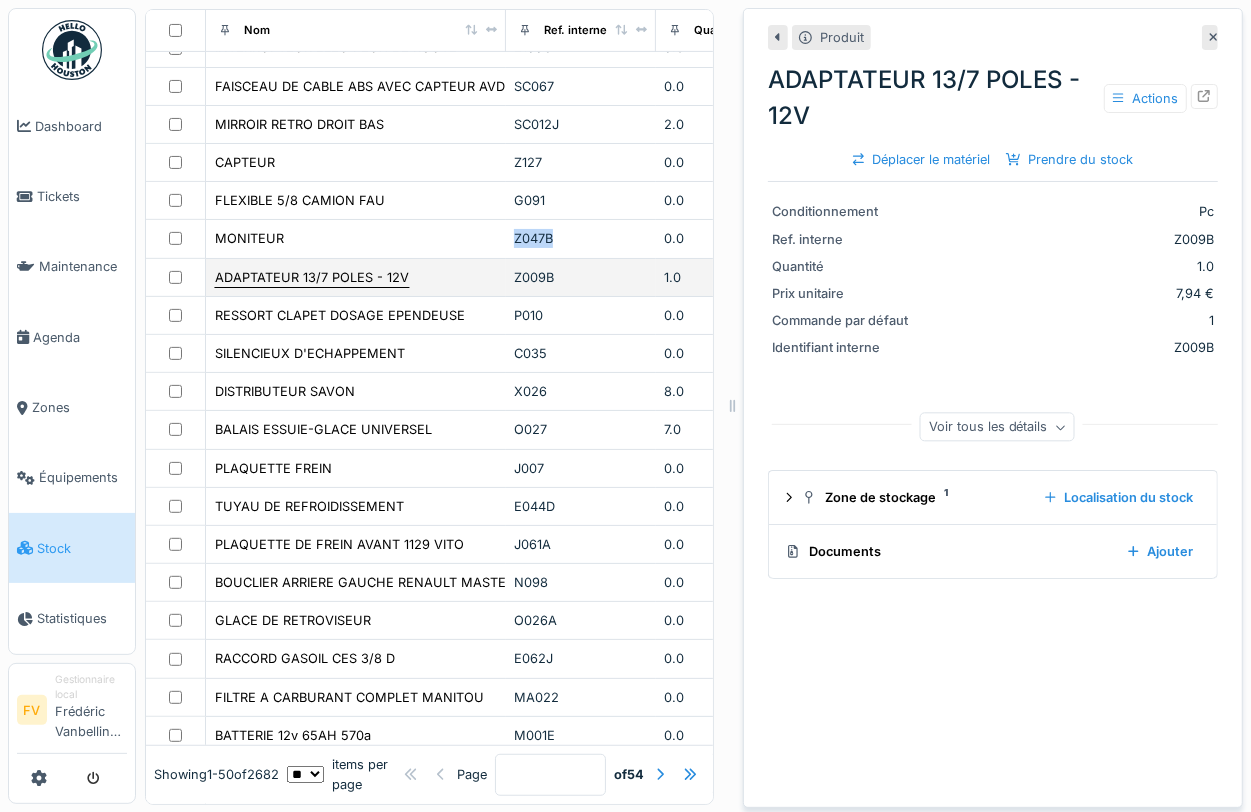 drag, startPoint x: 343, startPoint y: 312, endPoint x: 383, endPoint y: 306, distance: 40.4475 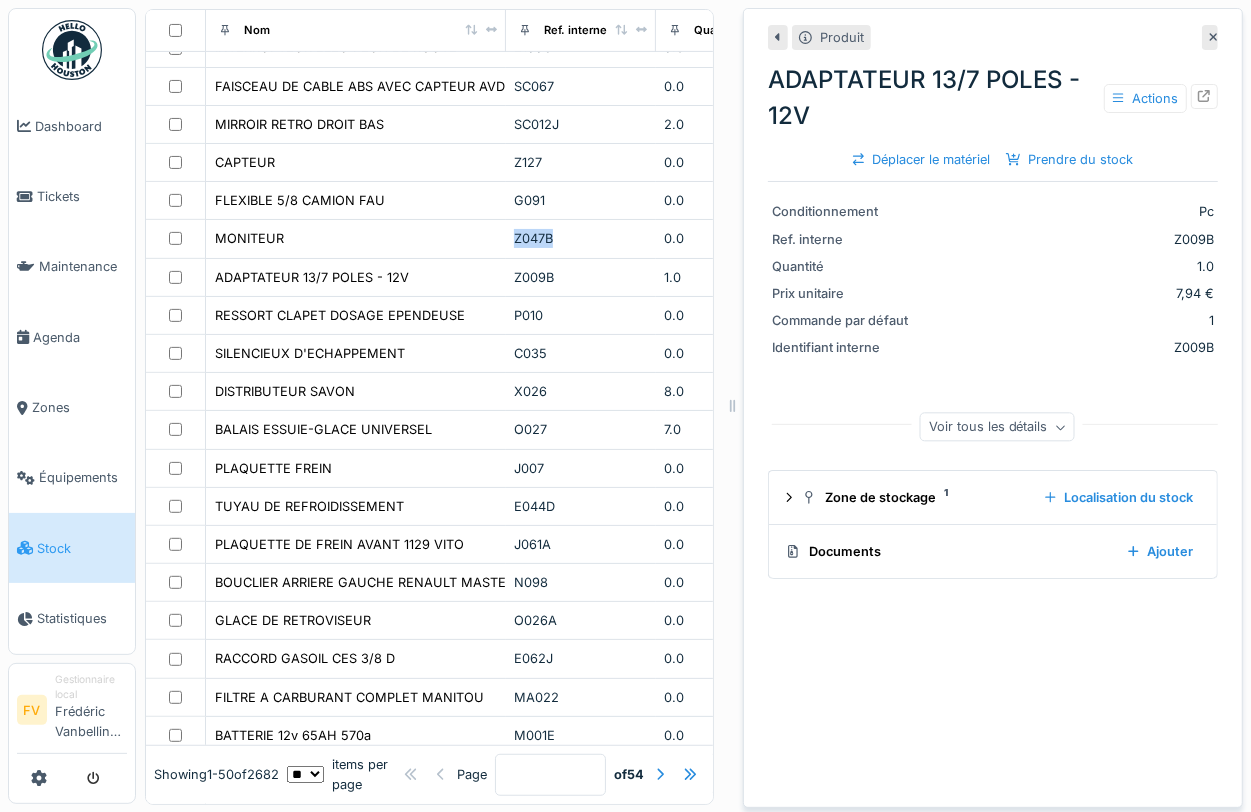click 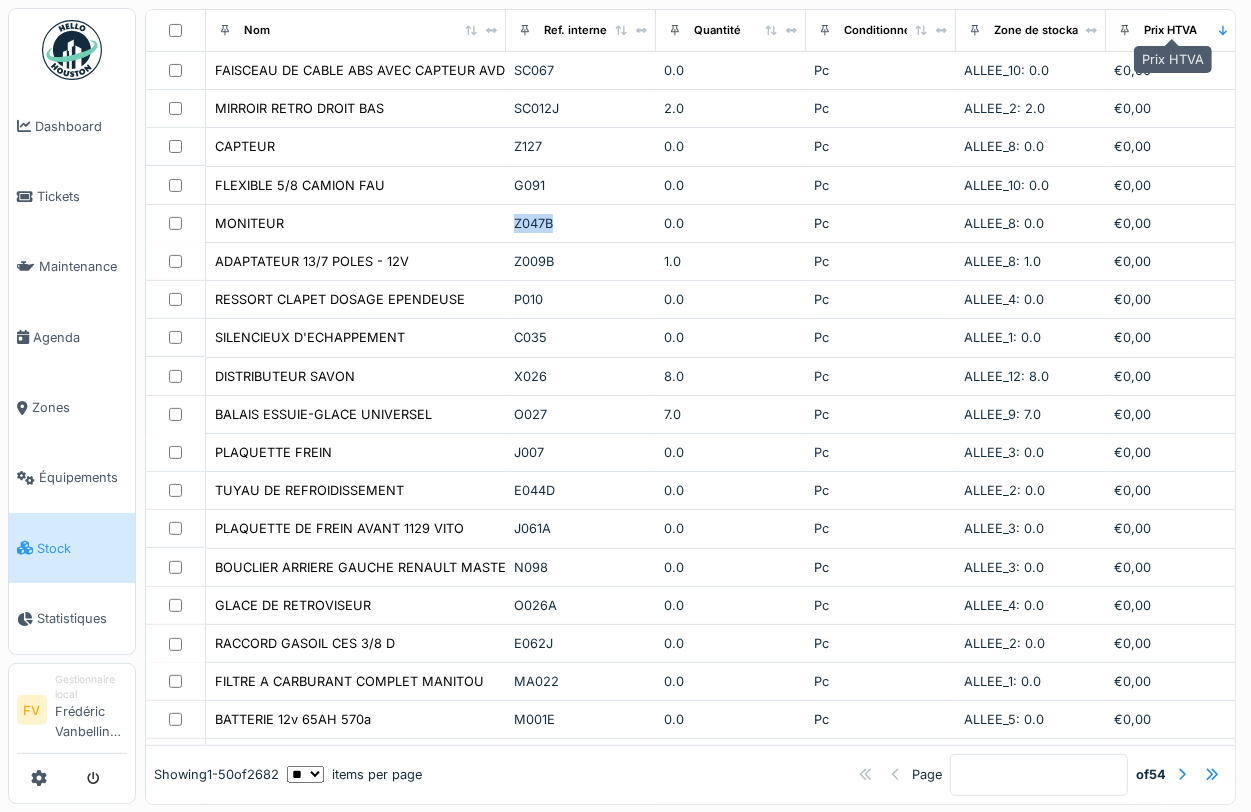 scroll, scrollTop: 450, scrollLeft: 0, axis: vertical 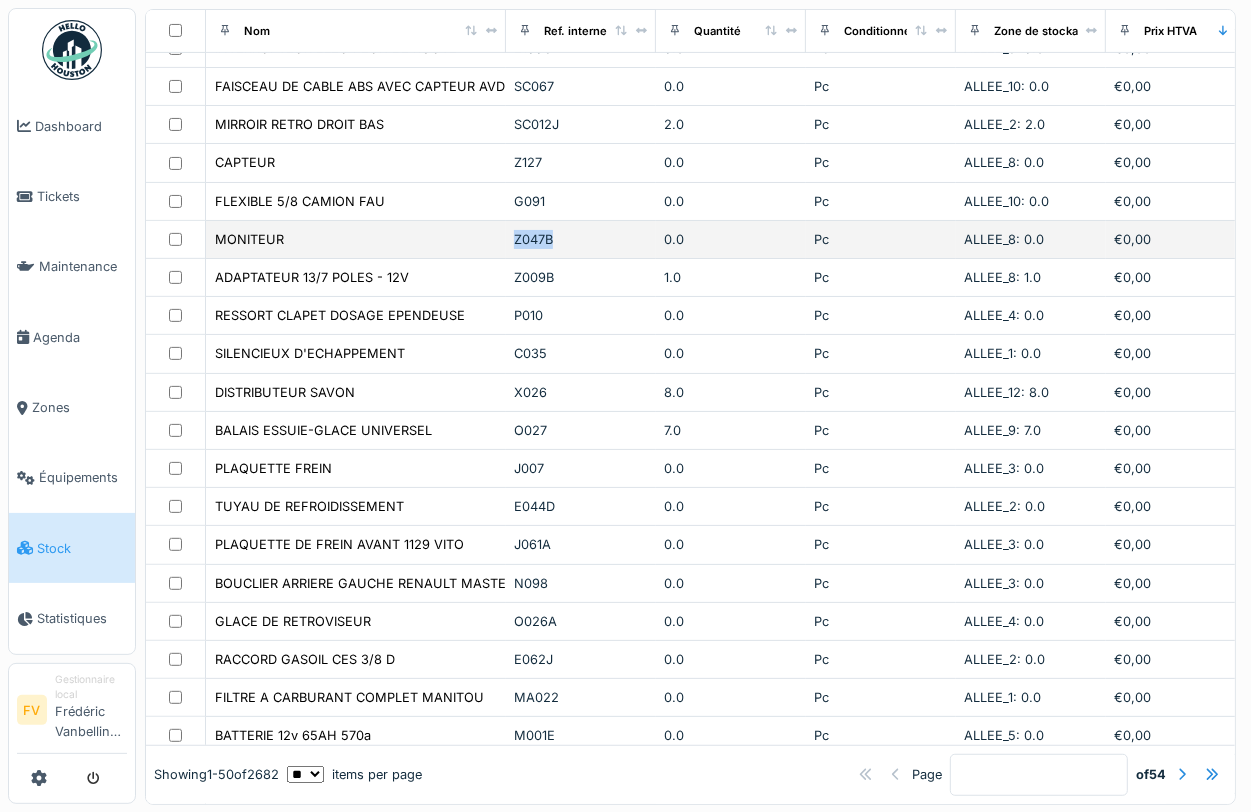 click on "Z047B" at bounding box center (581, 239) 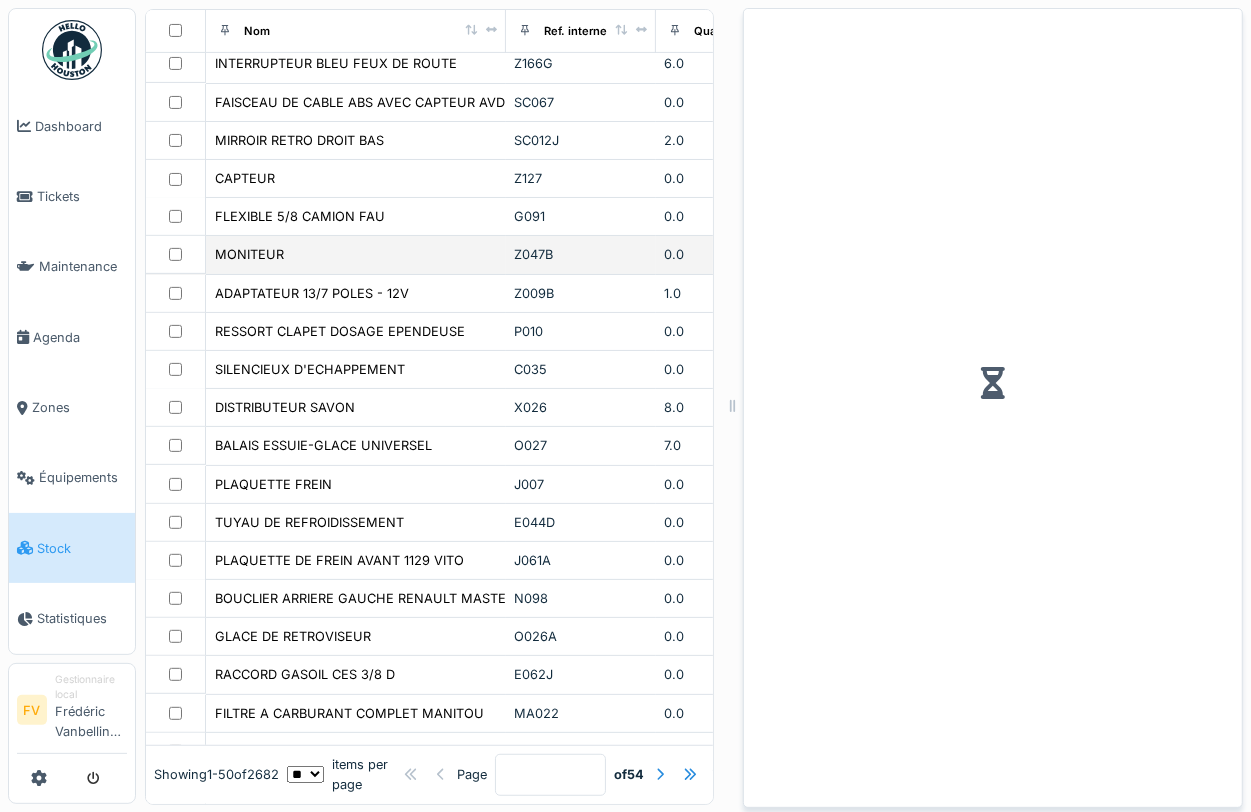 scroll, scrollTop: 466, scrollLeft: 0, axis: vertical 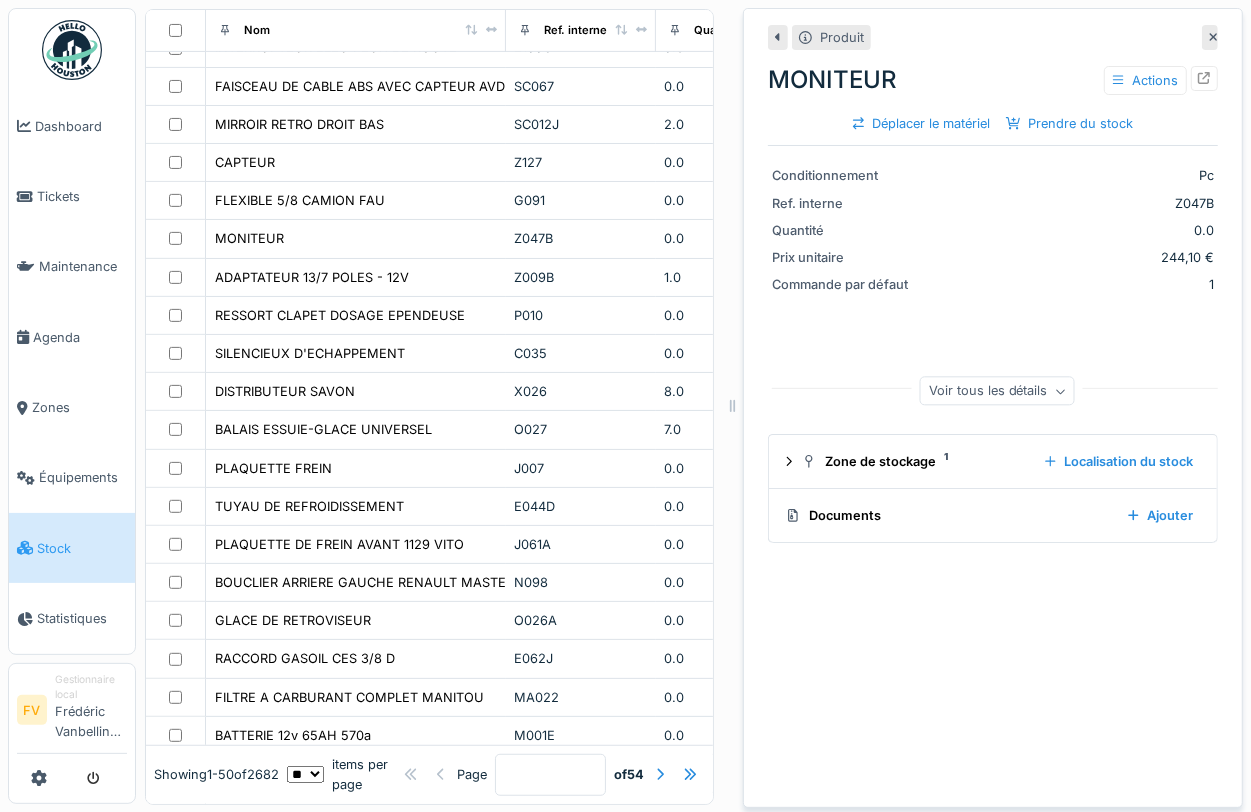 click at bounding box center (1214, 37) 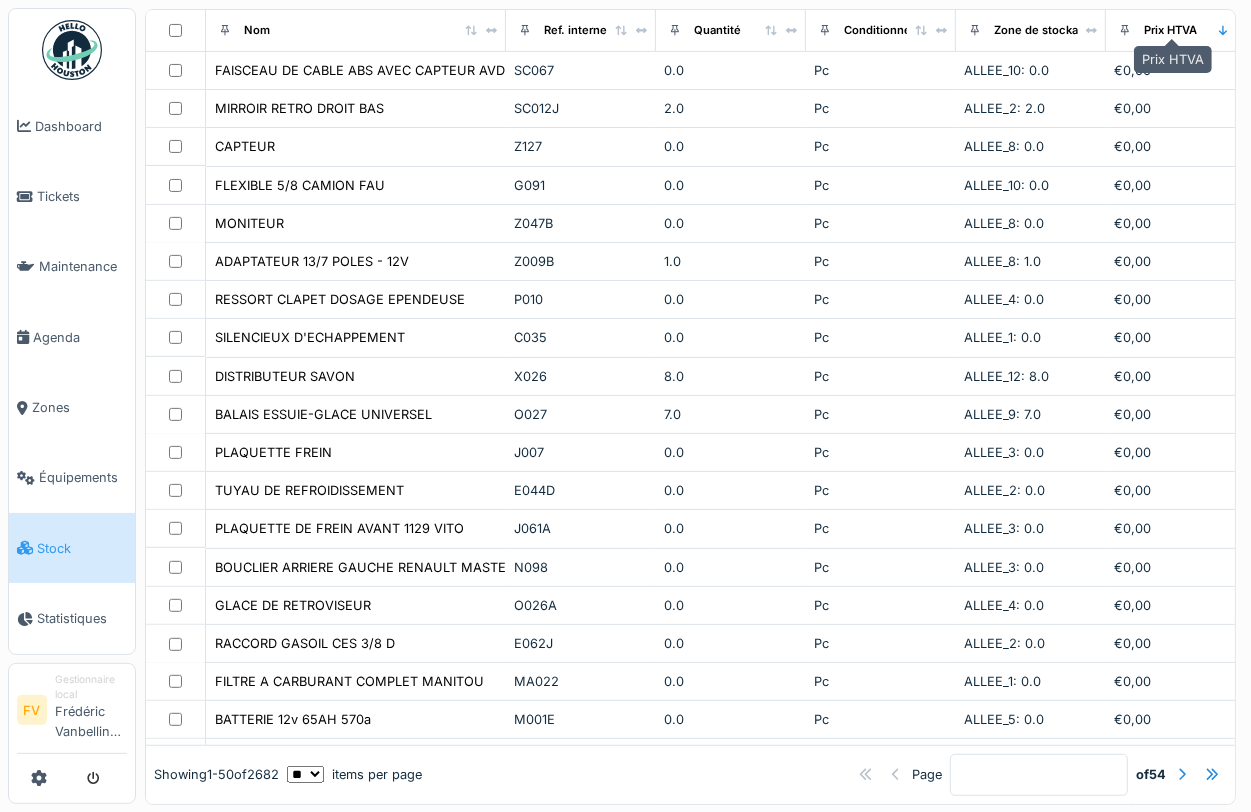 scroll, scrollTop: 450, scrollLeft: 0, axis: vertical 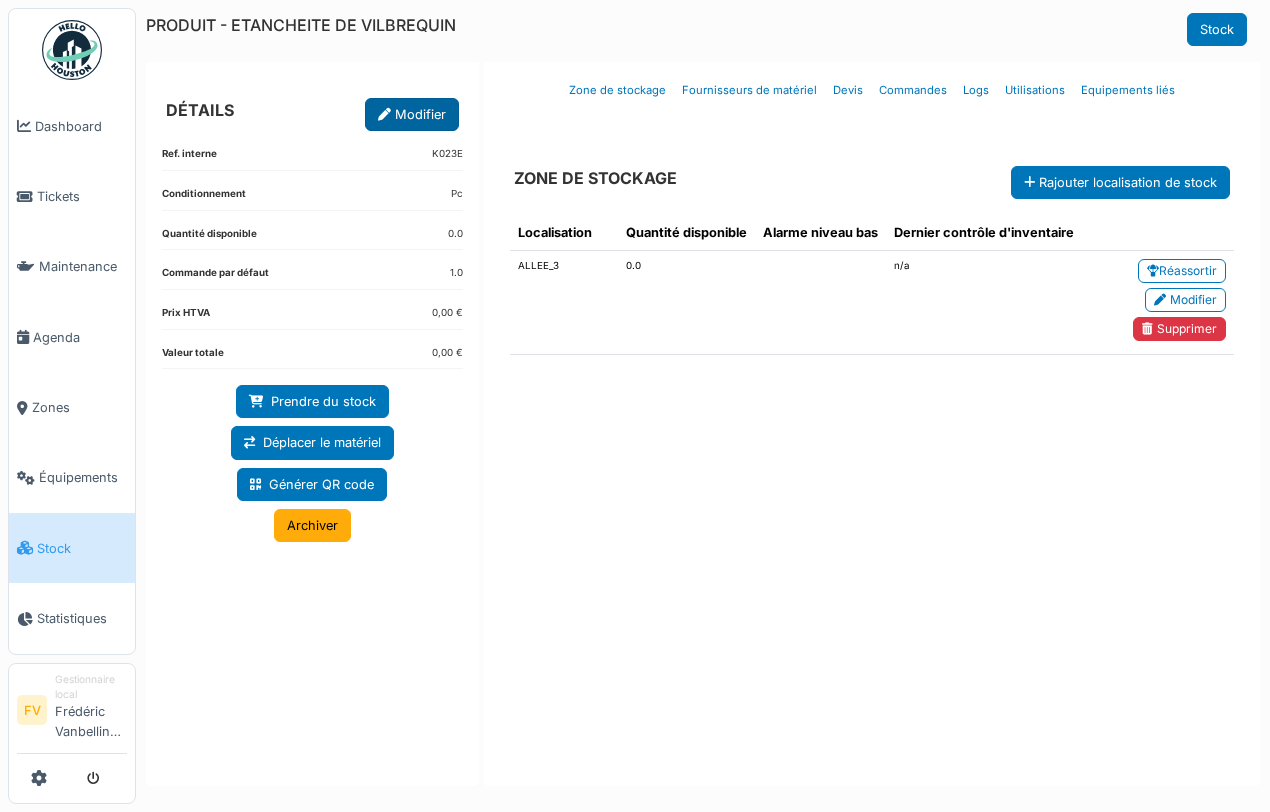 click on "Modifier" at bounding box center (412, 114) 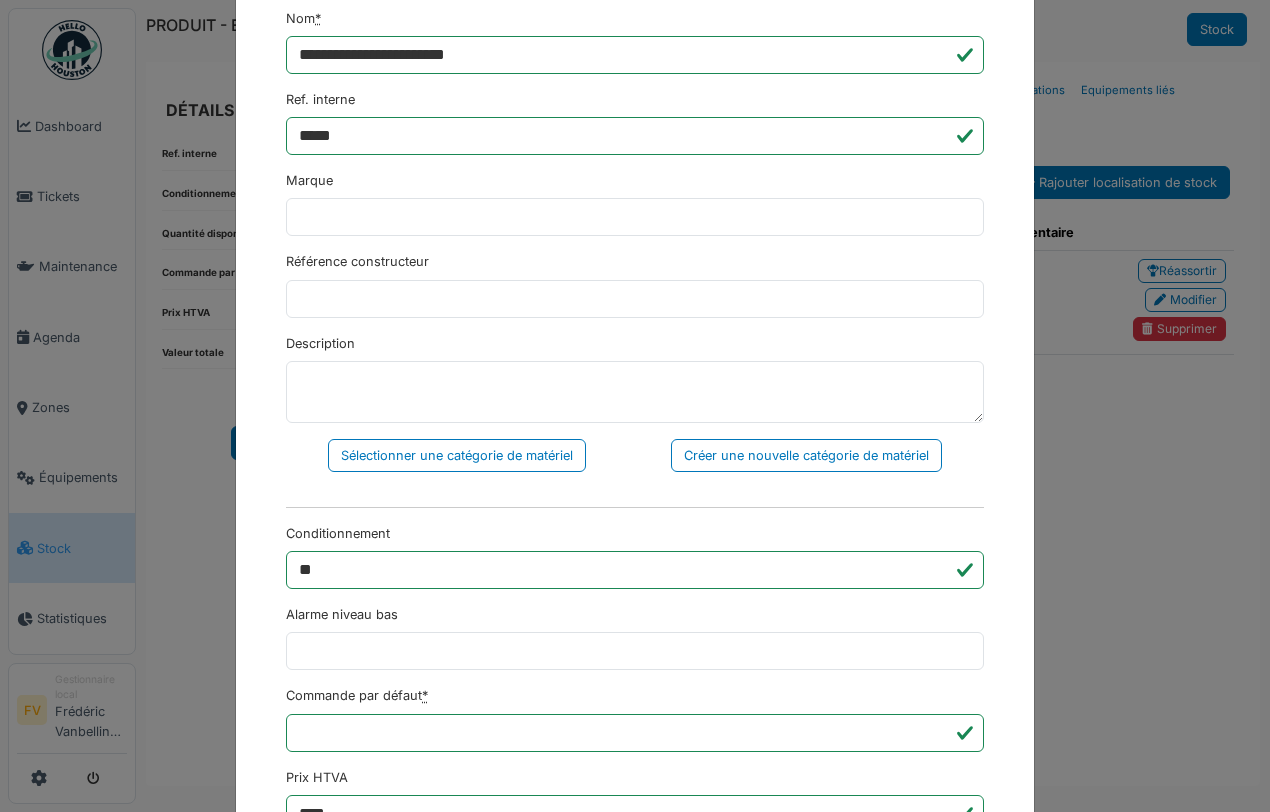 scroll, scrollTop: 375, scrollLeft: 0, axis: vertical 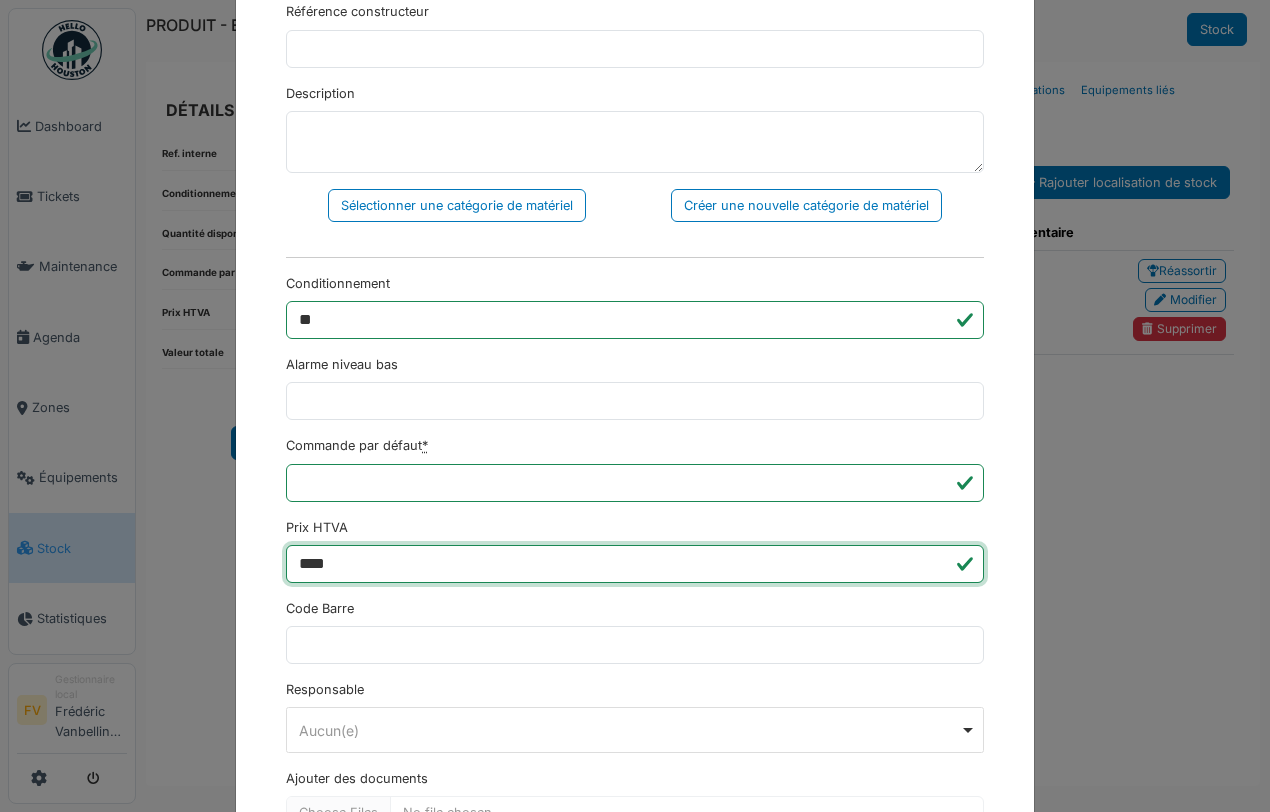 click on "****" at bounding box center [635, 564] 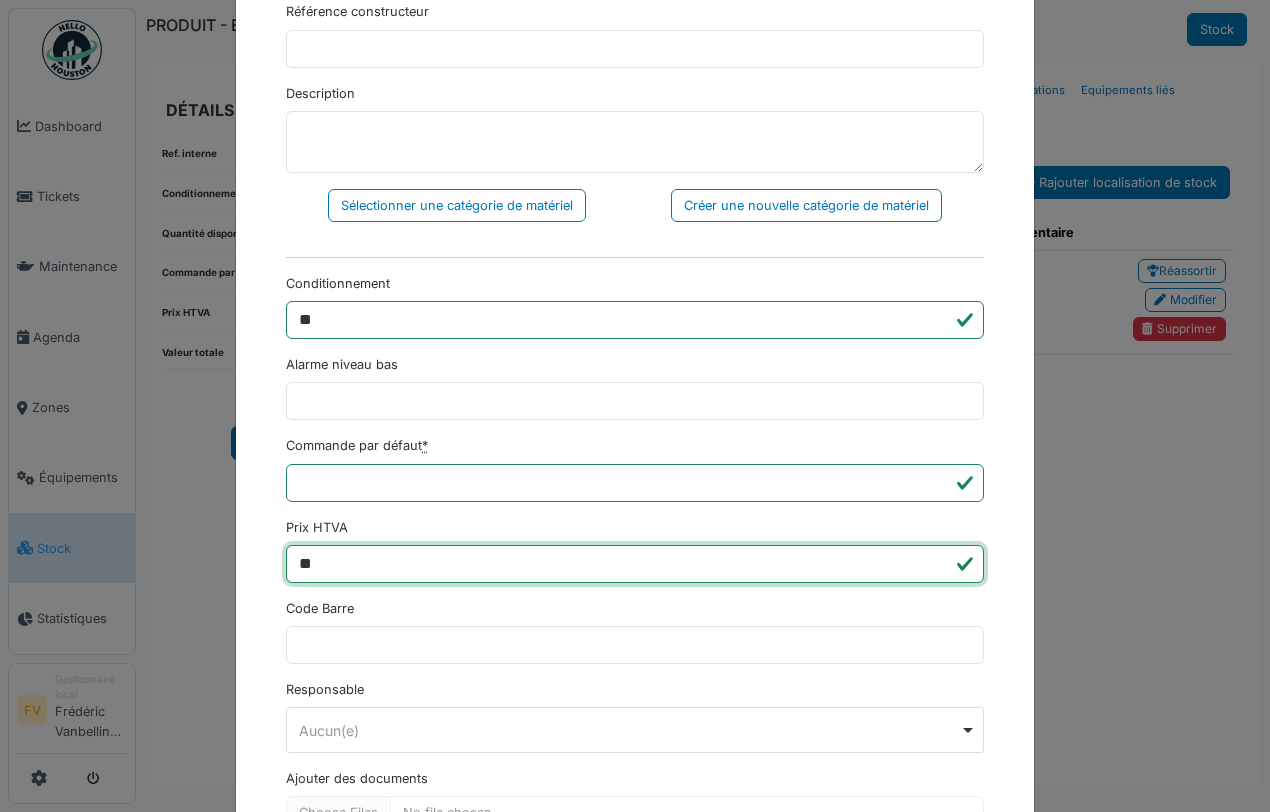type on "*" 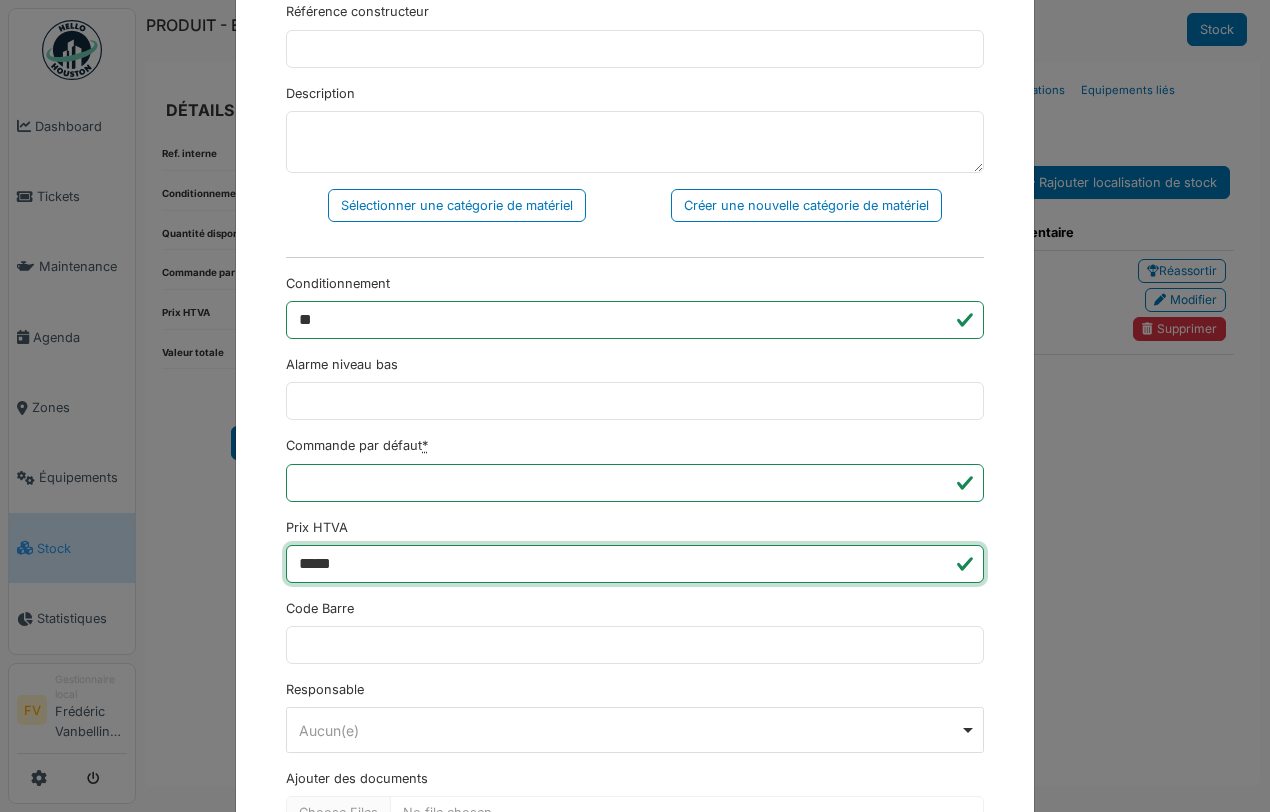 scroll, scrollTop: 516, scrollLeft: 0, axis: vertical 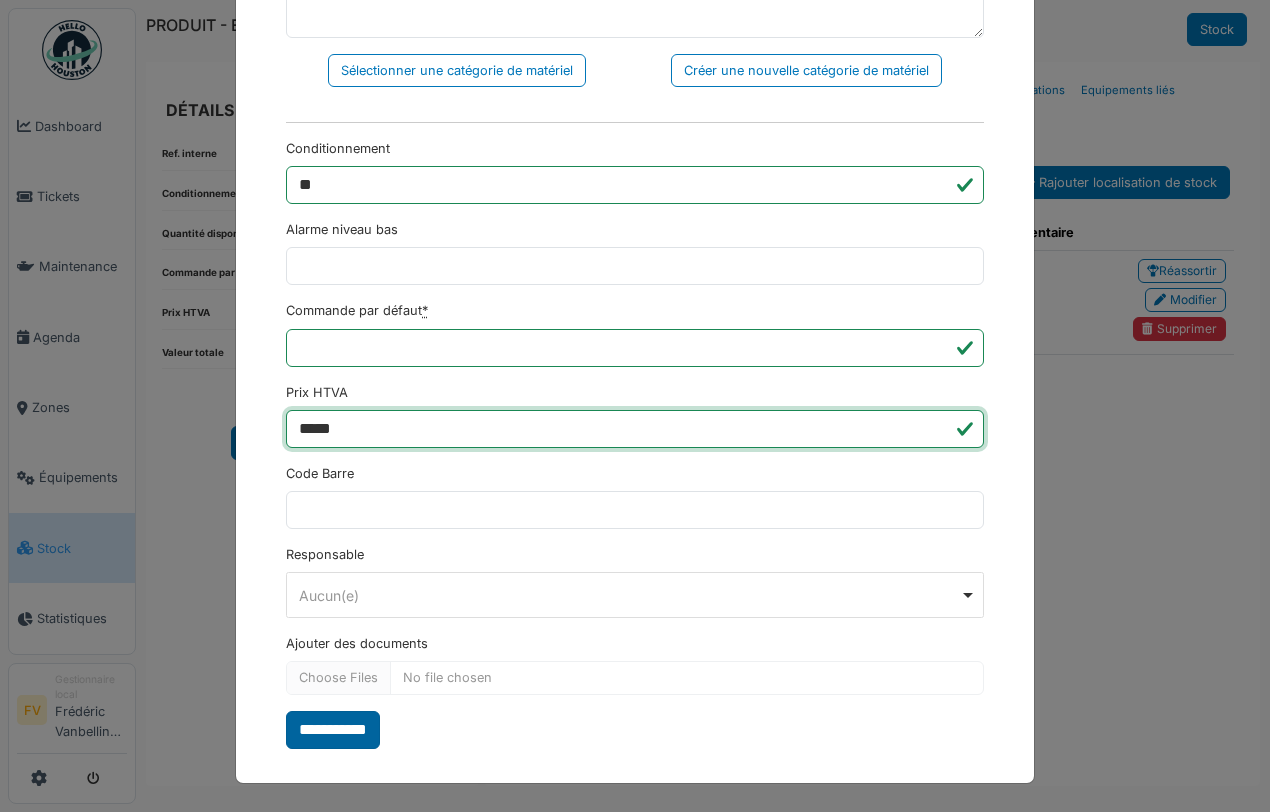 type on "*****" 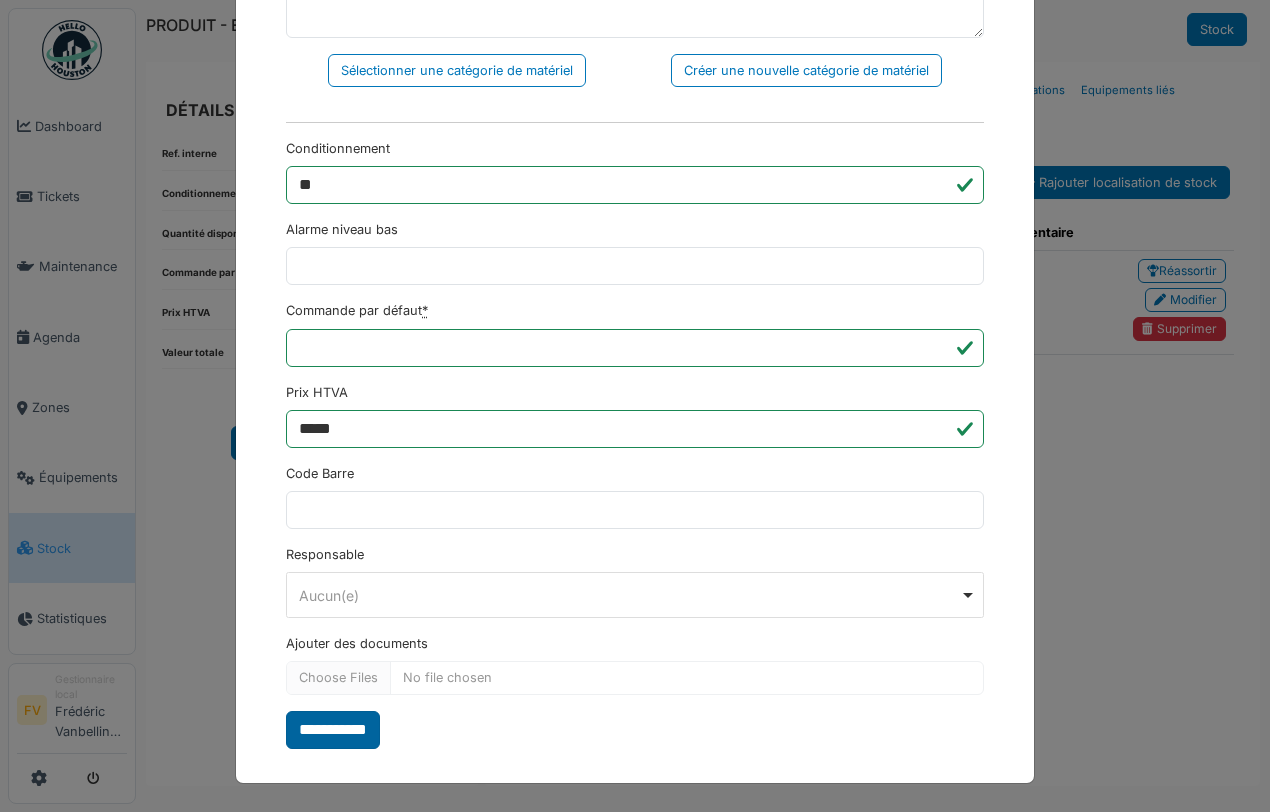click on "**********" at bounding box center (333, 730) 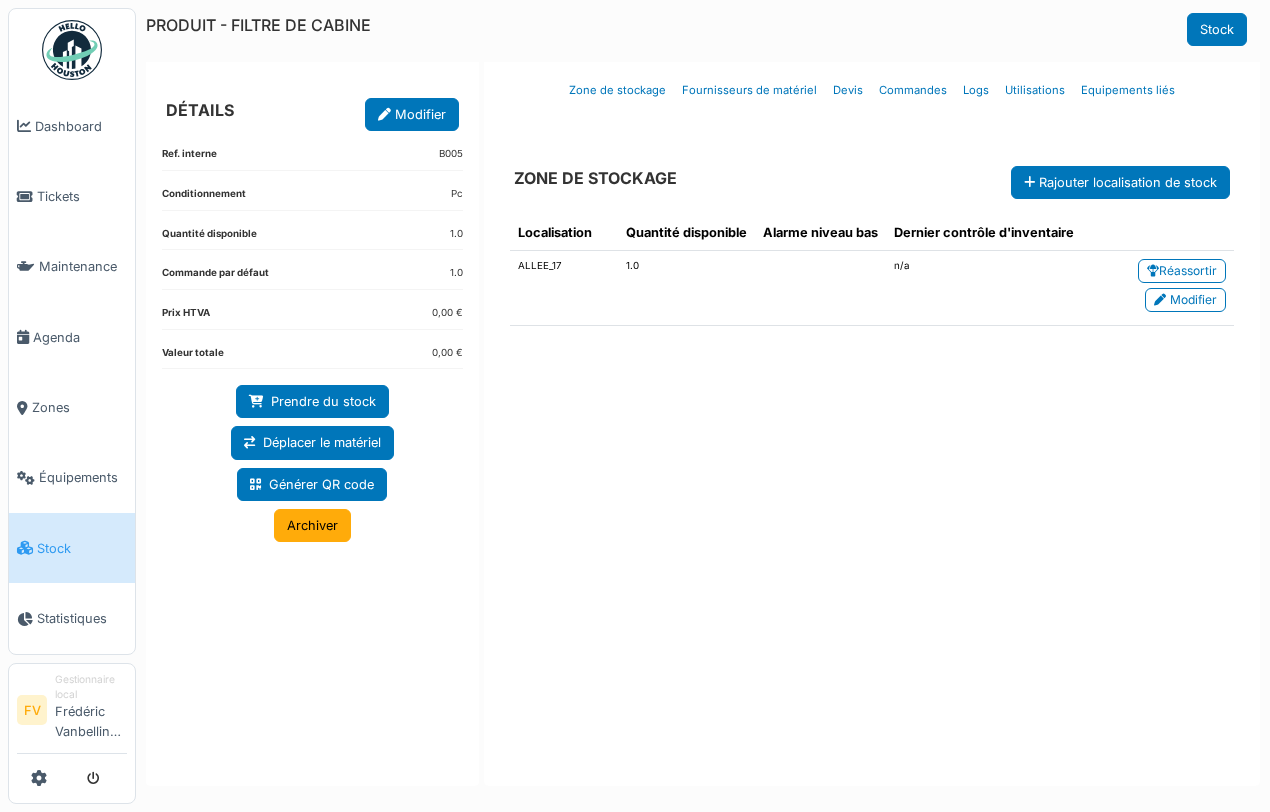 scroll, scrollTop: 0, scrollLeft: 0, axis: both 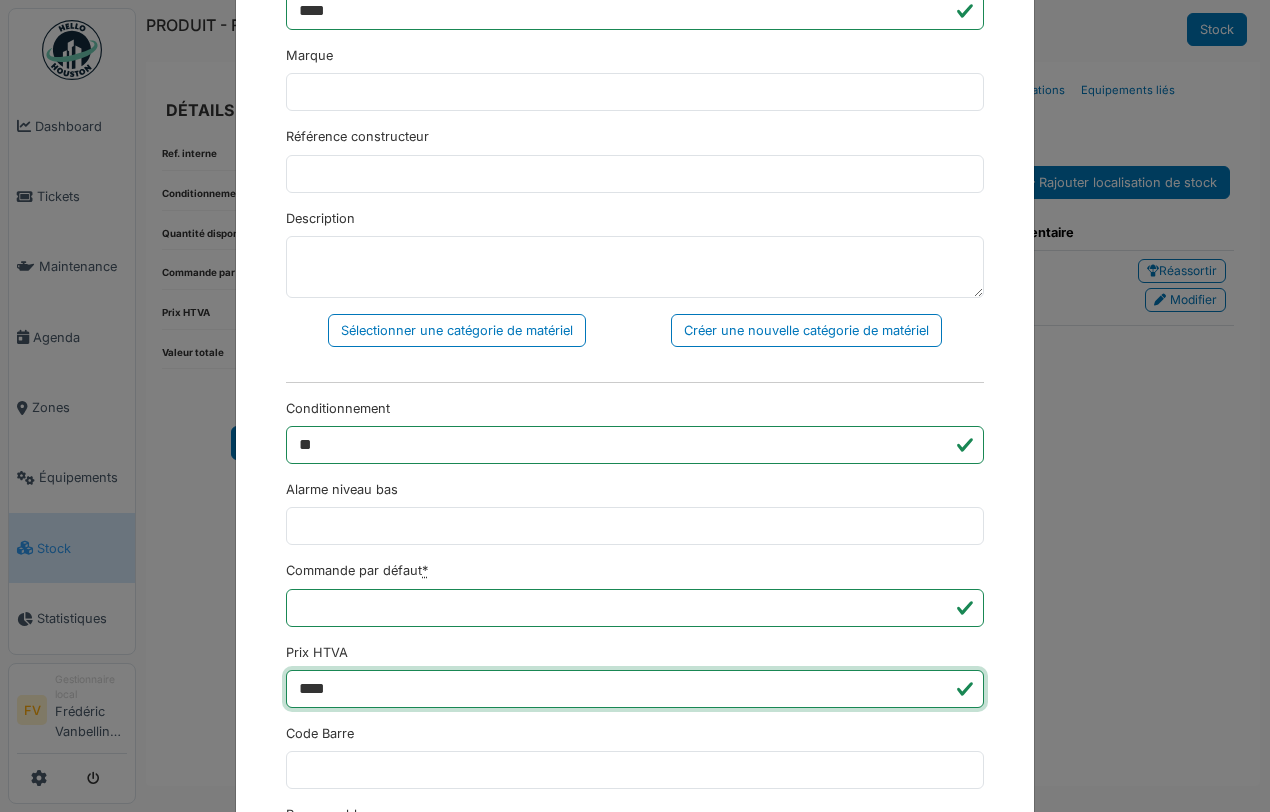 click on "****" at bounding box center [635, 689] 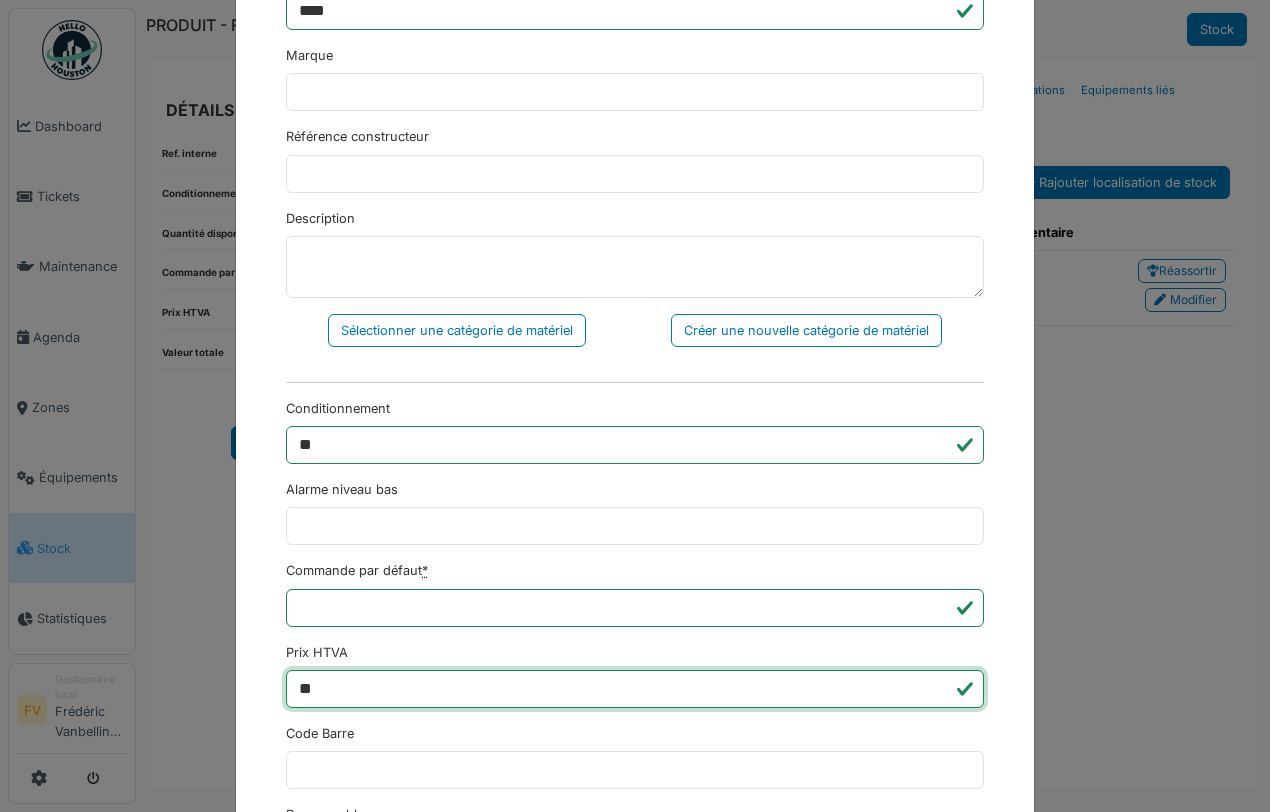 type on "*" 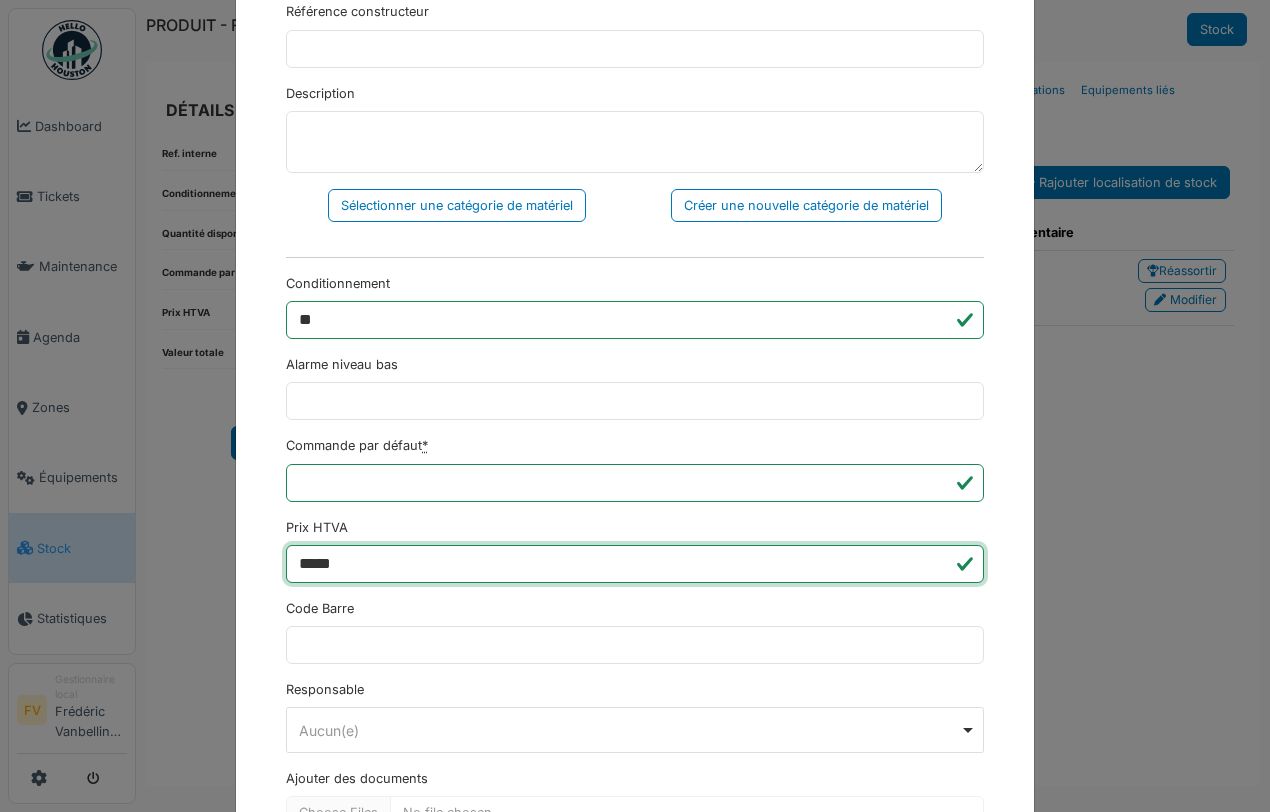 scroll, scrollTop: 516, scrollLeft: 0, axis: vertical 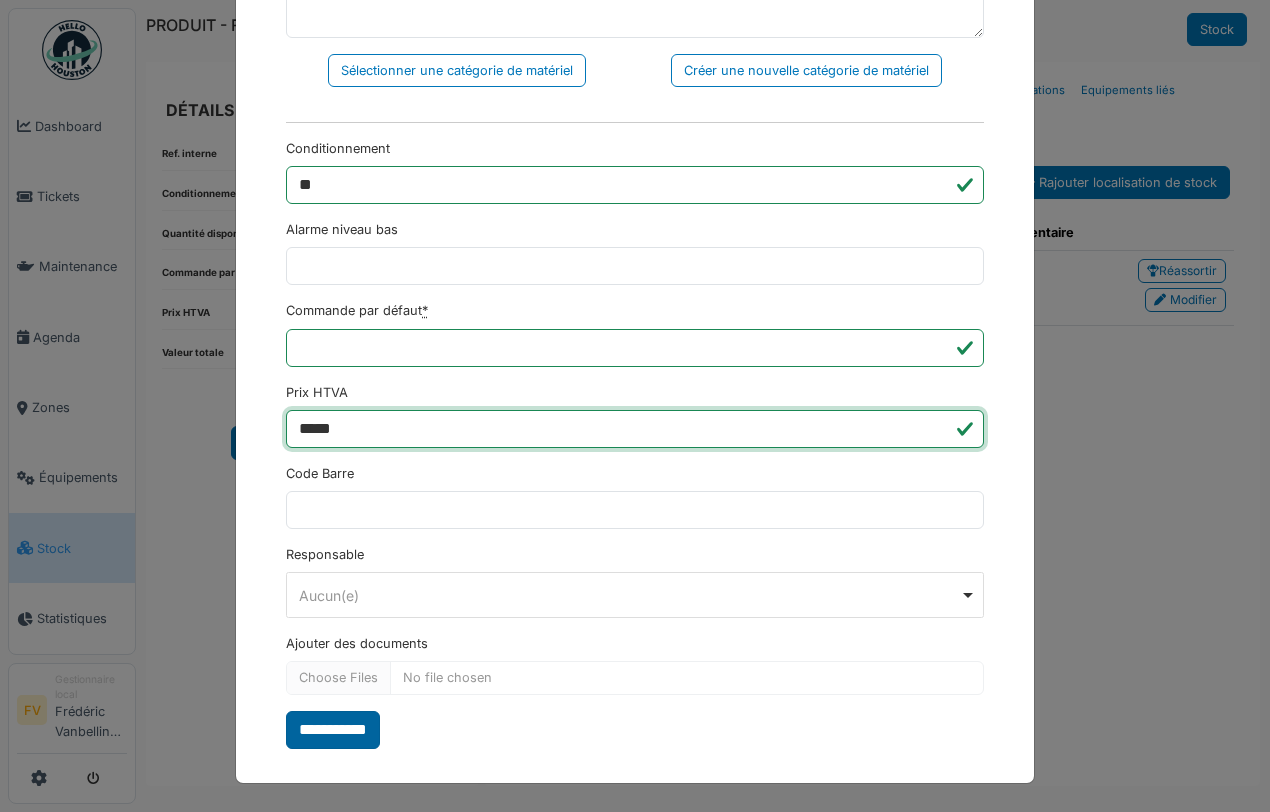 type on "*****" 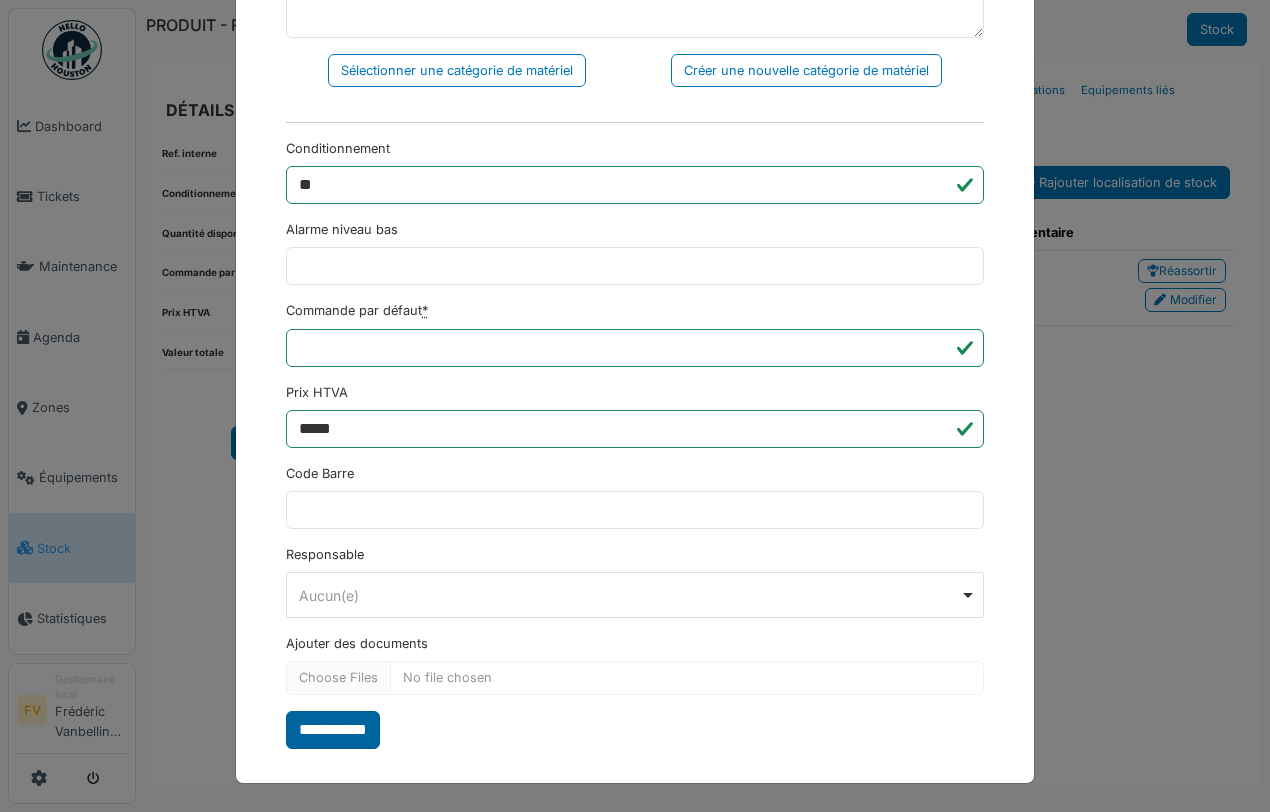 click on "**********" at bounding box center [333, 730] 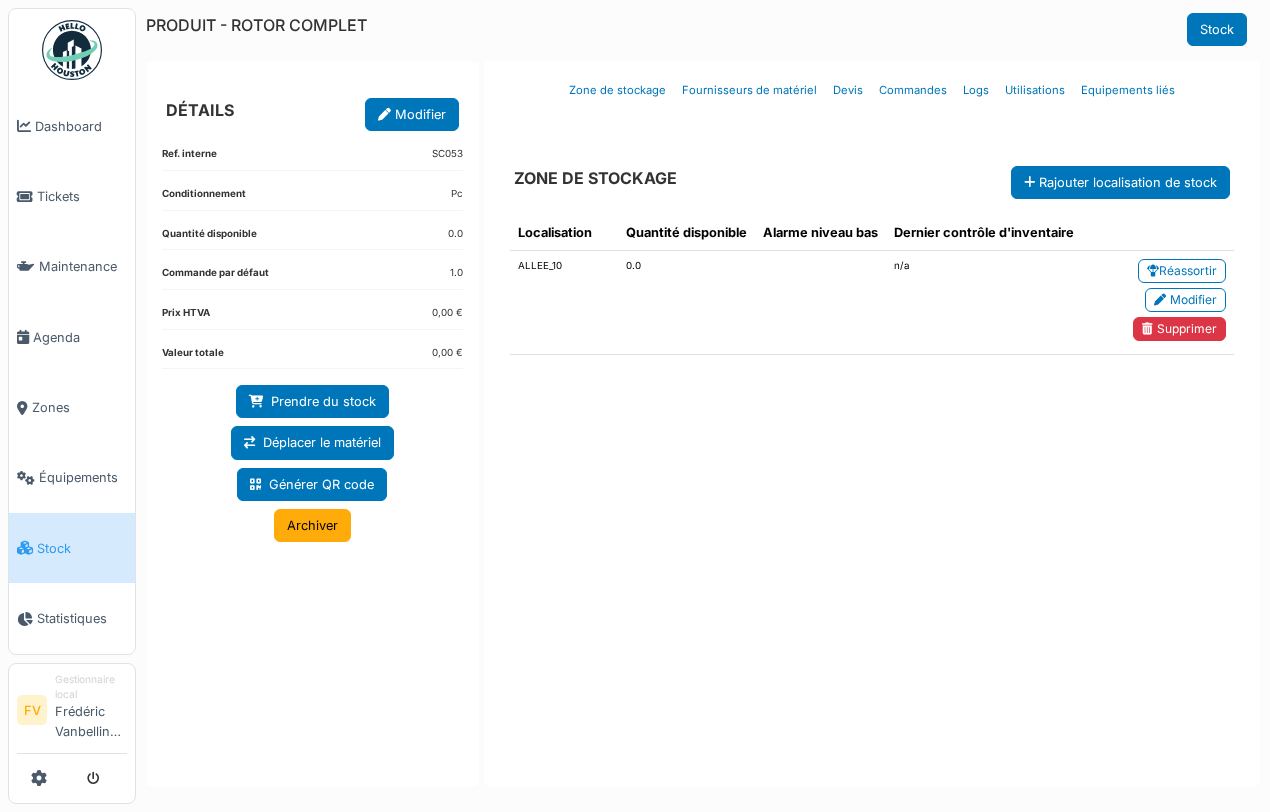 click on "Modifier" at bounding box center [412, 114] 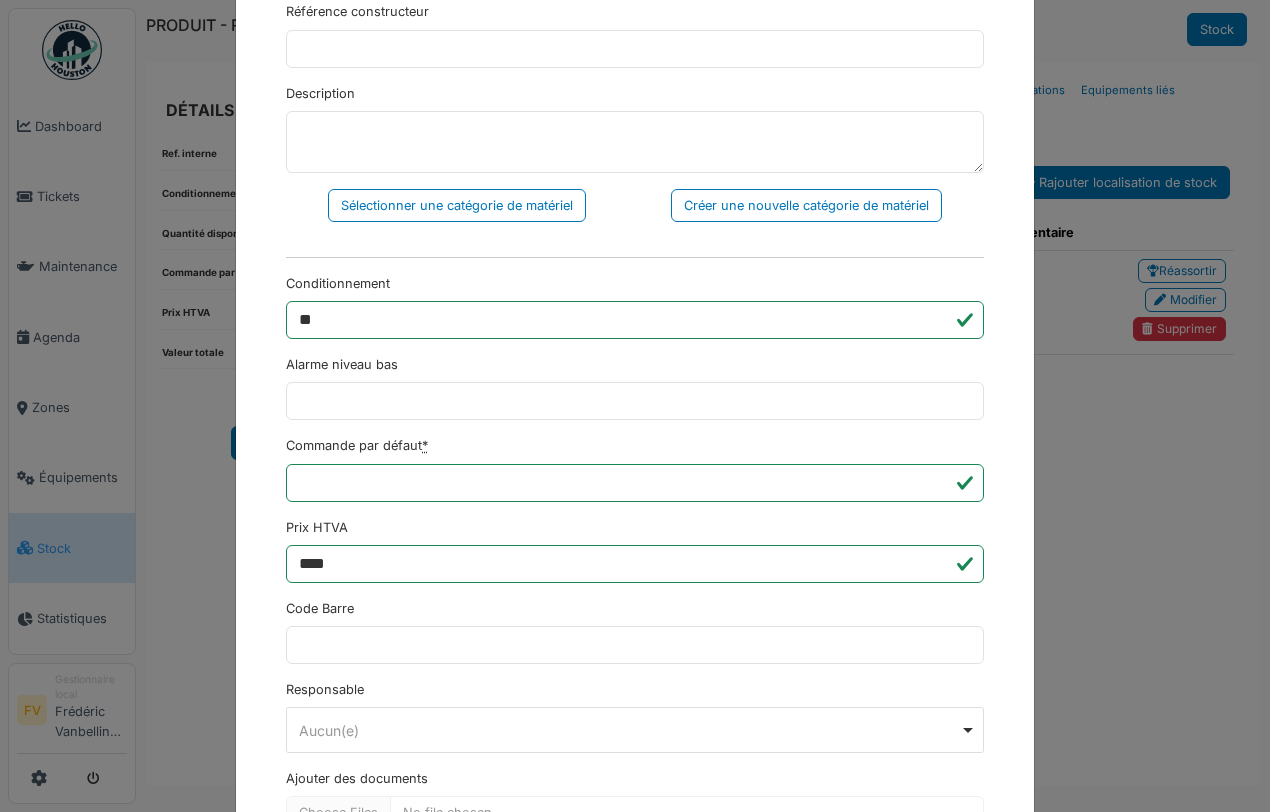 scroll, scrollTop: 500, scrollLeft: 0, axis: vertical 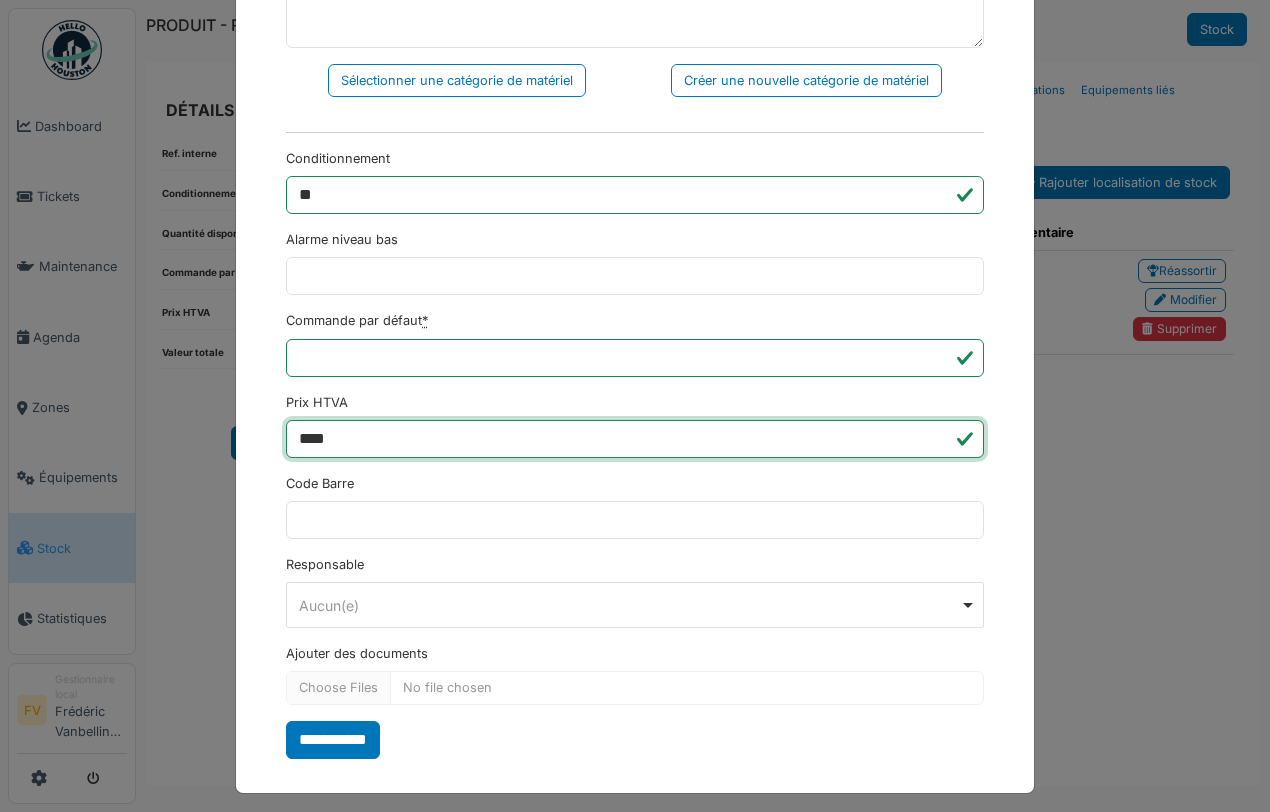 click on "****" at bounding box center [635, 439] 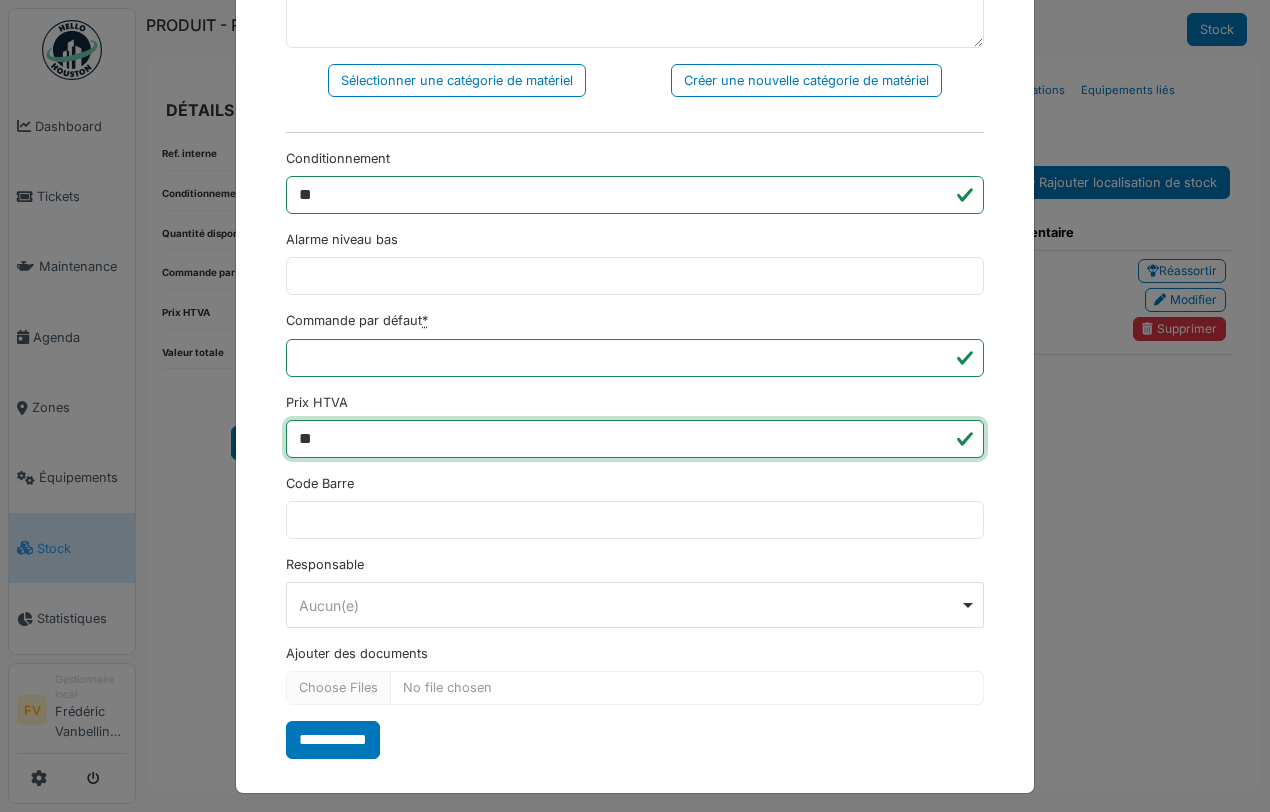 type on "*" 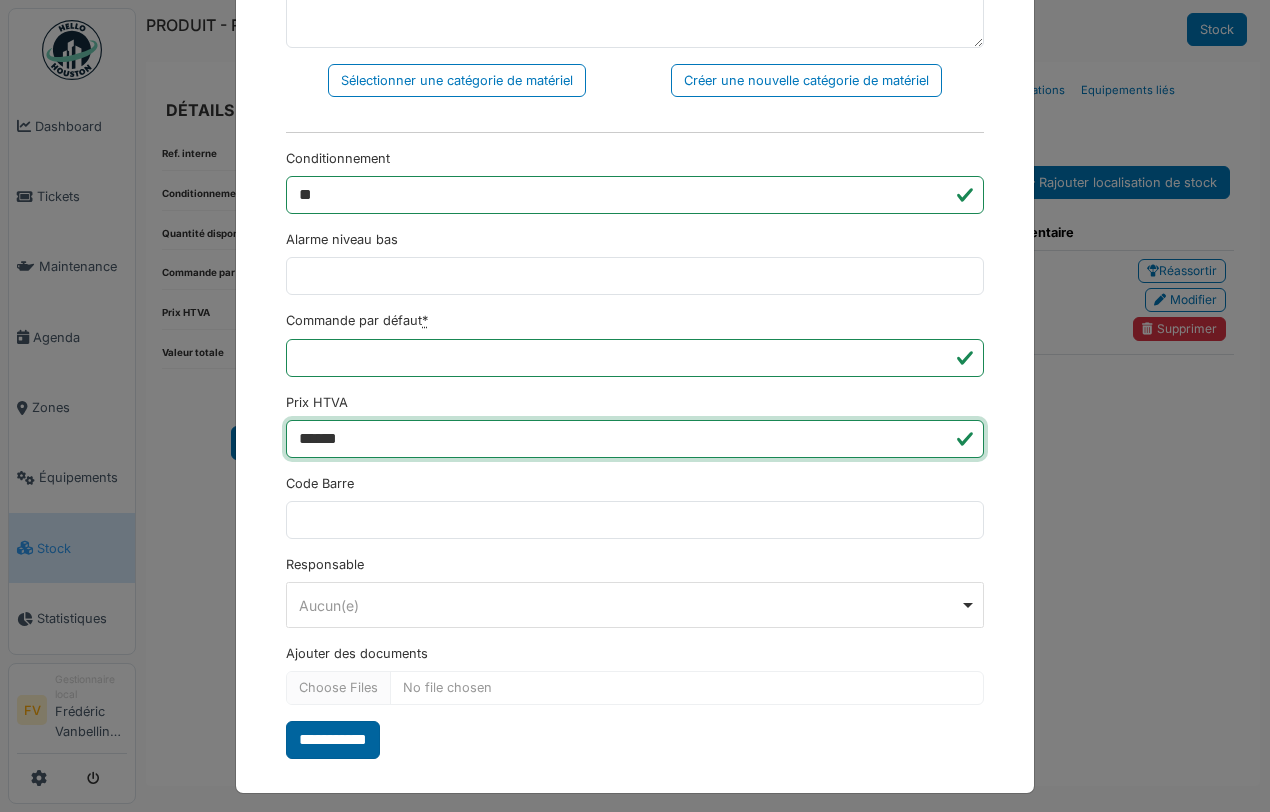 type on "******" 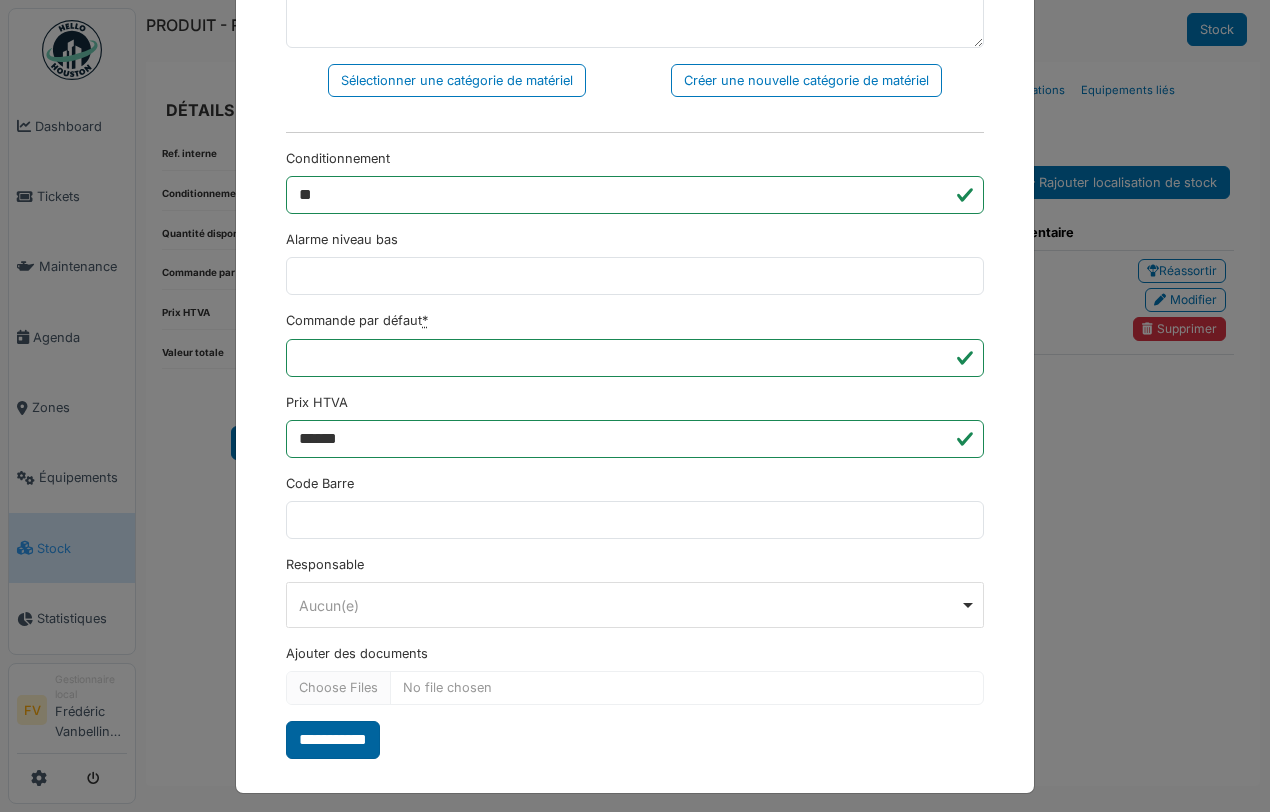 click on "**********" at bounding box center (333, 740) 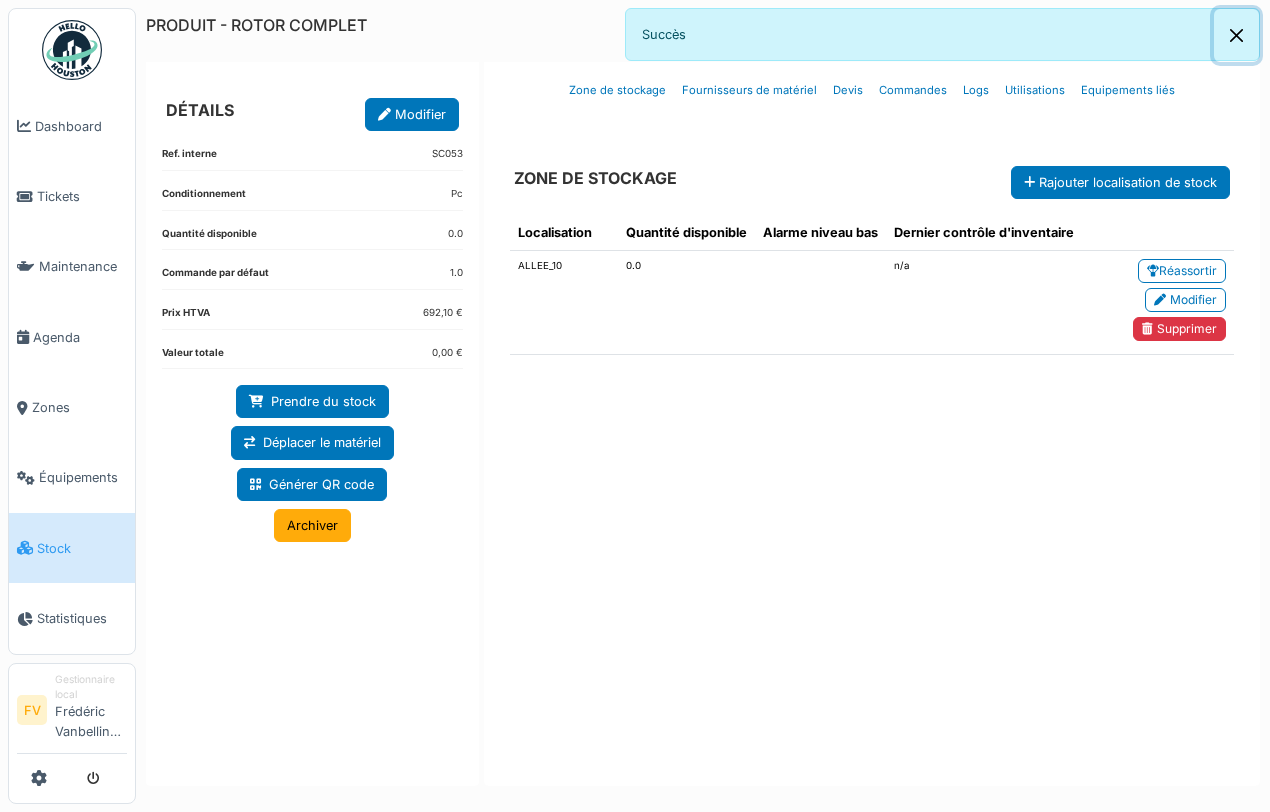 click at bounding box center [1236, 35] 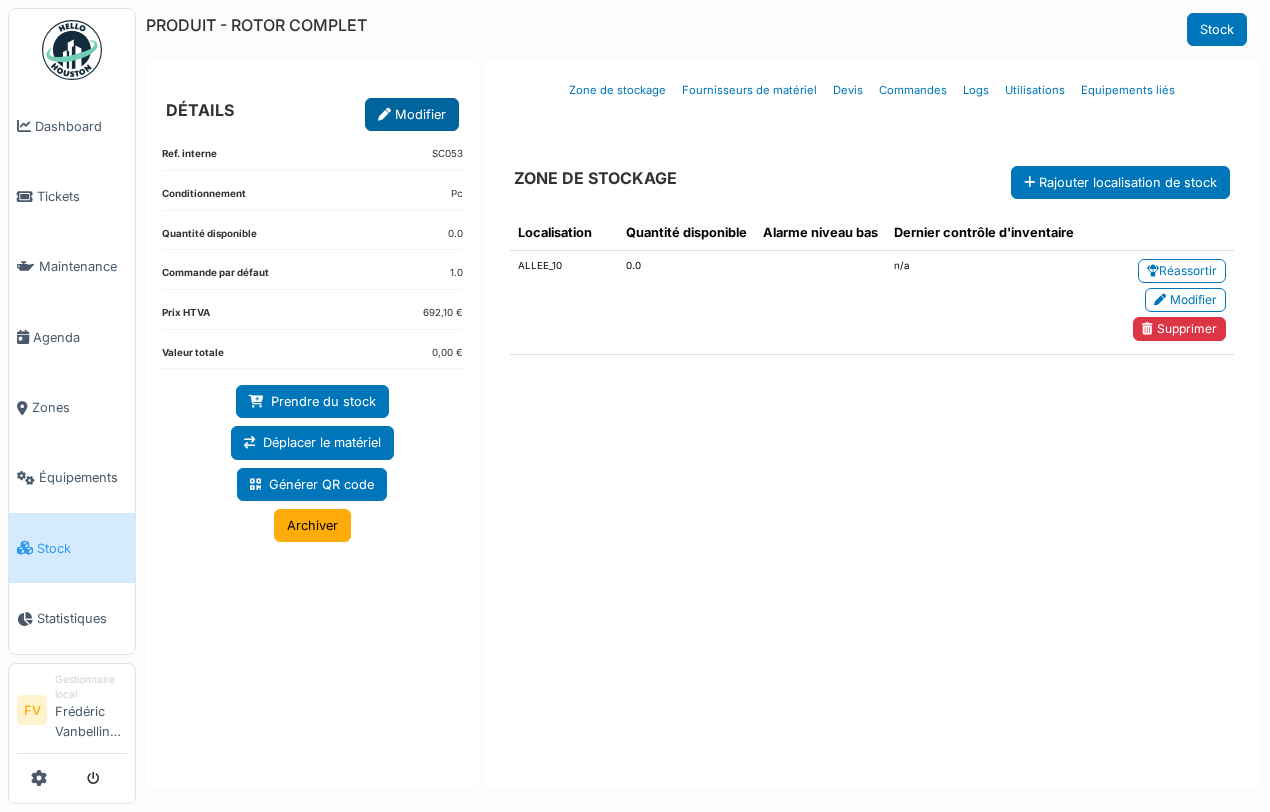 click on "Modifier" at bounding box center (412, 114) 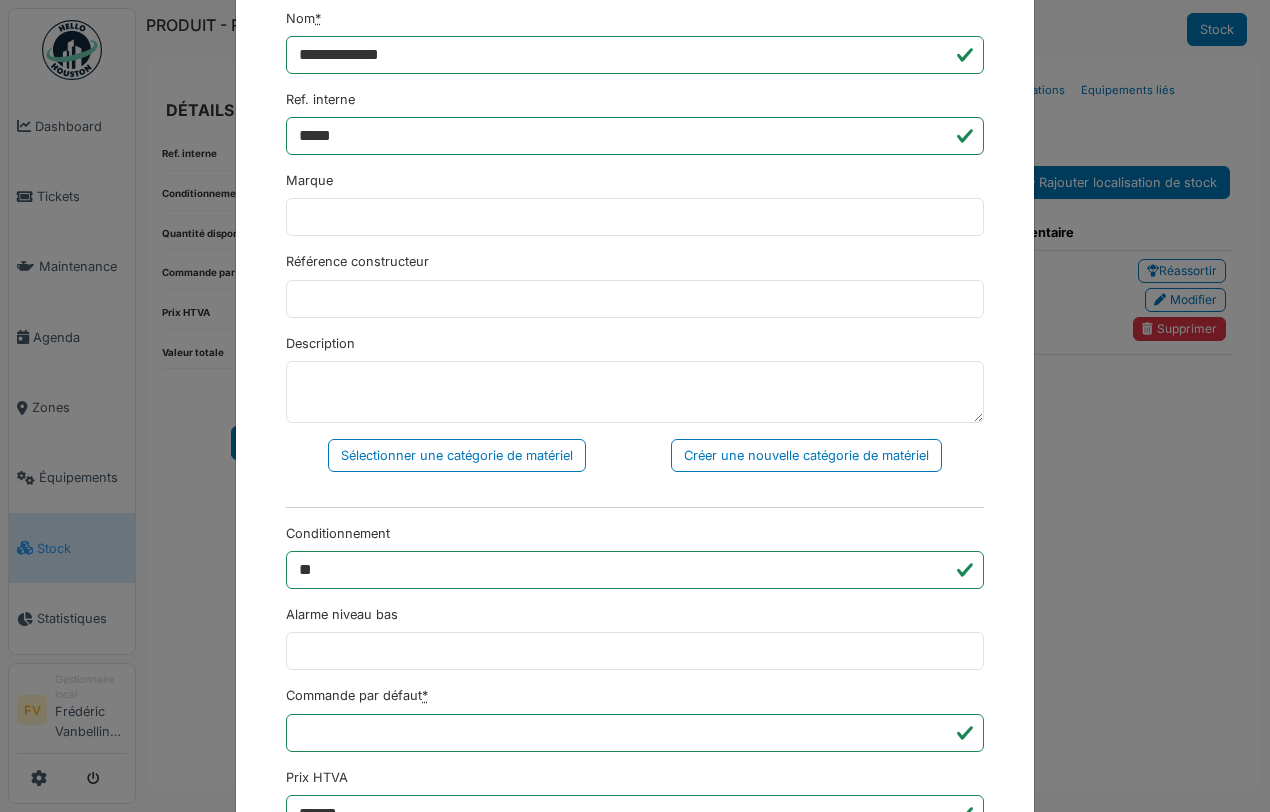 scroll, scrollTop: 0, scrollLeft: 0, axis: both 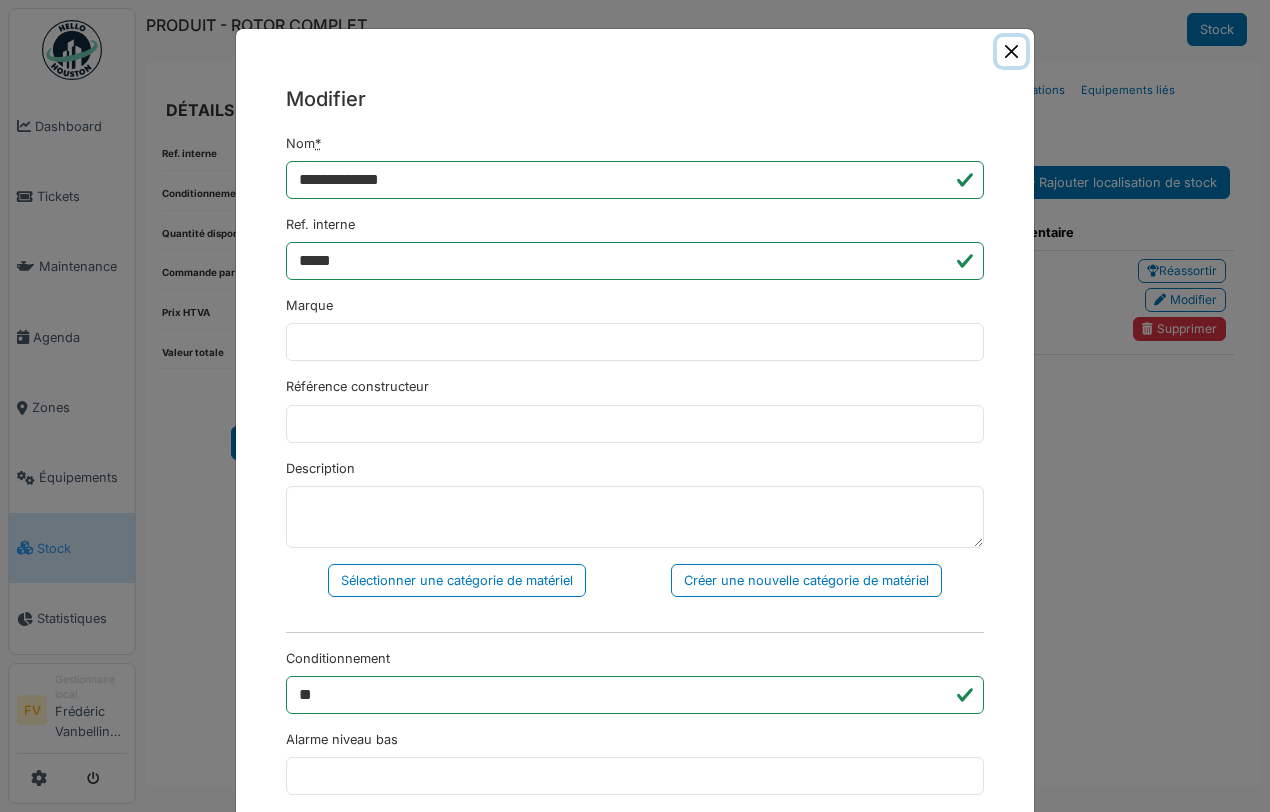 click at bounding box center (1011, 51) 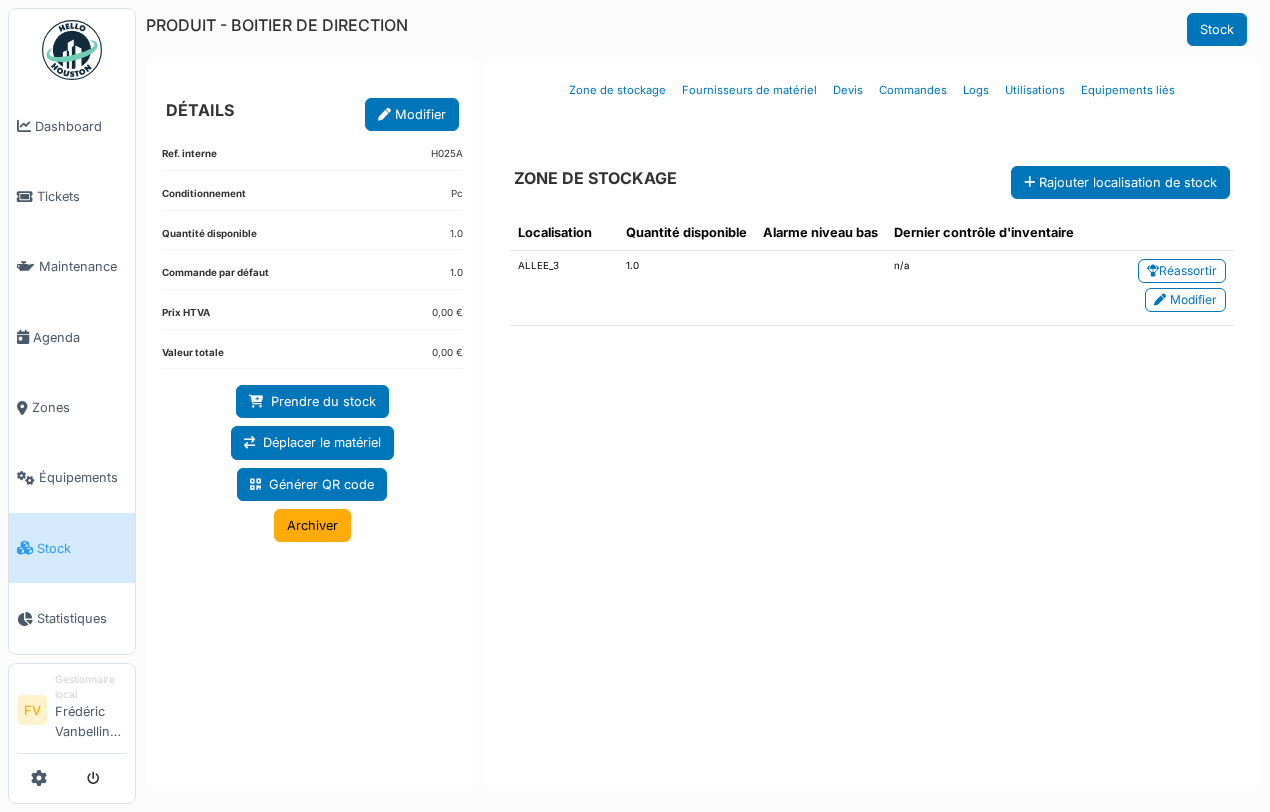 scroll, scrollTop: 0, scrollLeft: 0, axis: both 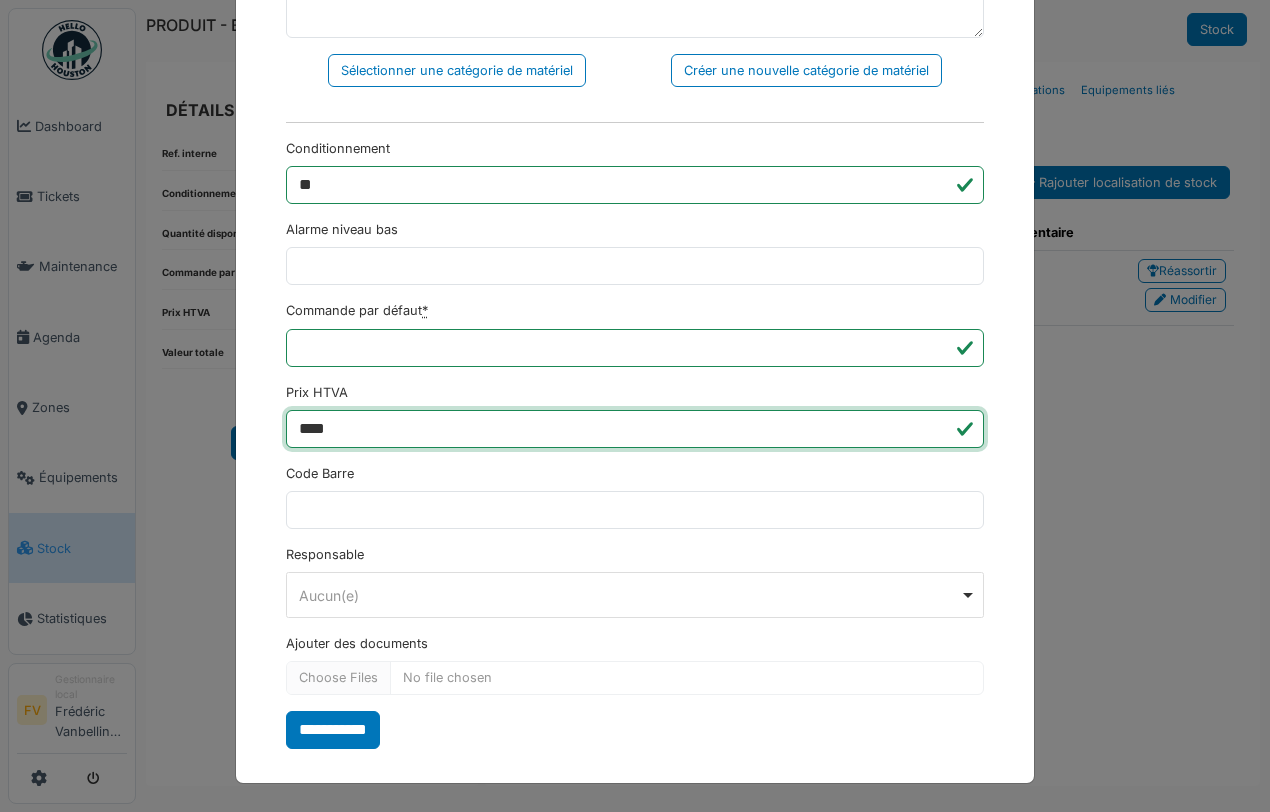click on "****" at bounding box center (635, 429) 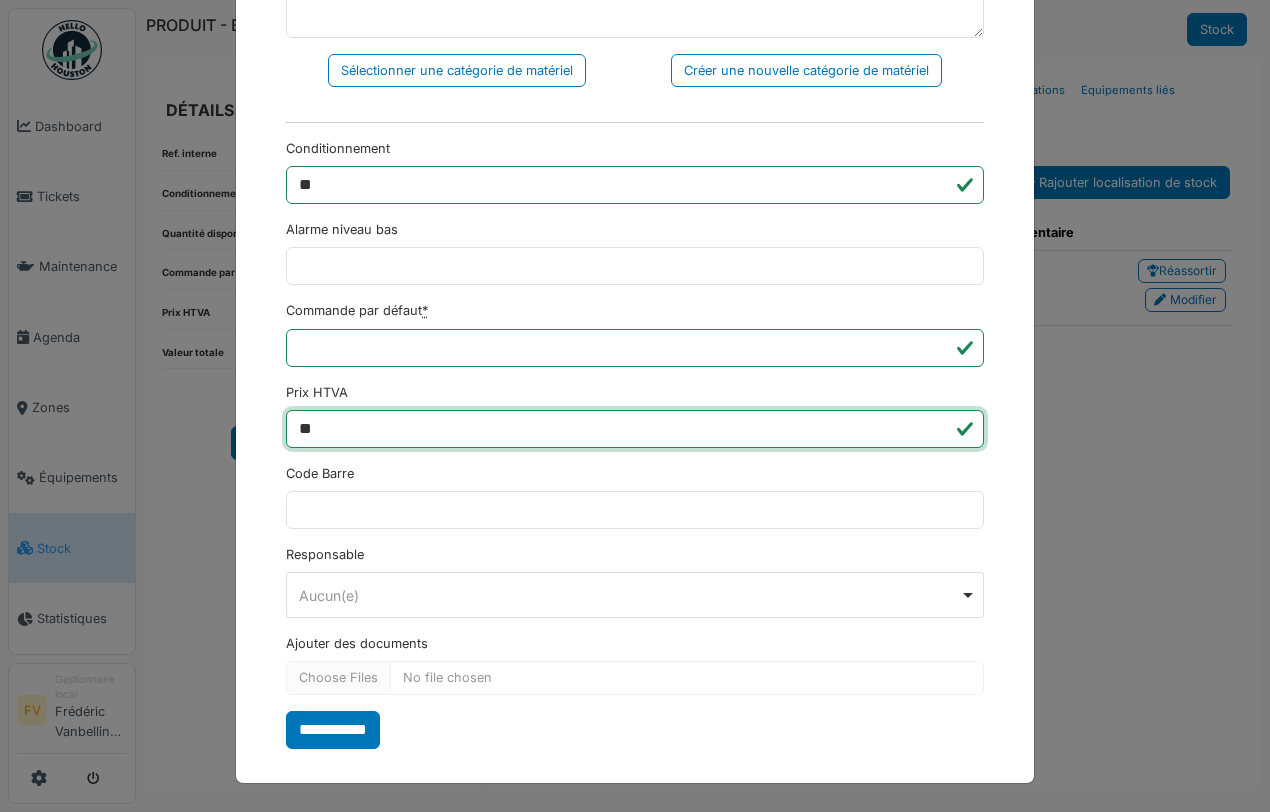type on "*" 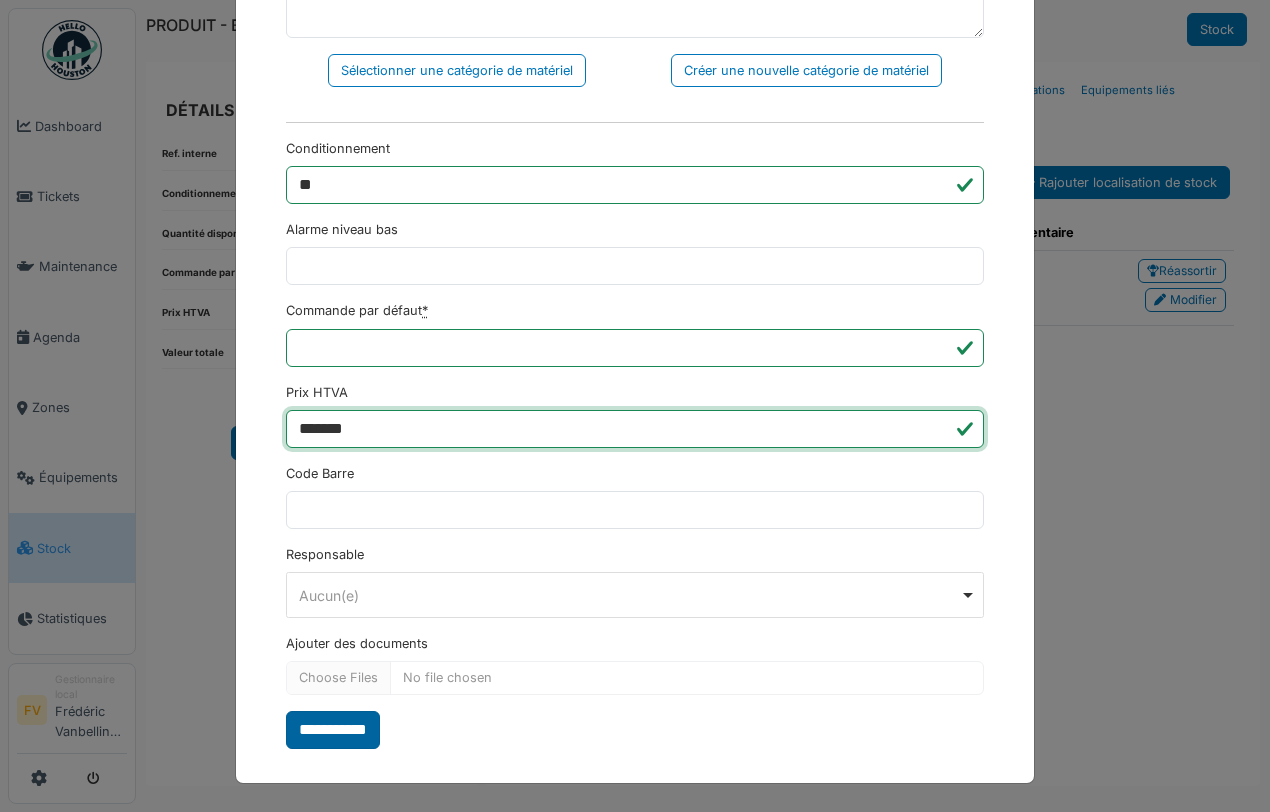 type on "*******" 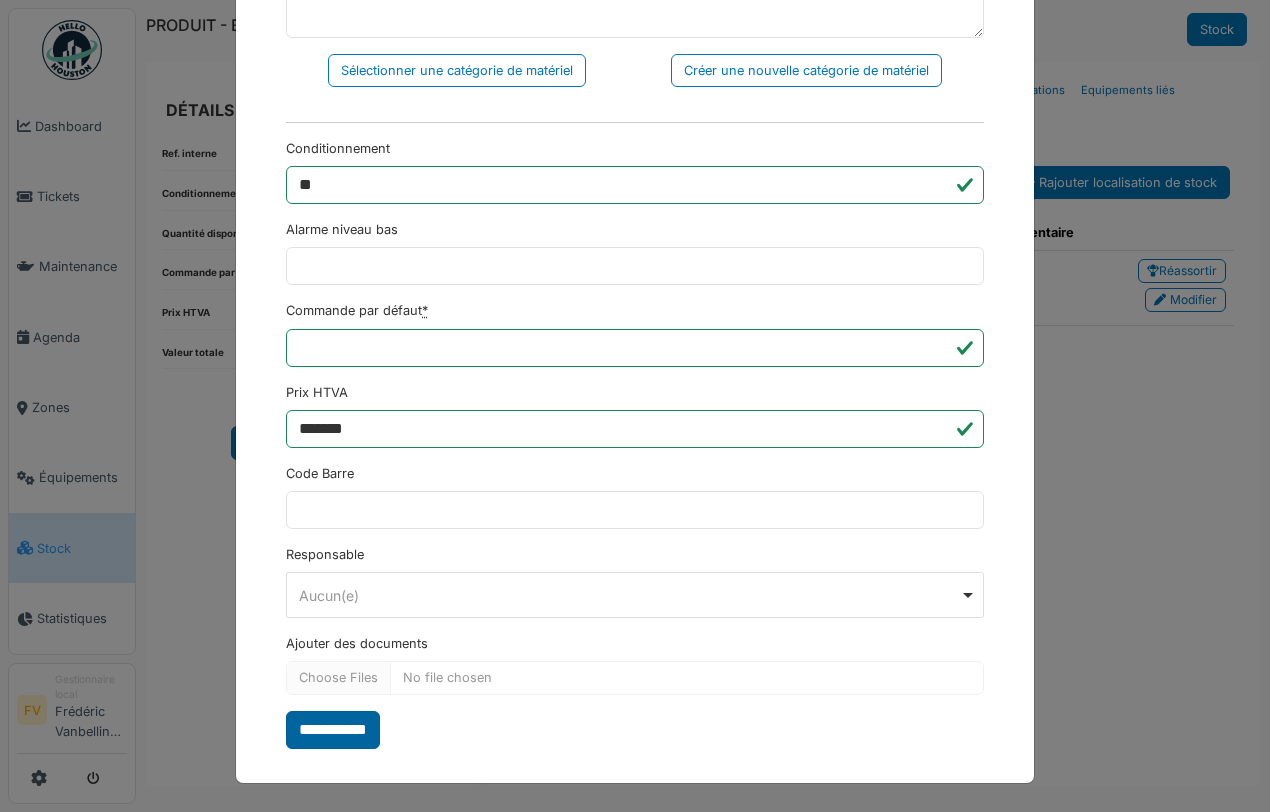 click on "**********" at bounding box center (333, 730) 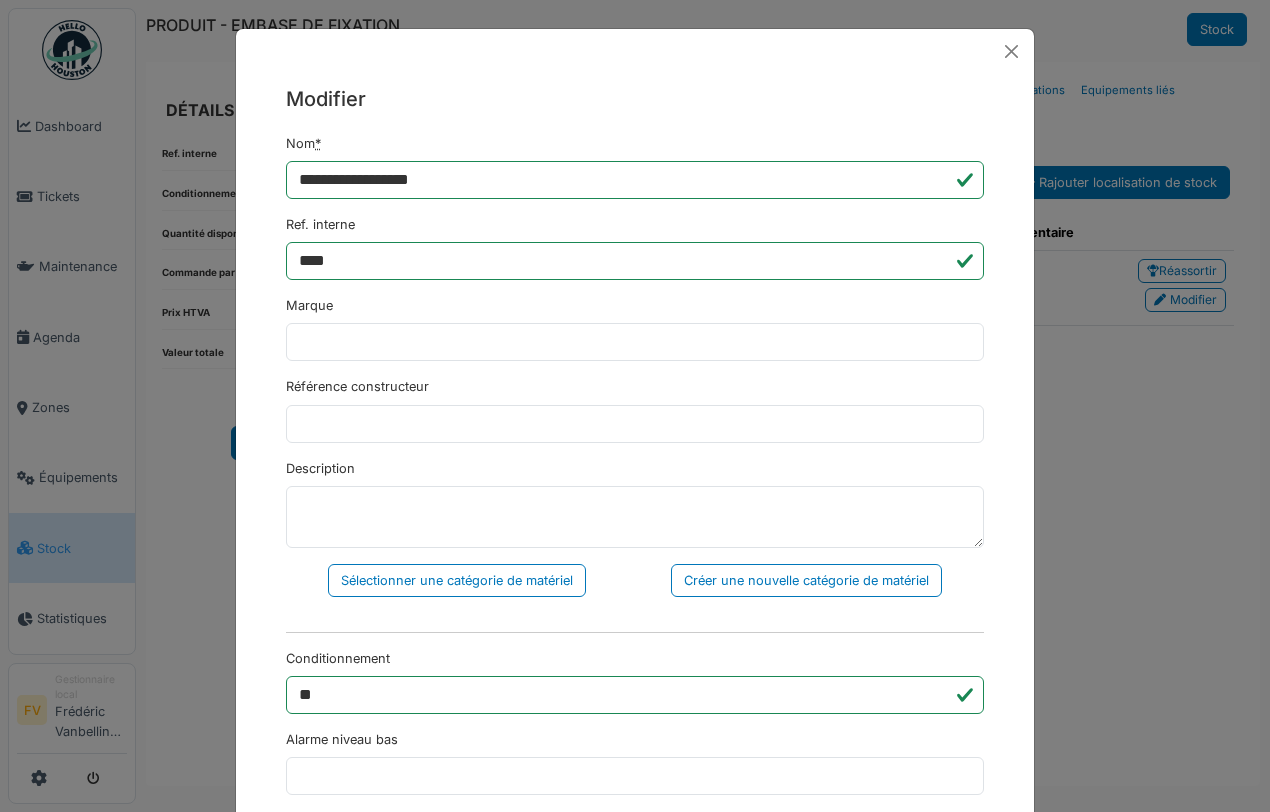 scroll, scrollTop: 0, scrollLeft: 0, axis: both 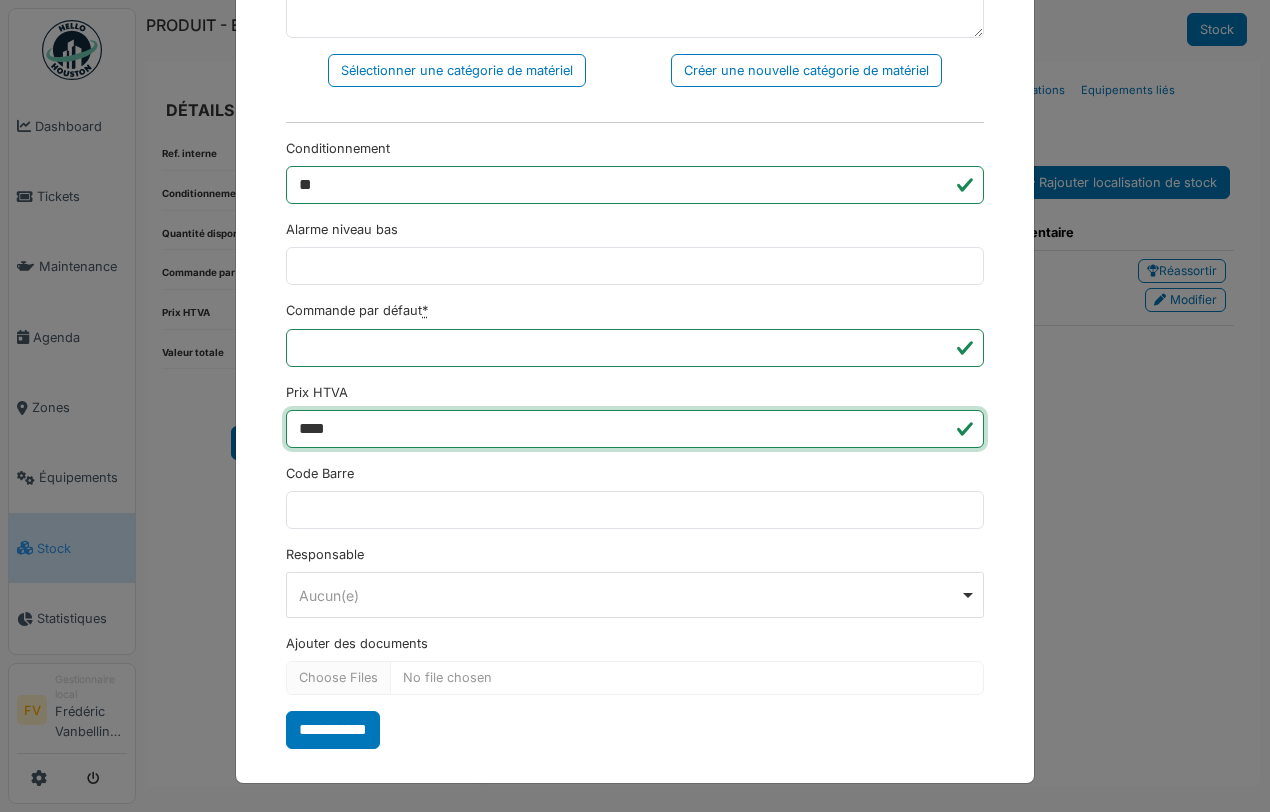 click on "****" at bounding box center (635, 429) 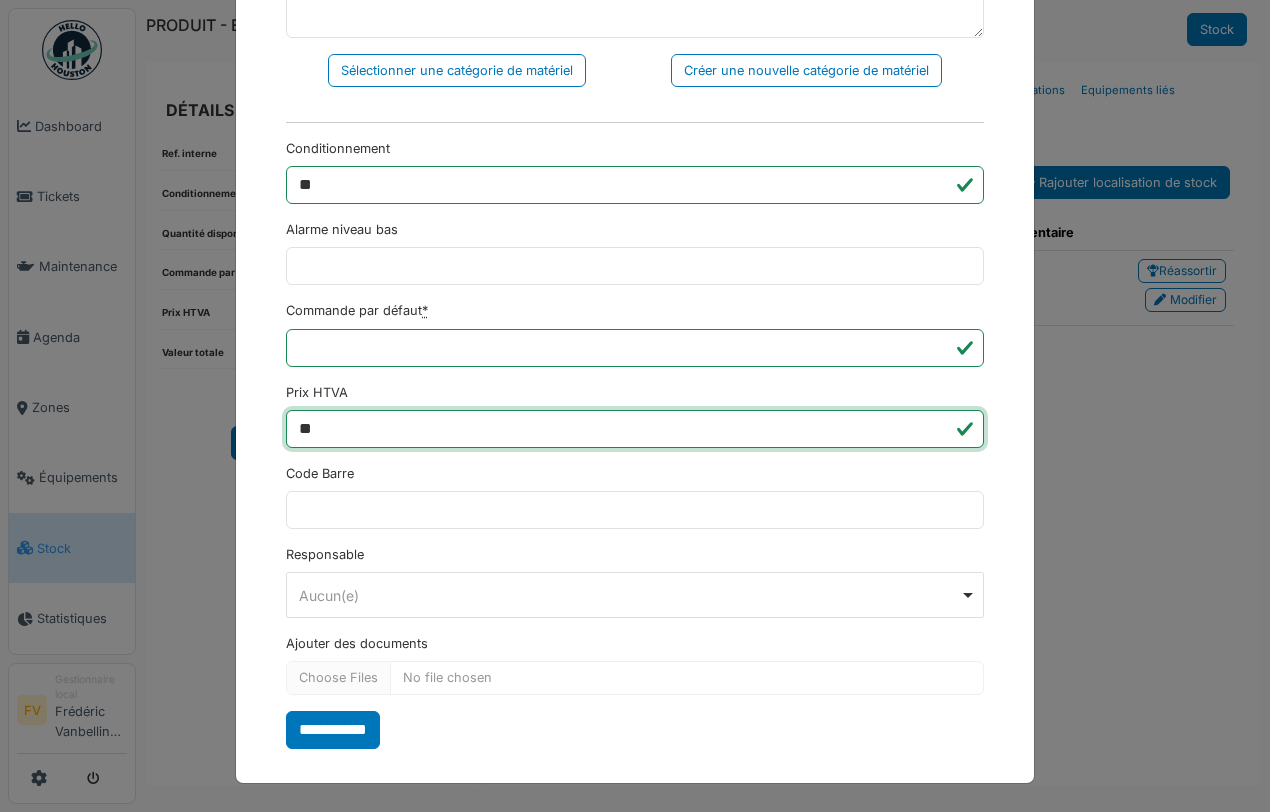 type on "*" 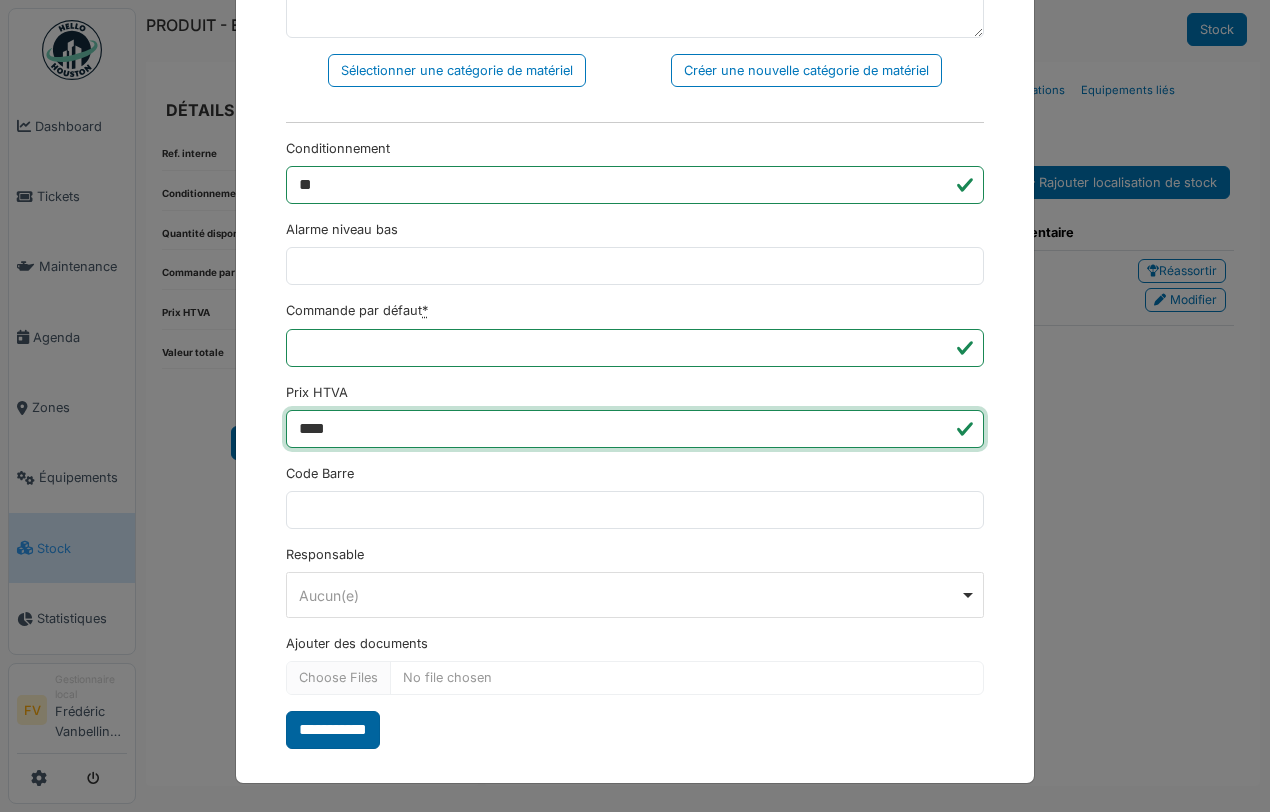type on "****" 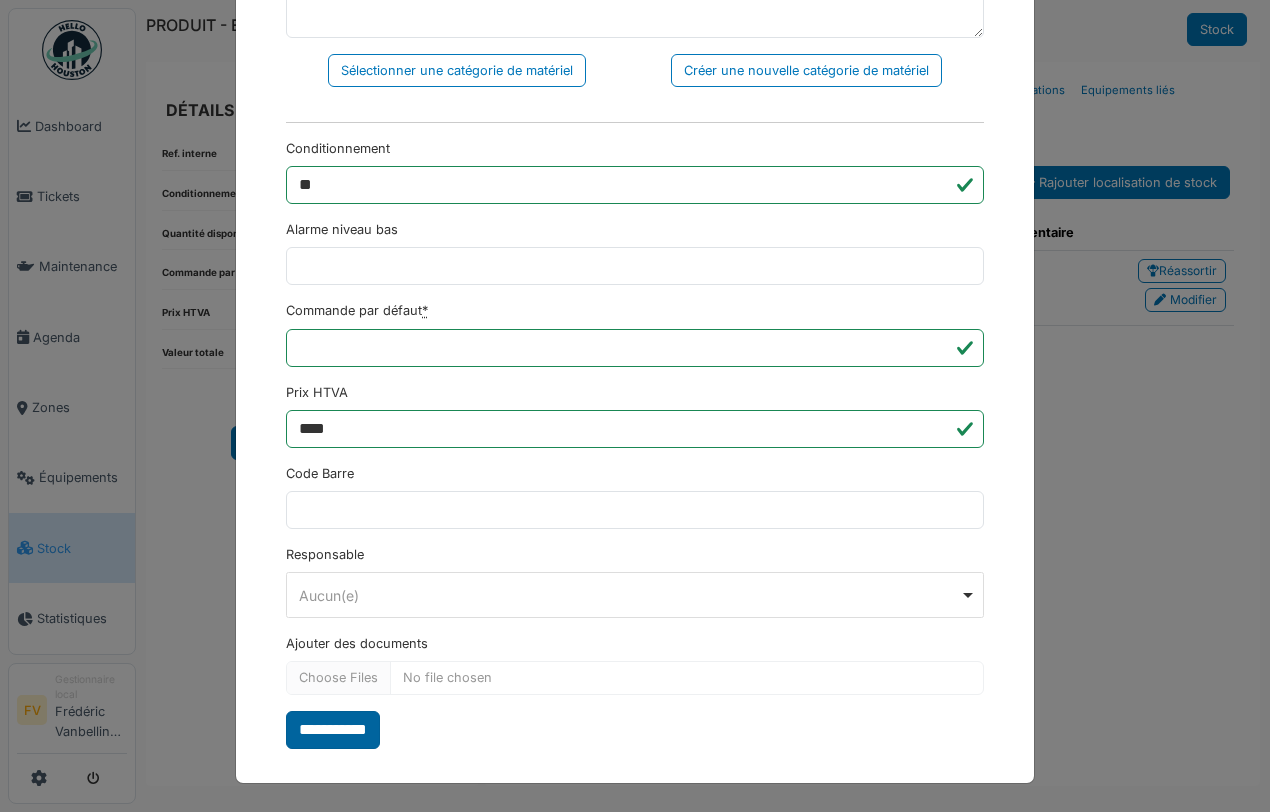 click on "**********" at bounding box center [333, 730] 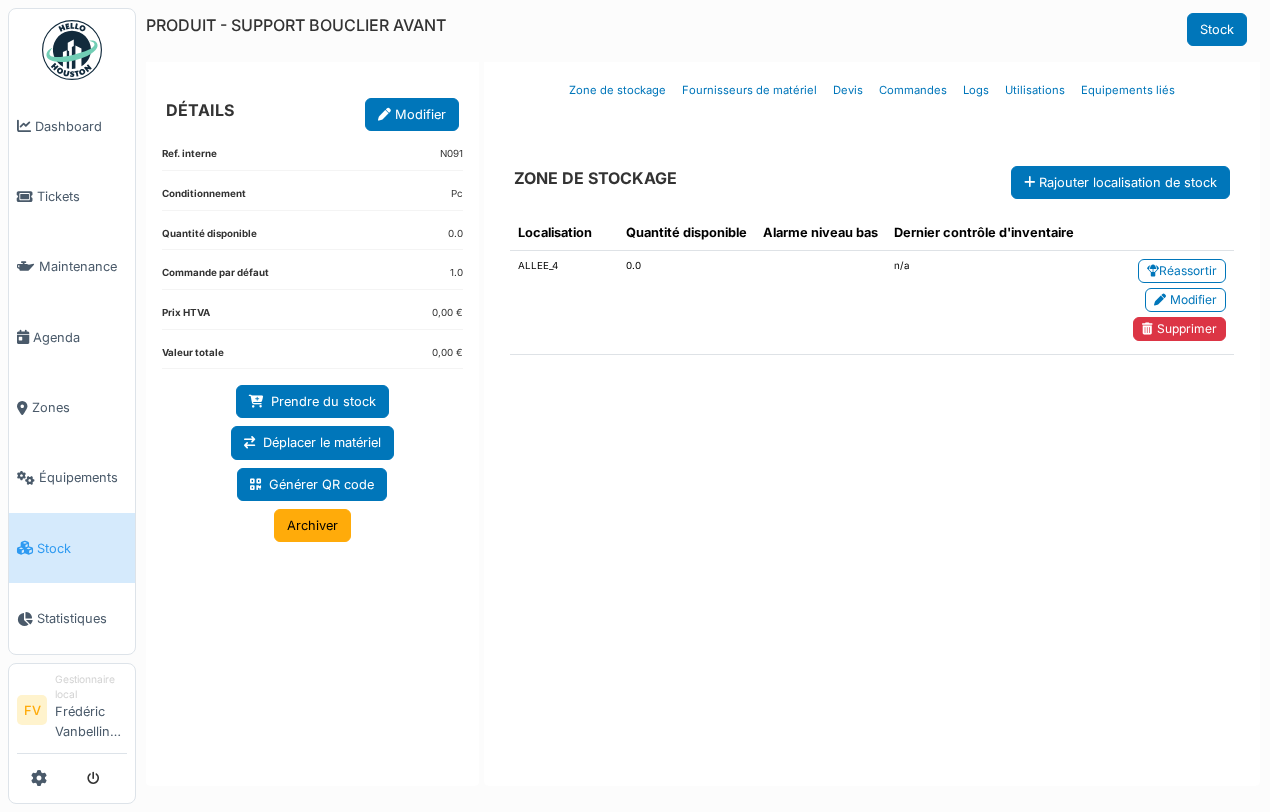 scroll, scrollTop: 0, scrollLeft: 0, axis: both 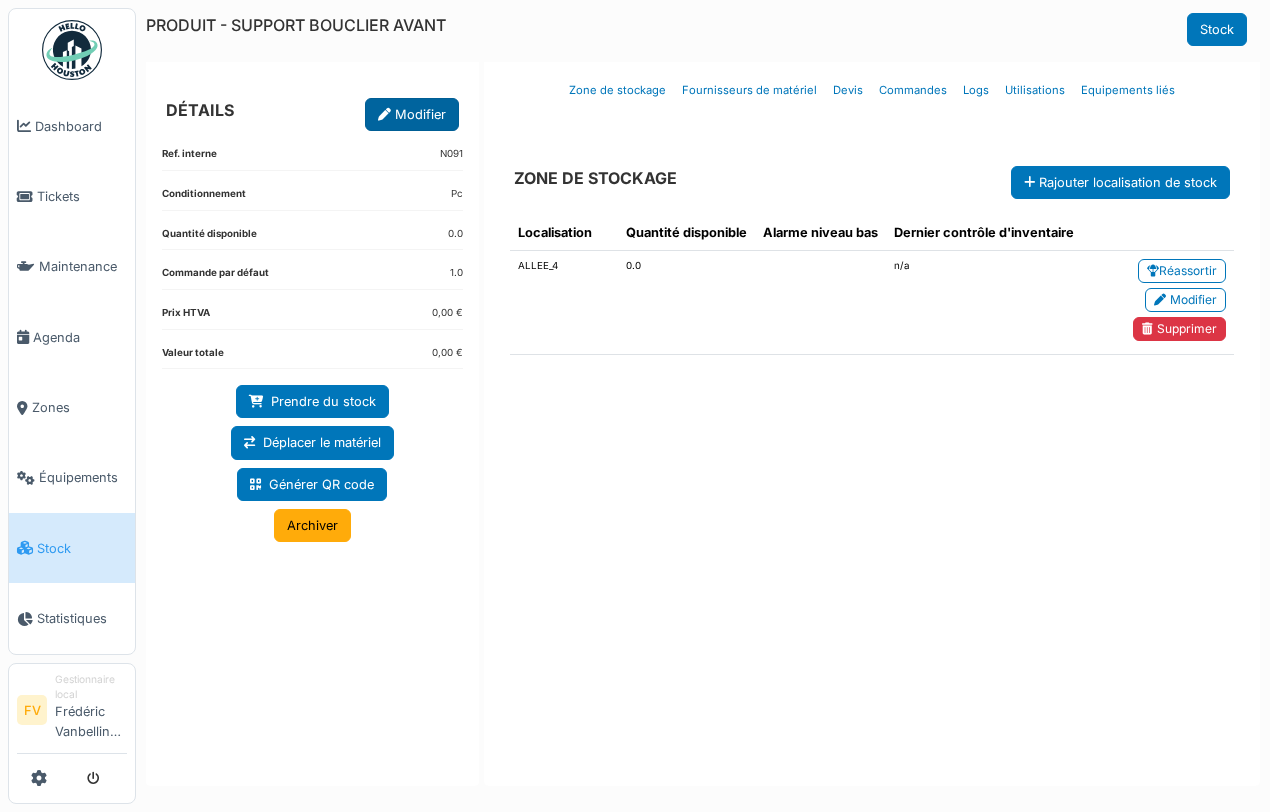 click on "Modifier" at bounding box center (412, 114) 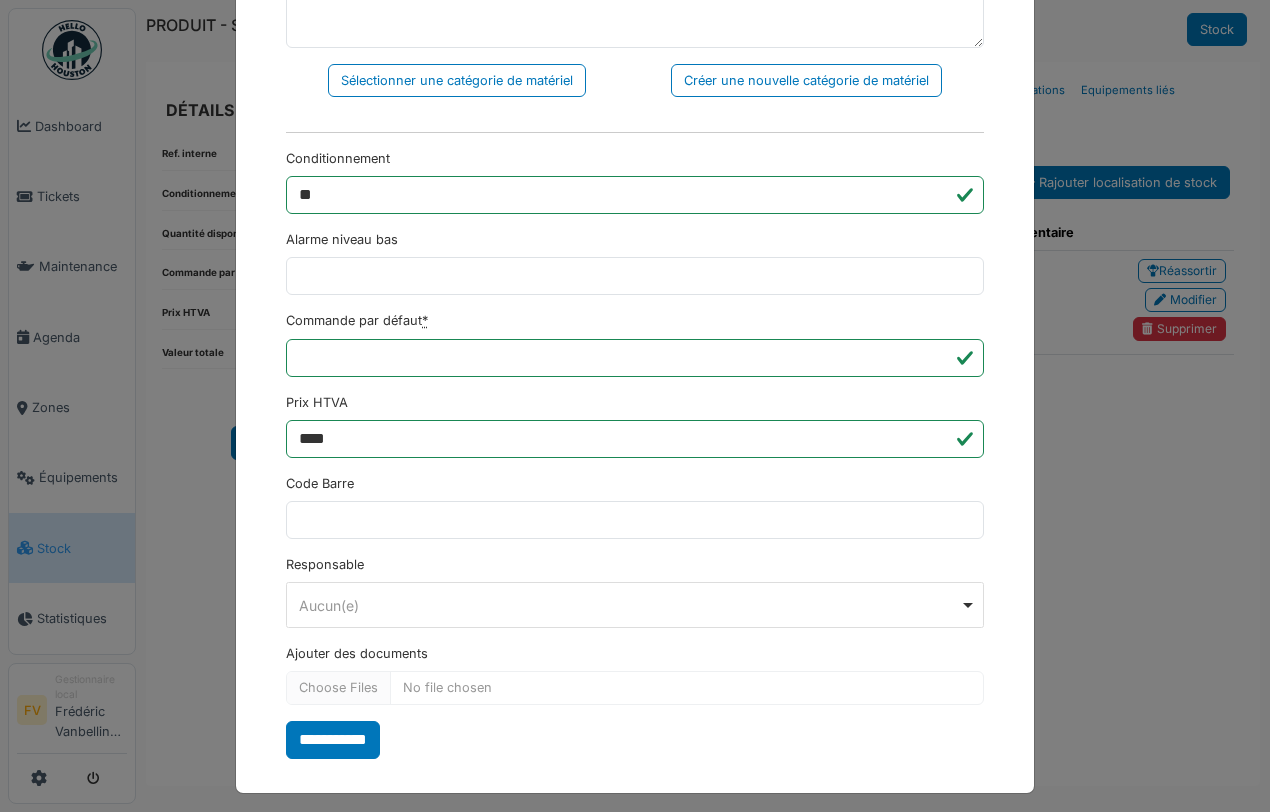 scroll, scrollTop: 516, scrollLeft: 0, axis: vertical 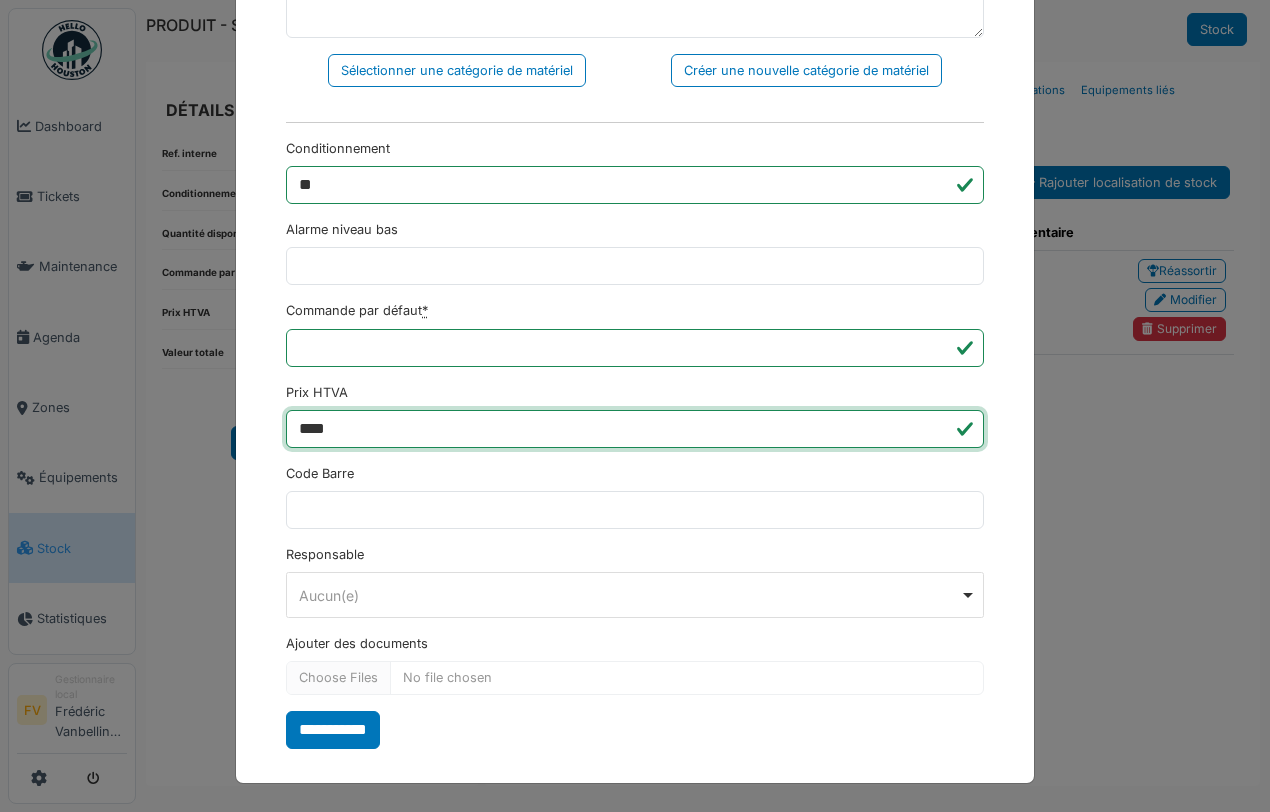 click on "****" at bounding box center [635, 429] 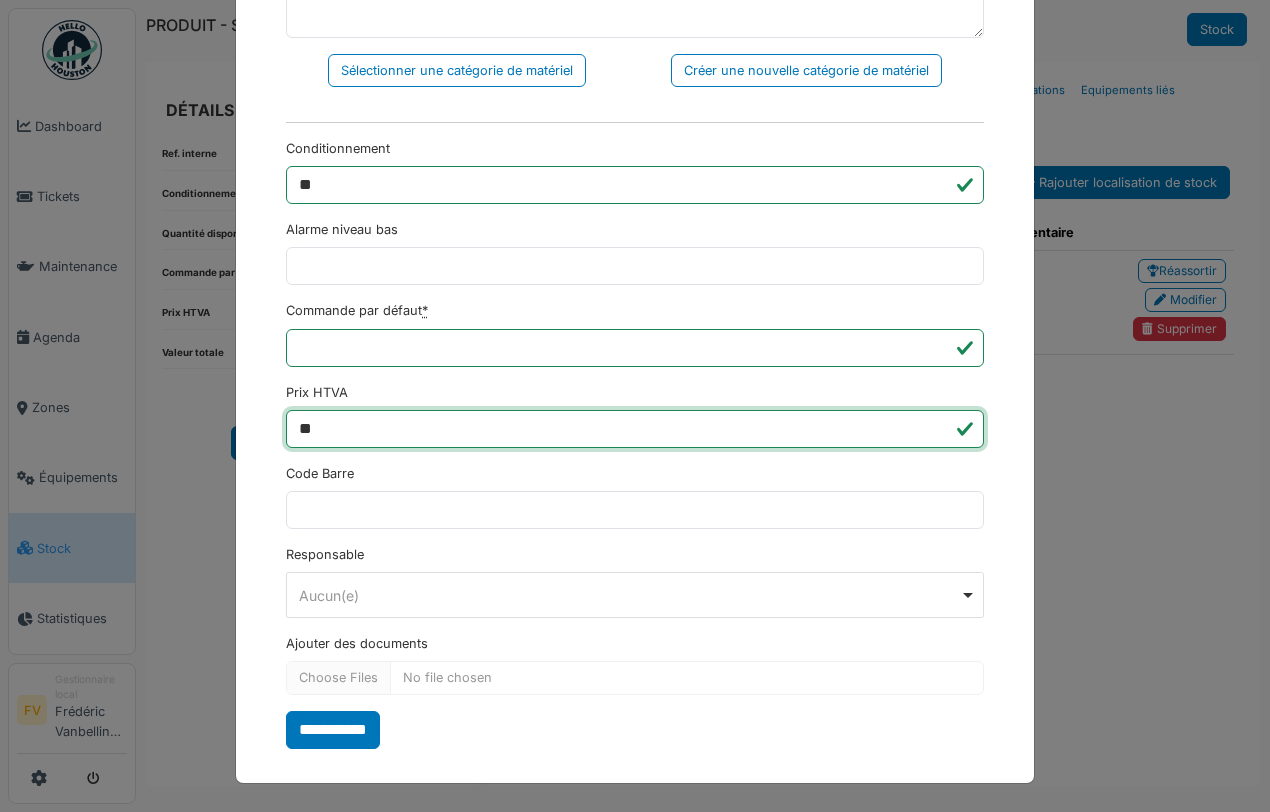 type on "*" 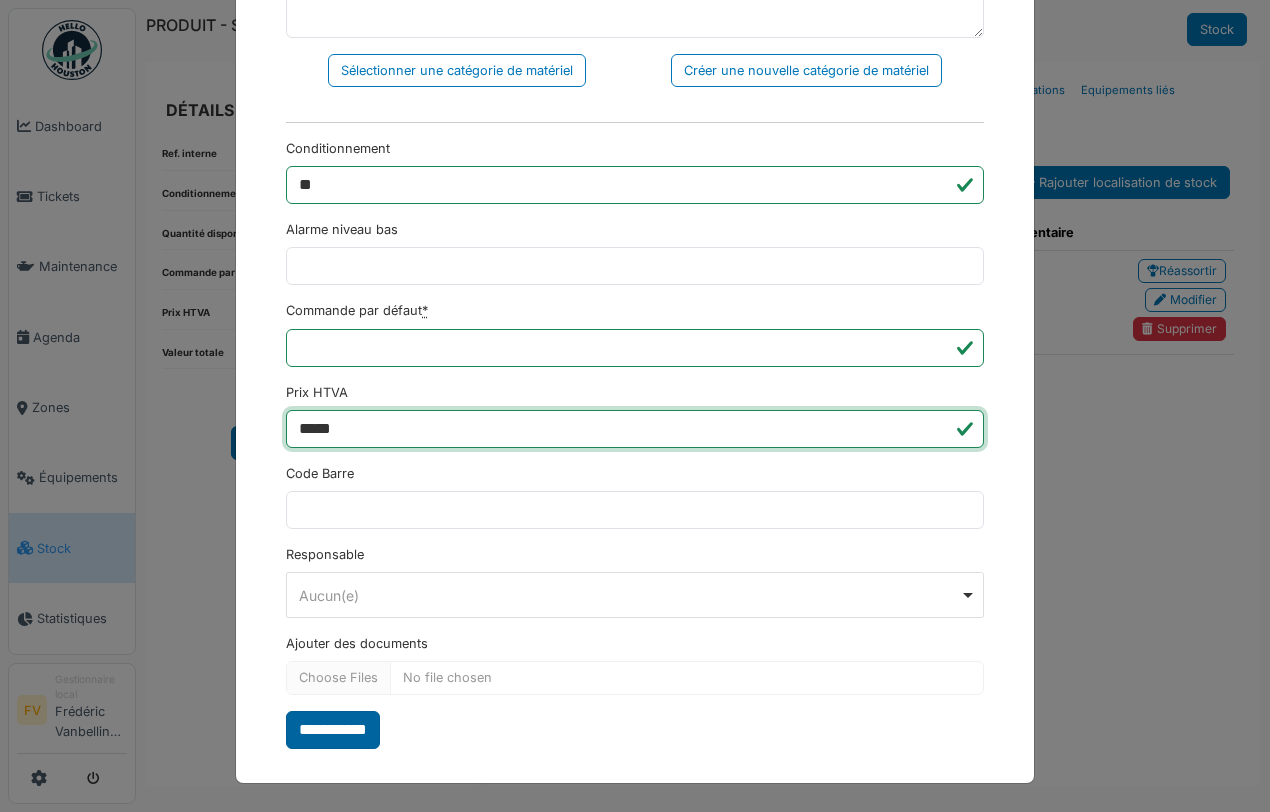 type on "*****" 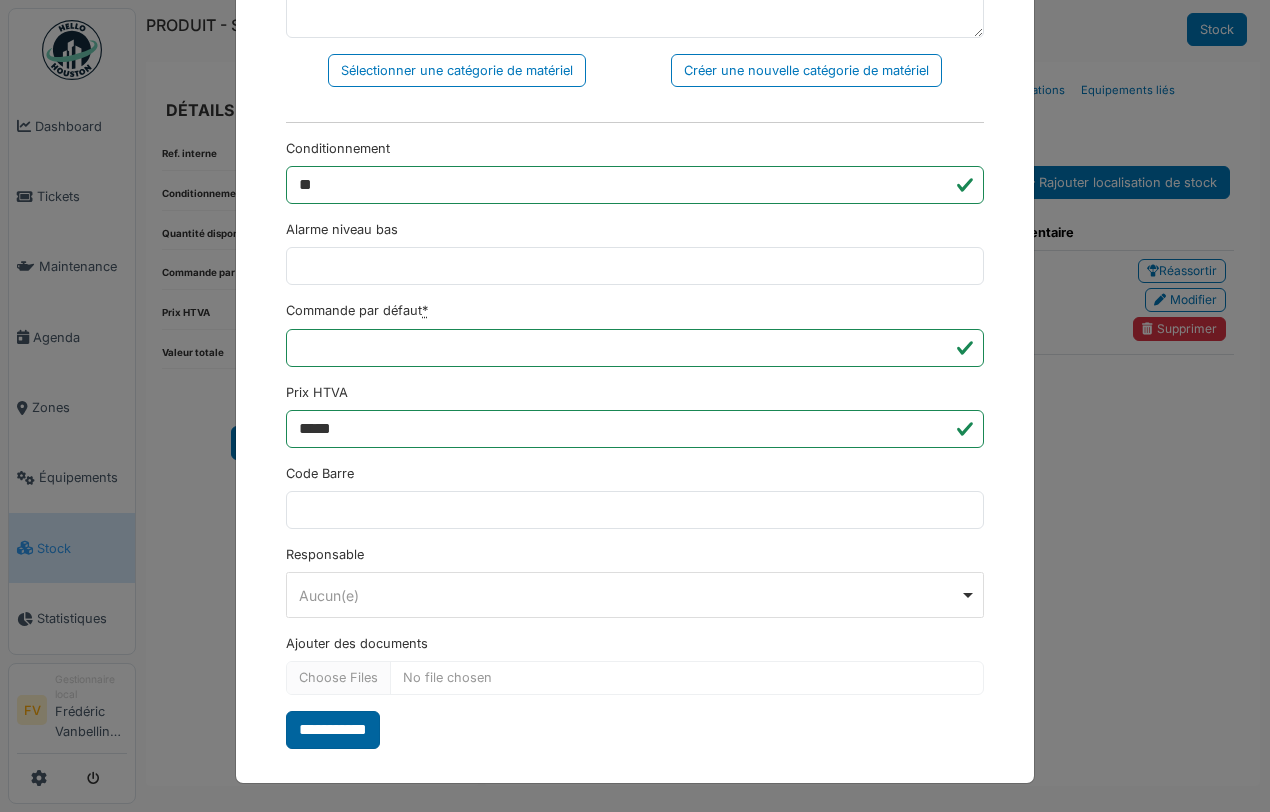 click on "**********" at bounding box center [333, 730] 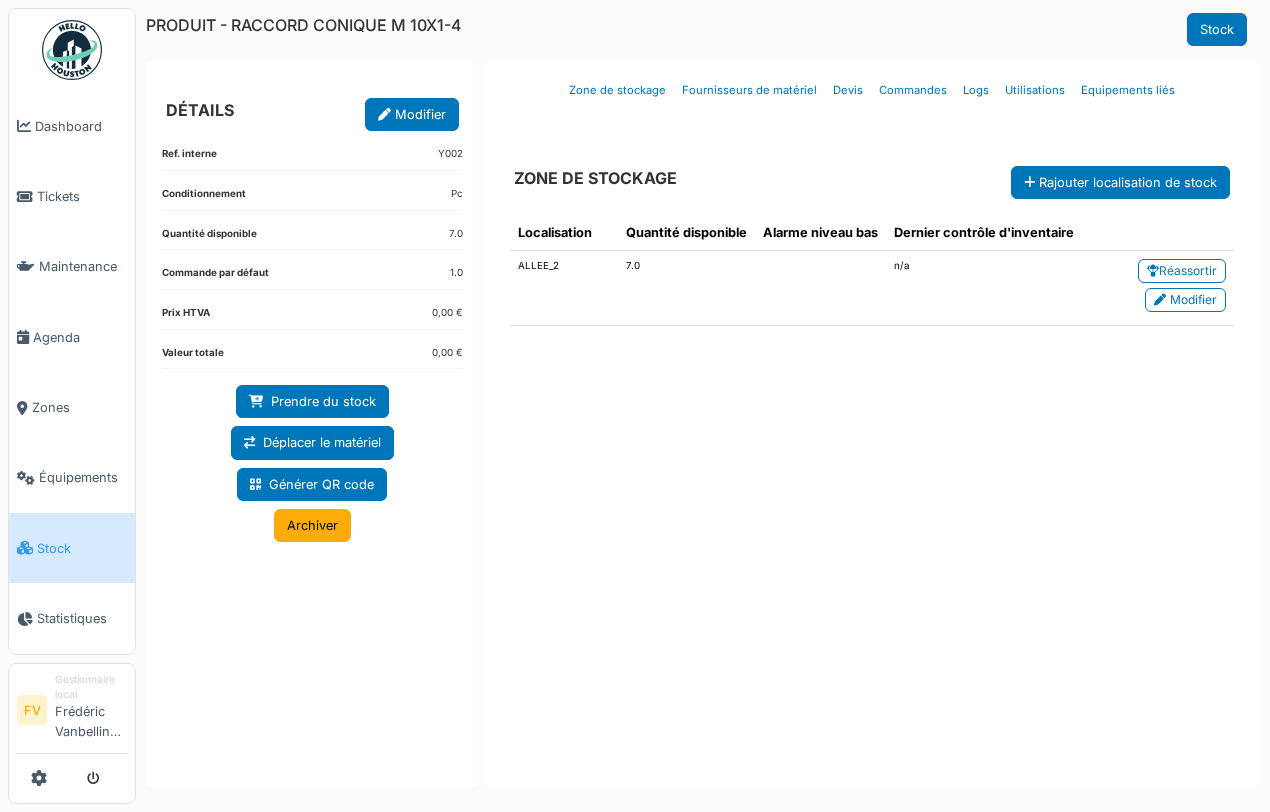 scroll, scrollTop: 0, scrollLeft: 0, axis: both 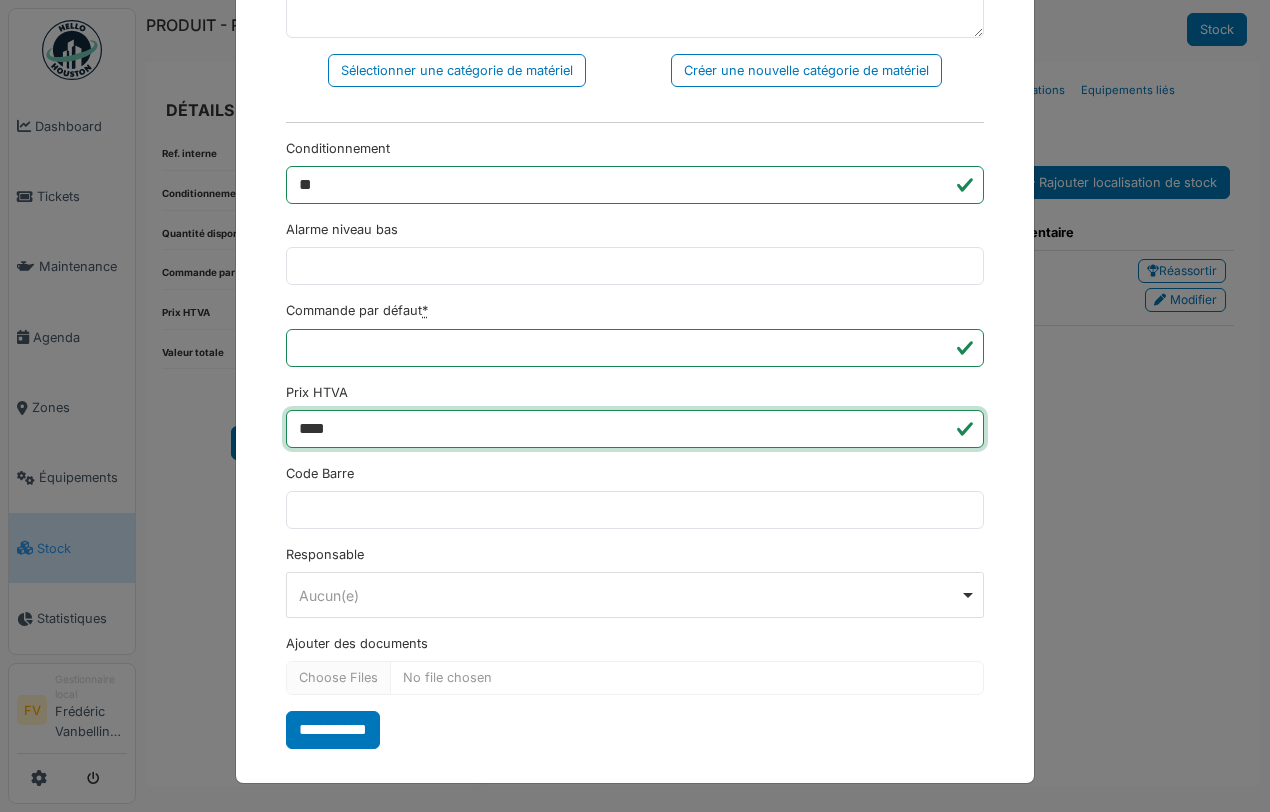 click on "****" at bounding box center (635, 429) 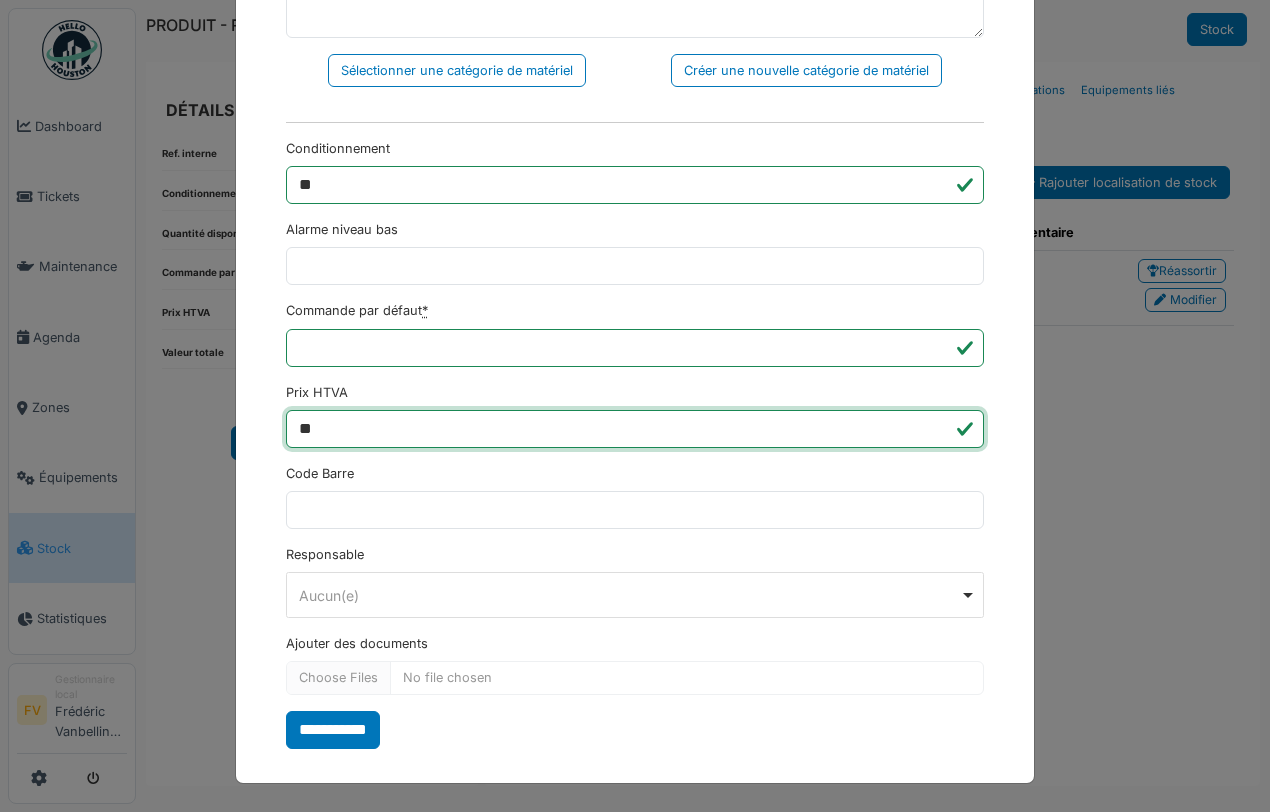 type on "*" 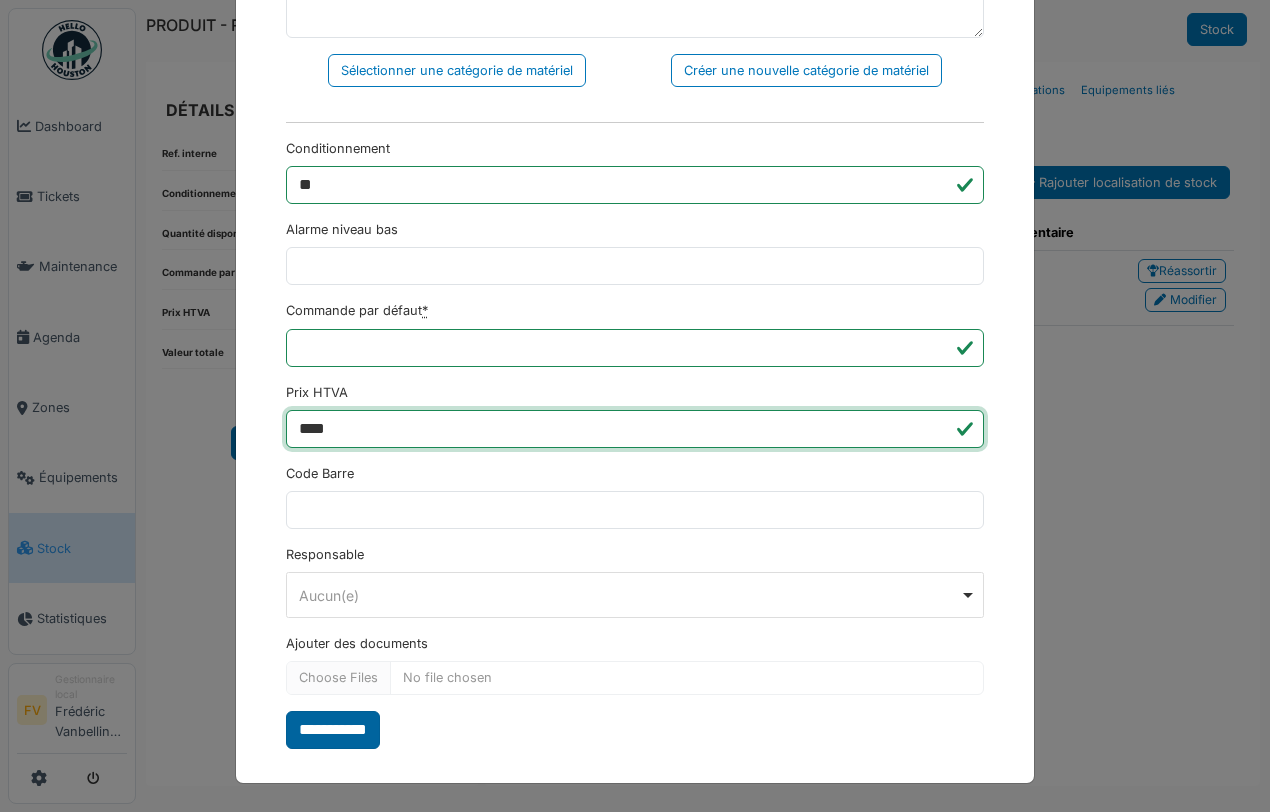 type on "****" 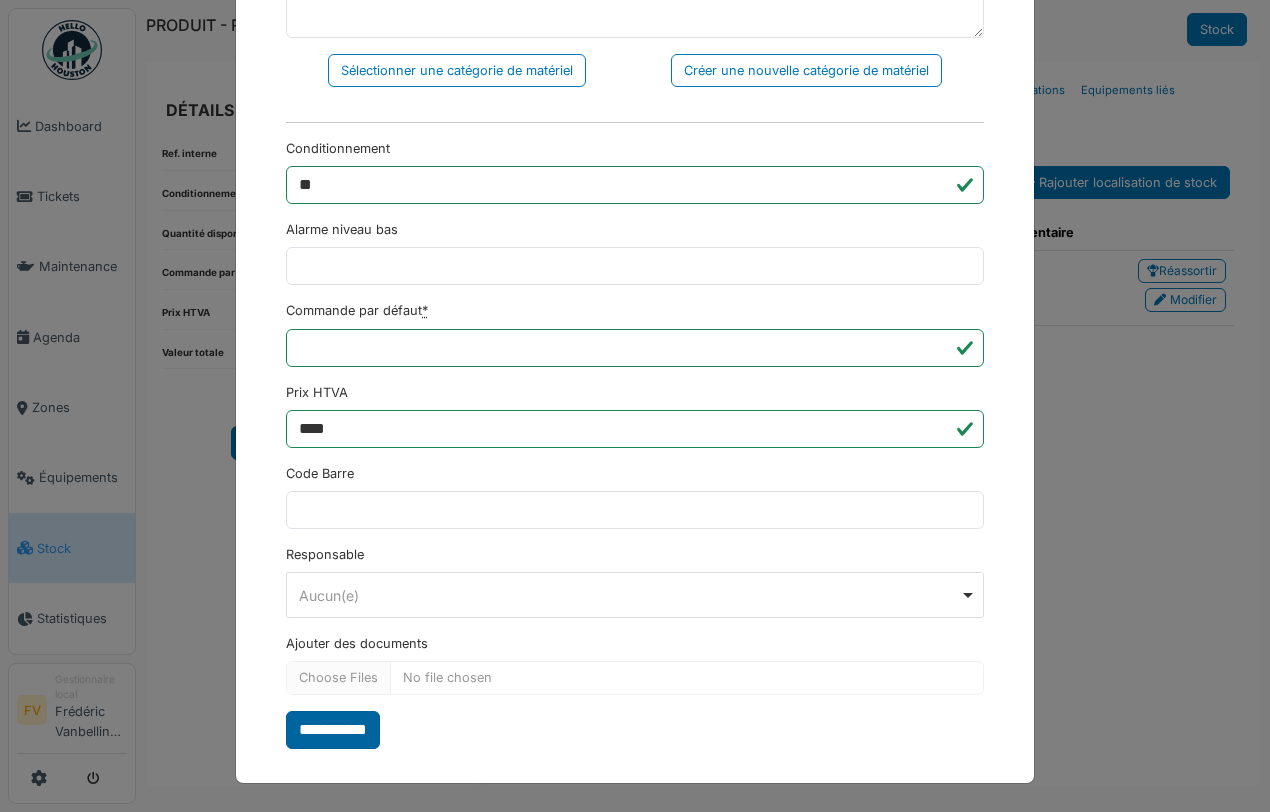 click on "**********" at bounding box center (333, 730) 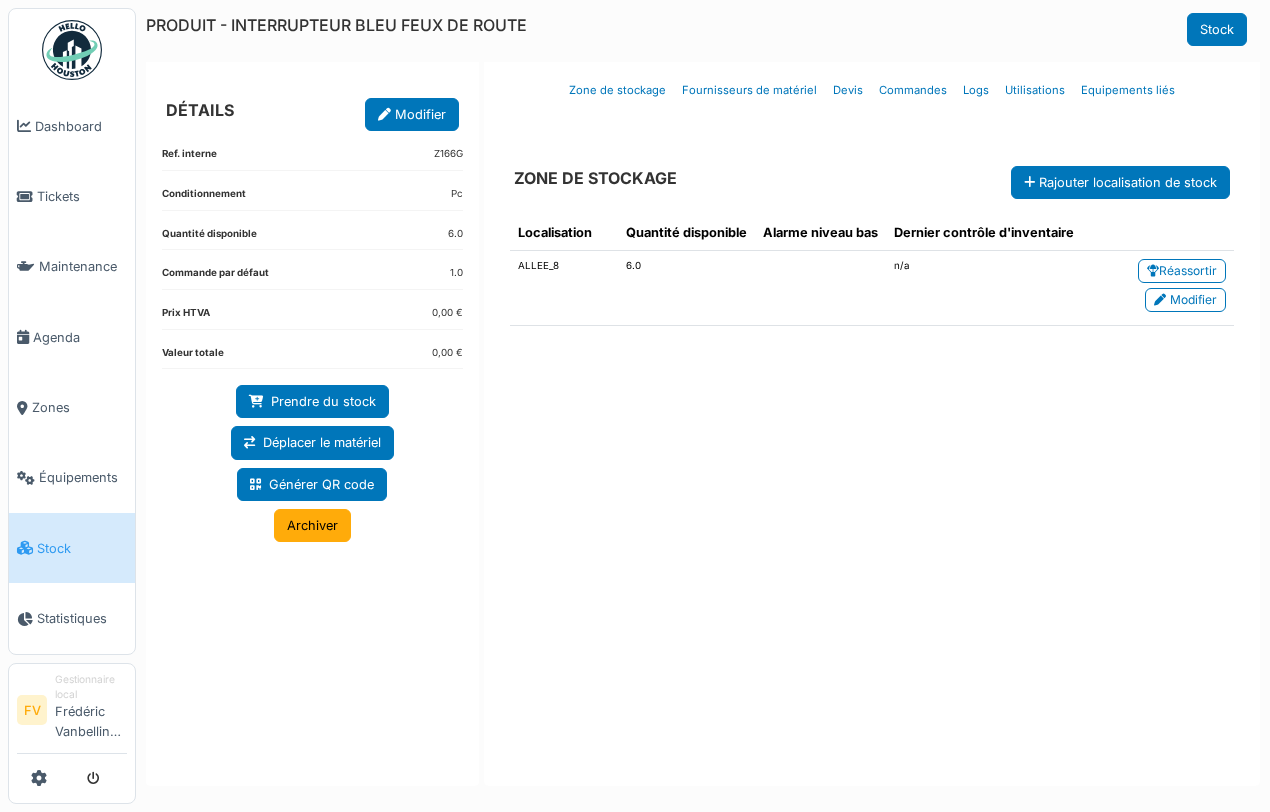 scroll, scrollTop: 0, scrollLeft: 0, axis: both 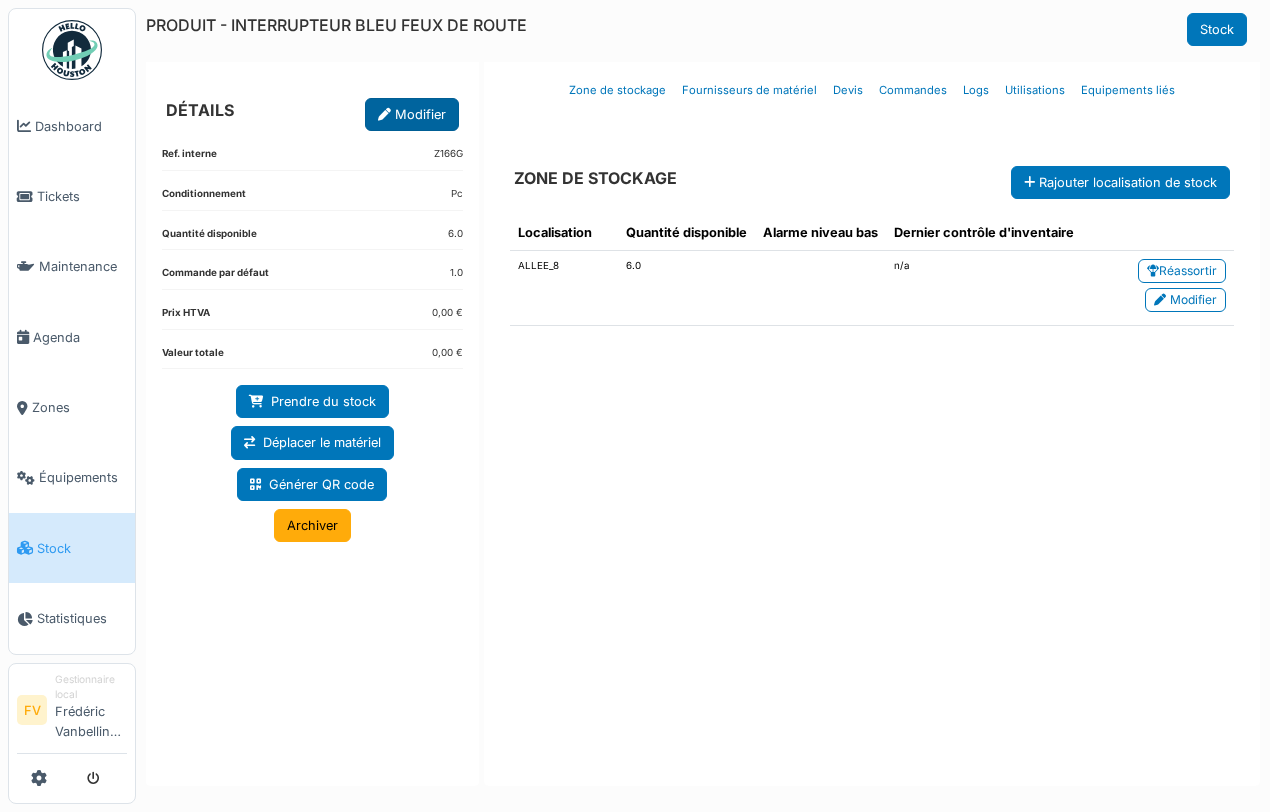 click on "Modifier" at bounding box center [412, 114] 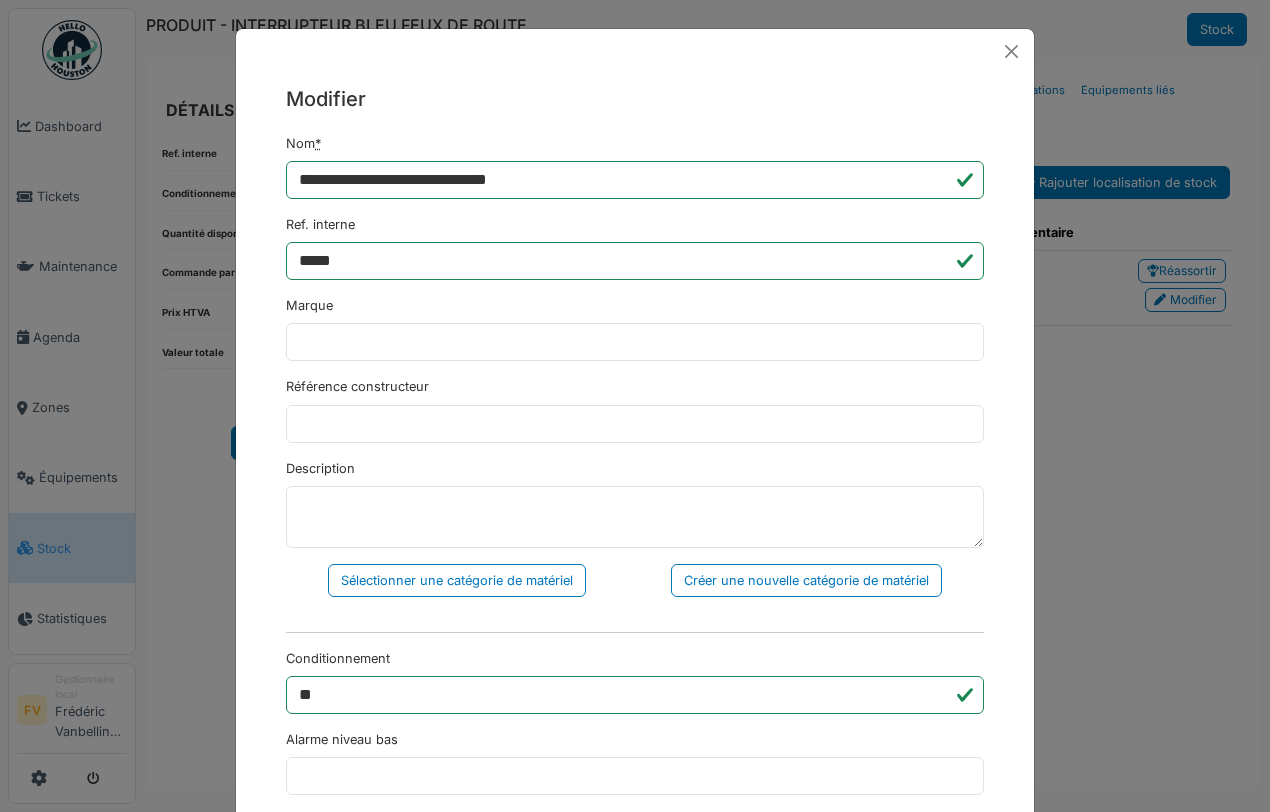 scroll, scrollTop: 516, scrollLeft: 0, axis: vertical 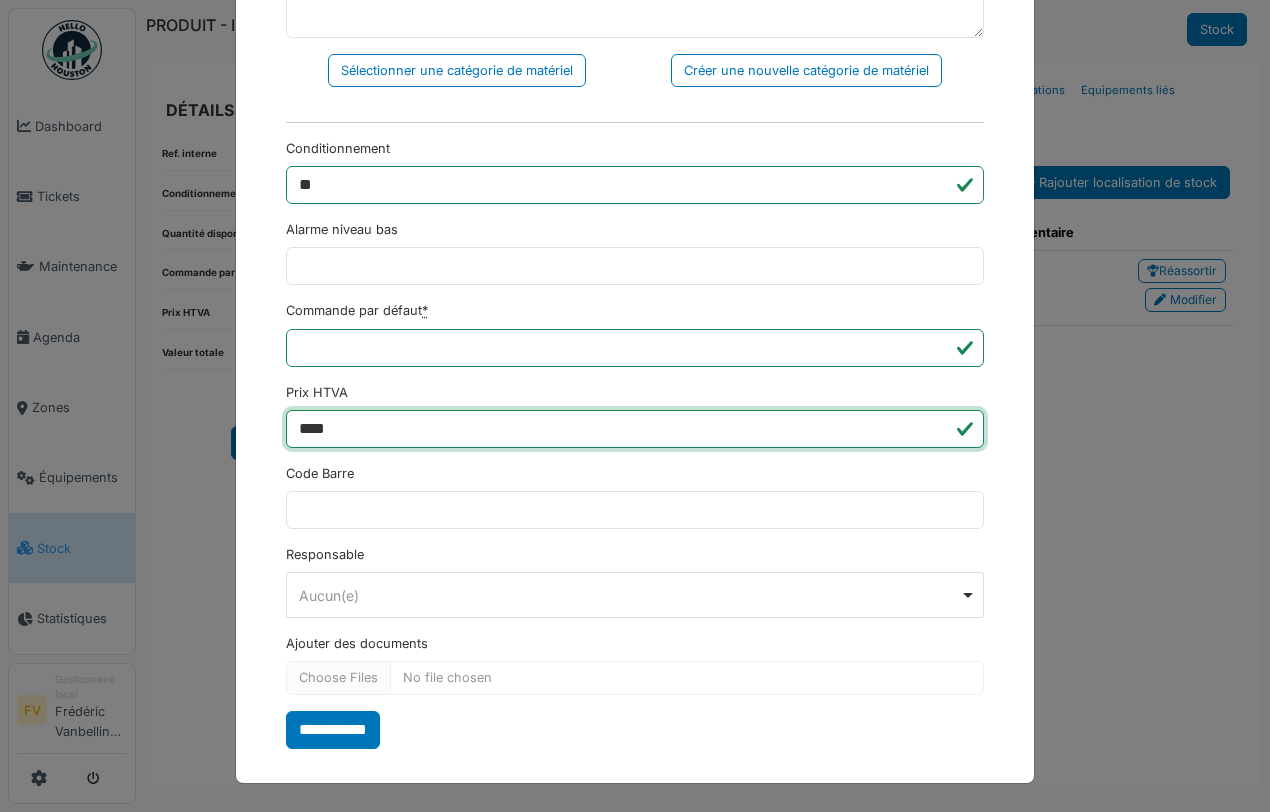 click on "****" at bounding box center [635, 429] 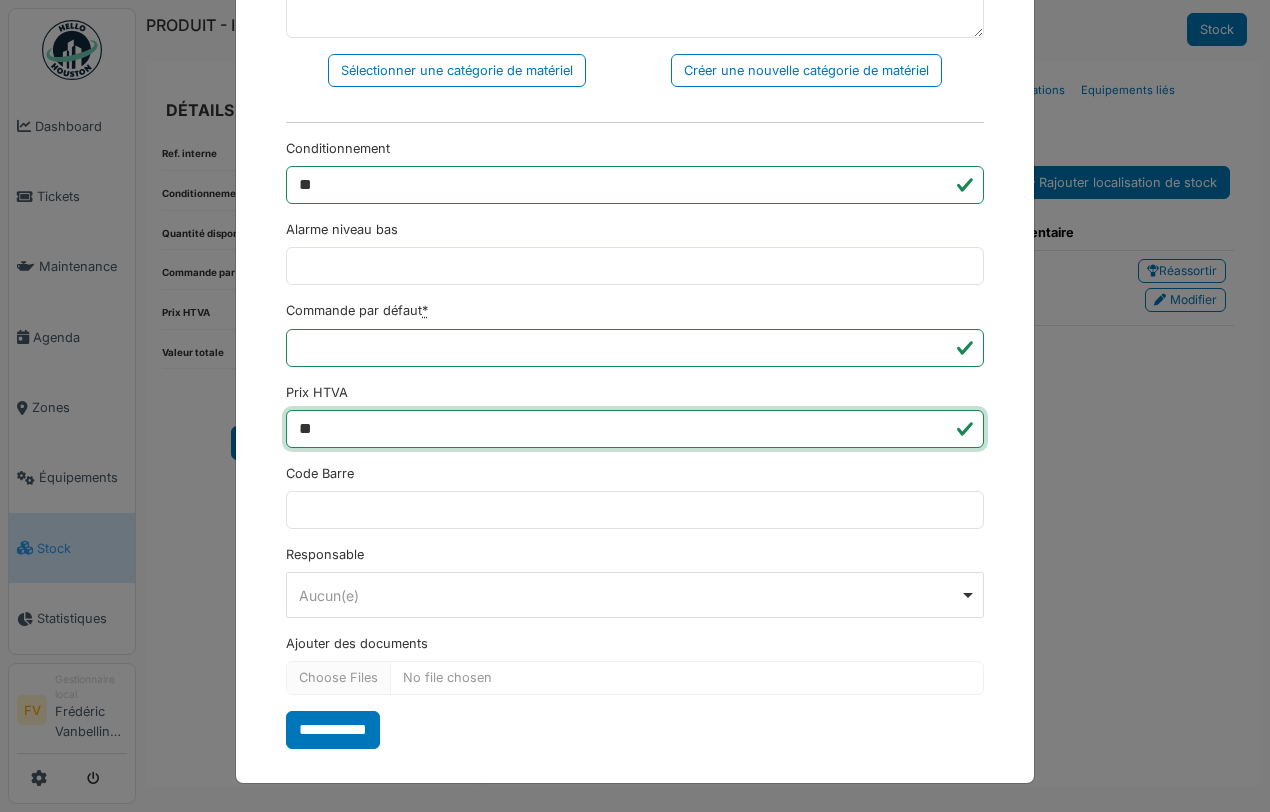 type on "*" 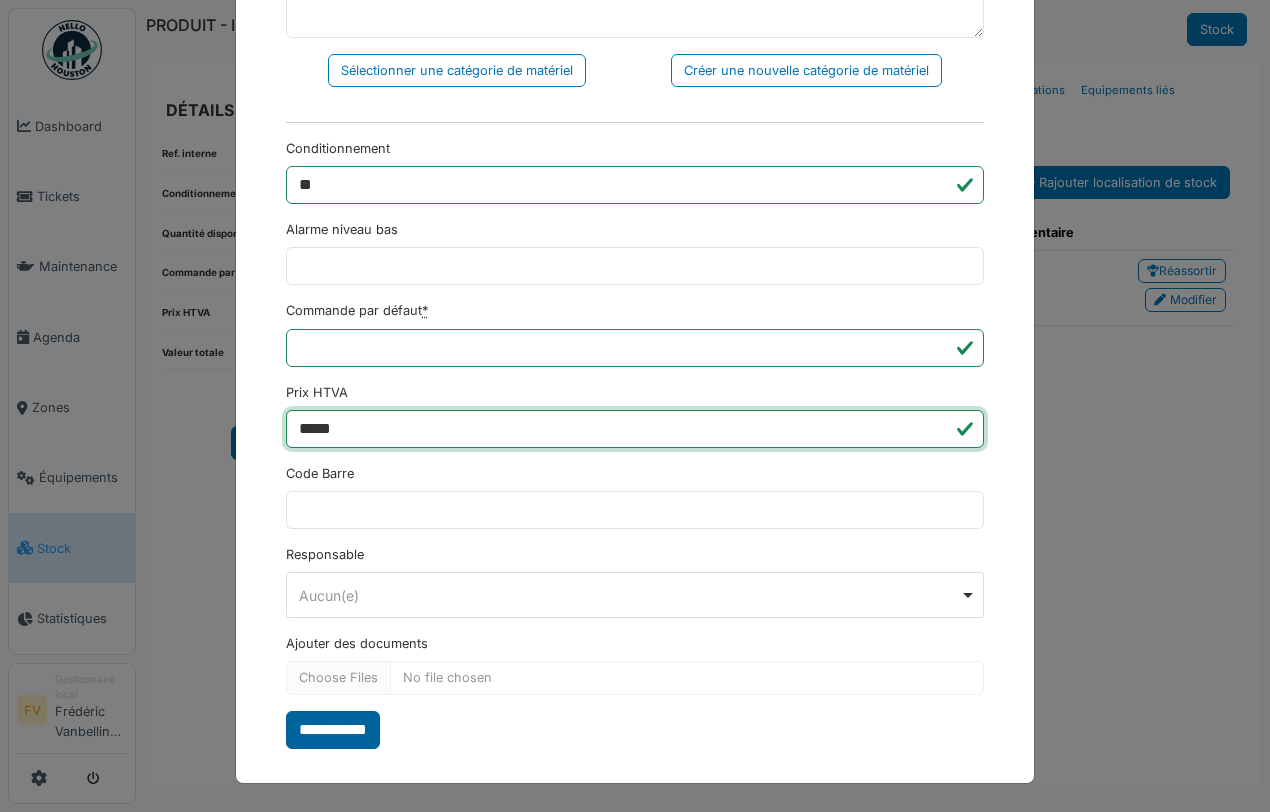 type on "*****" 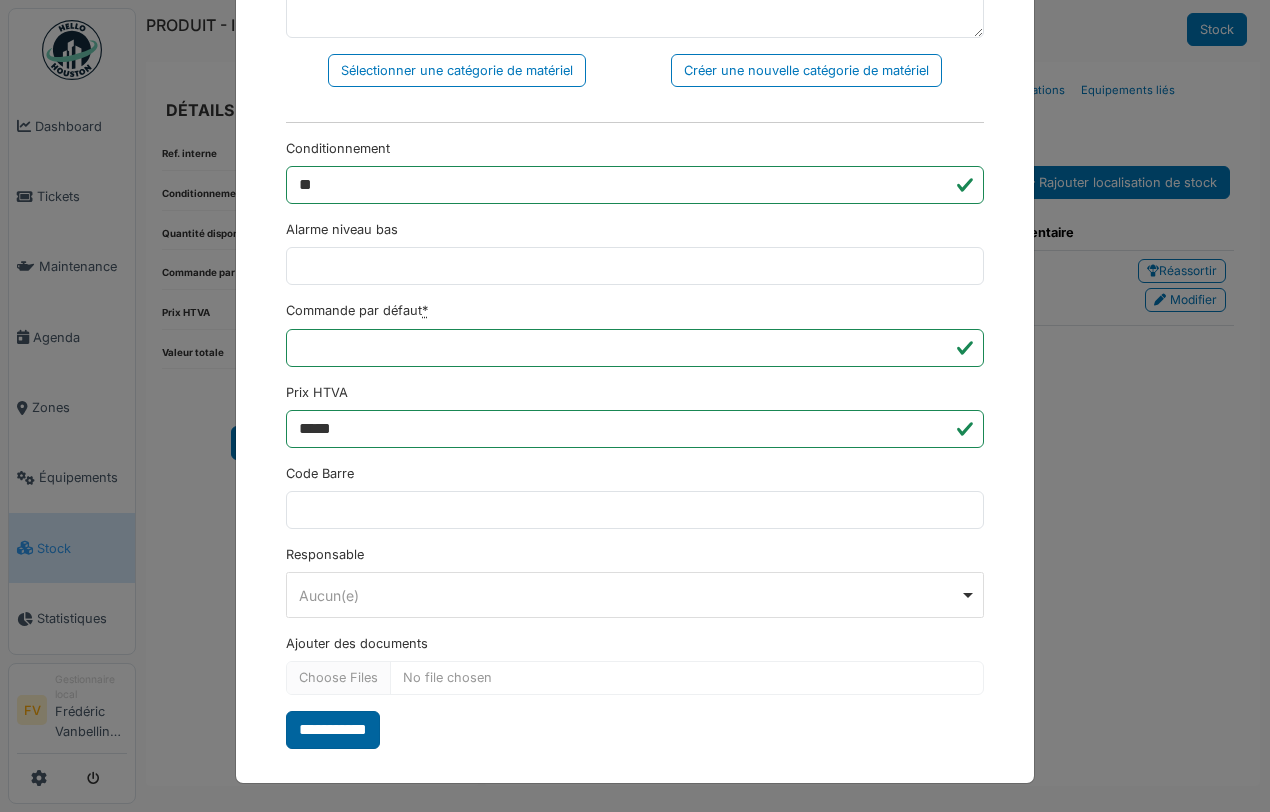 click on "**********" at bounding box center (333, 730) 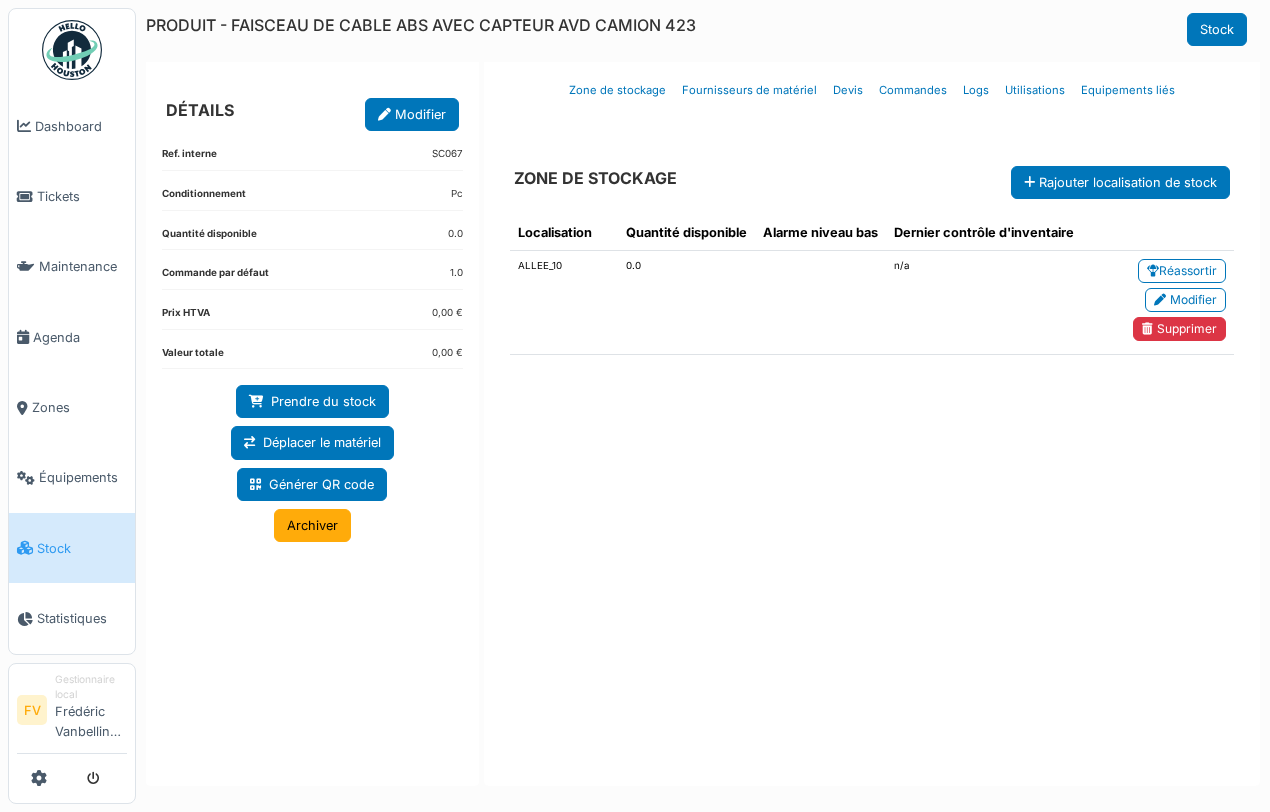 click on "Modifier" at bounding box center (412, 114) 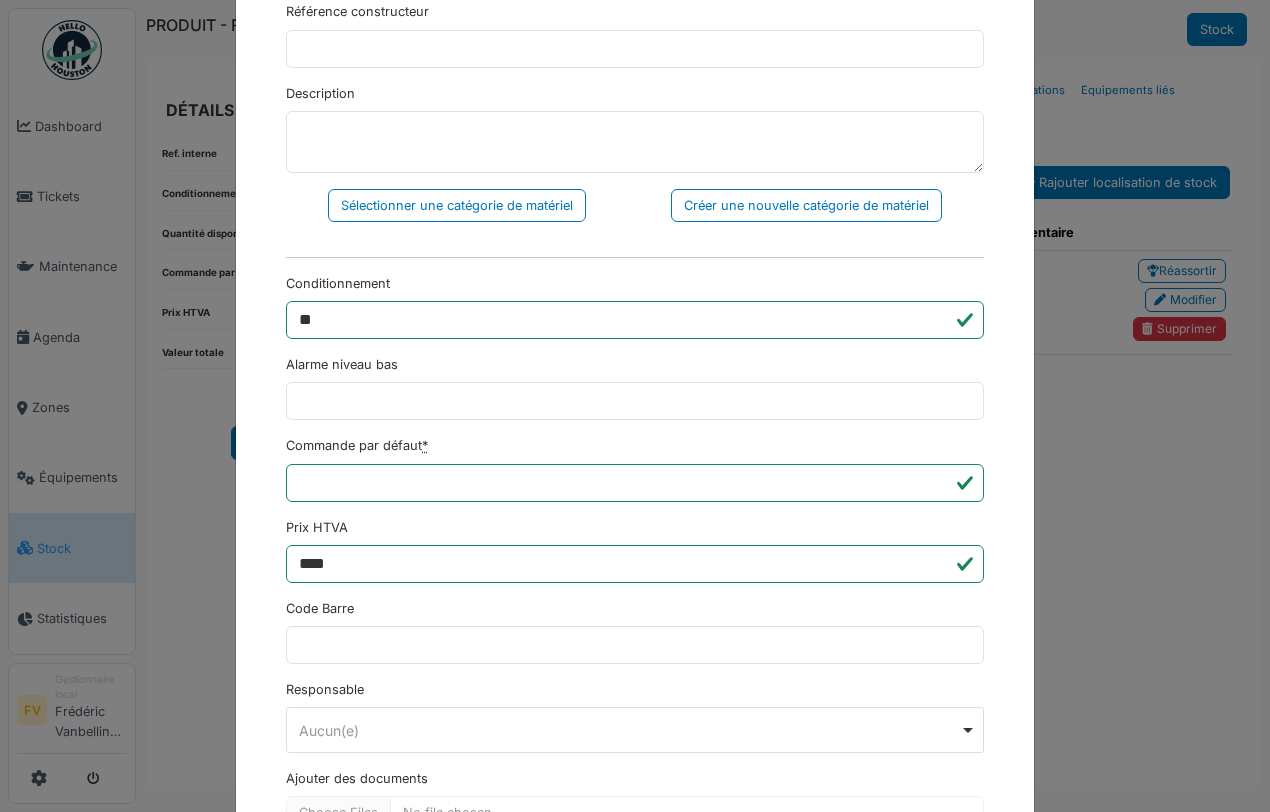 scroll, scrollTop: 500, scrollLeft: 0, axis: vertical 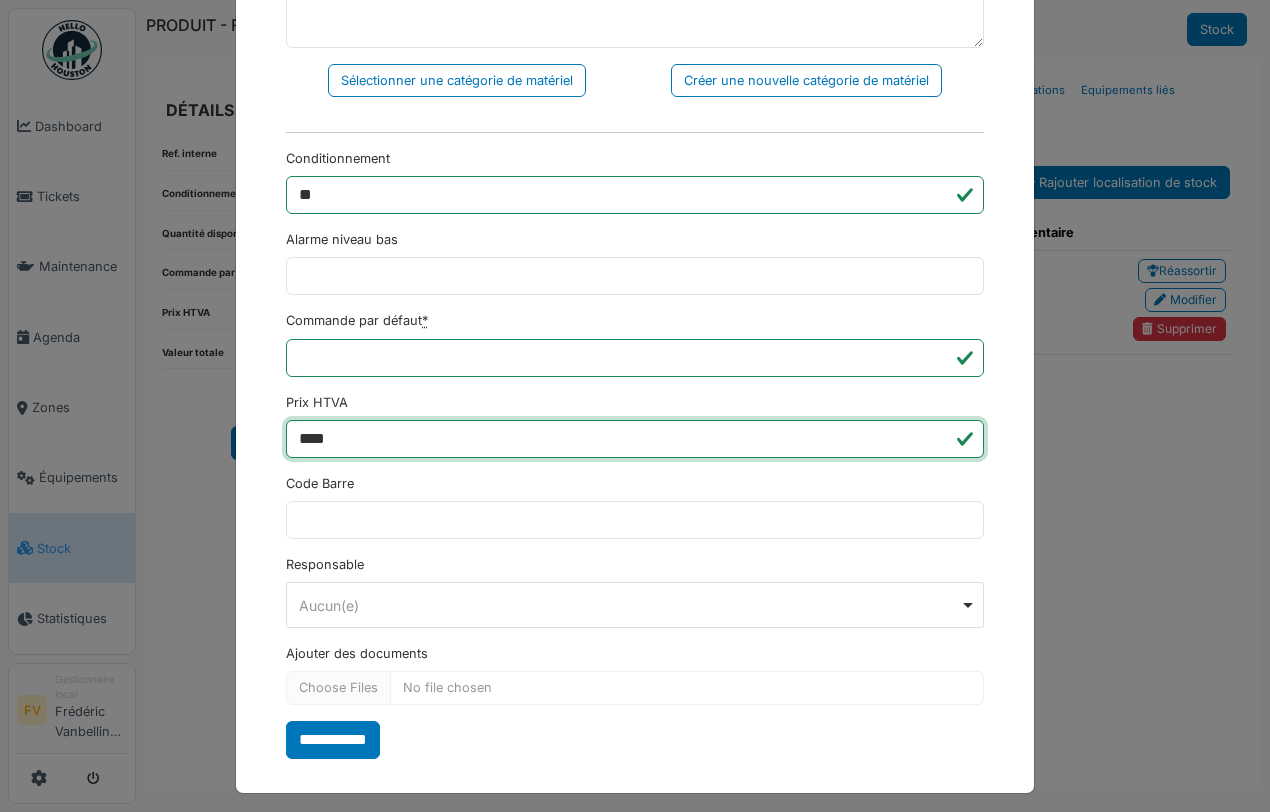 click on "****" at bounding box center (635, 439) 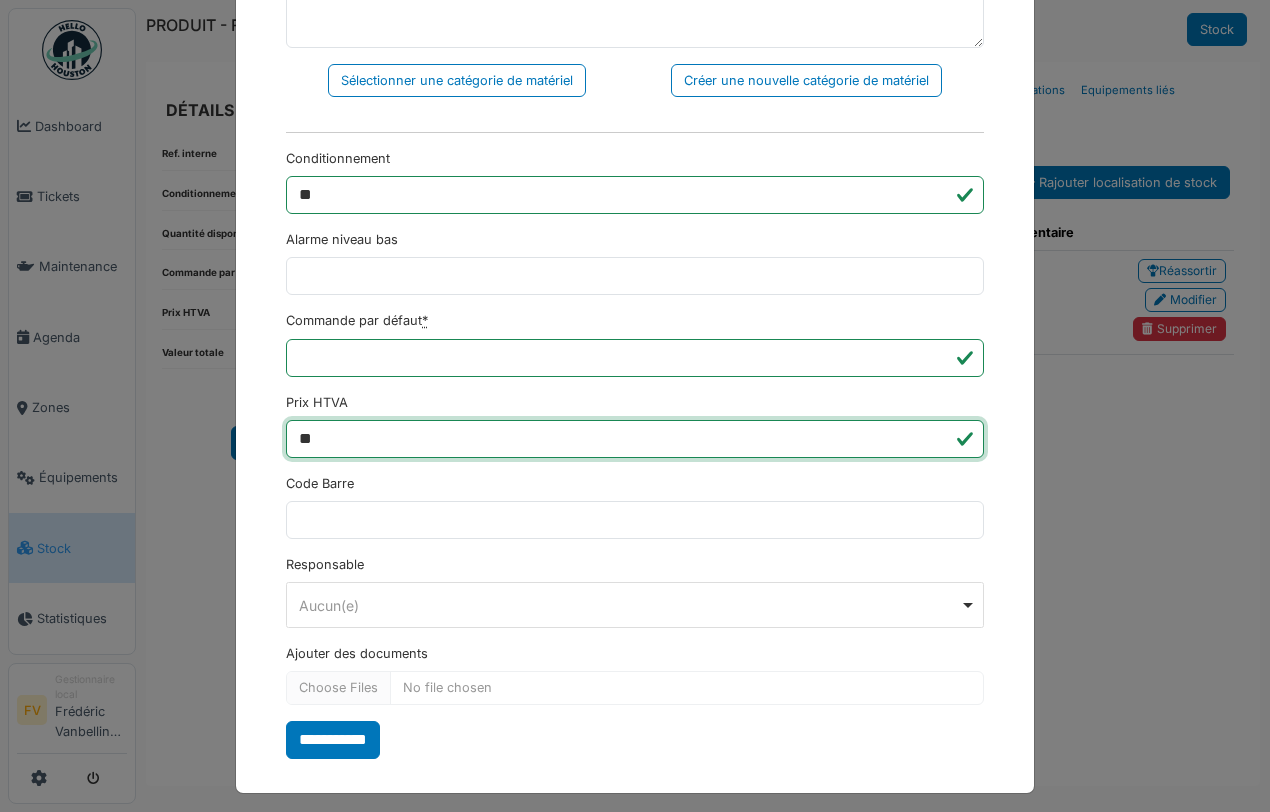 type on "*" 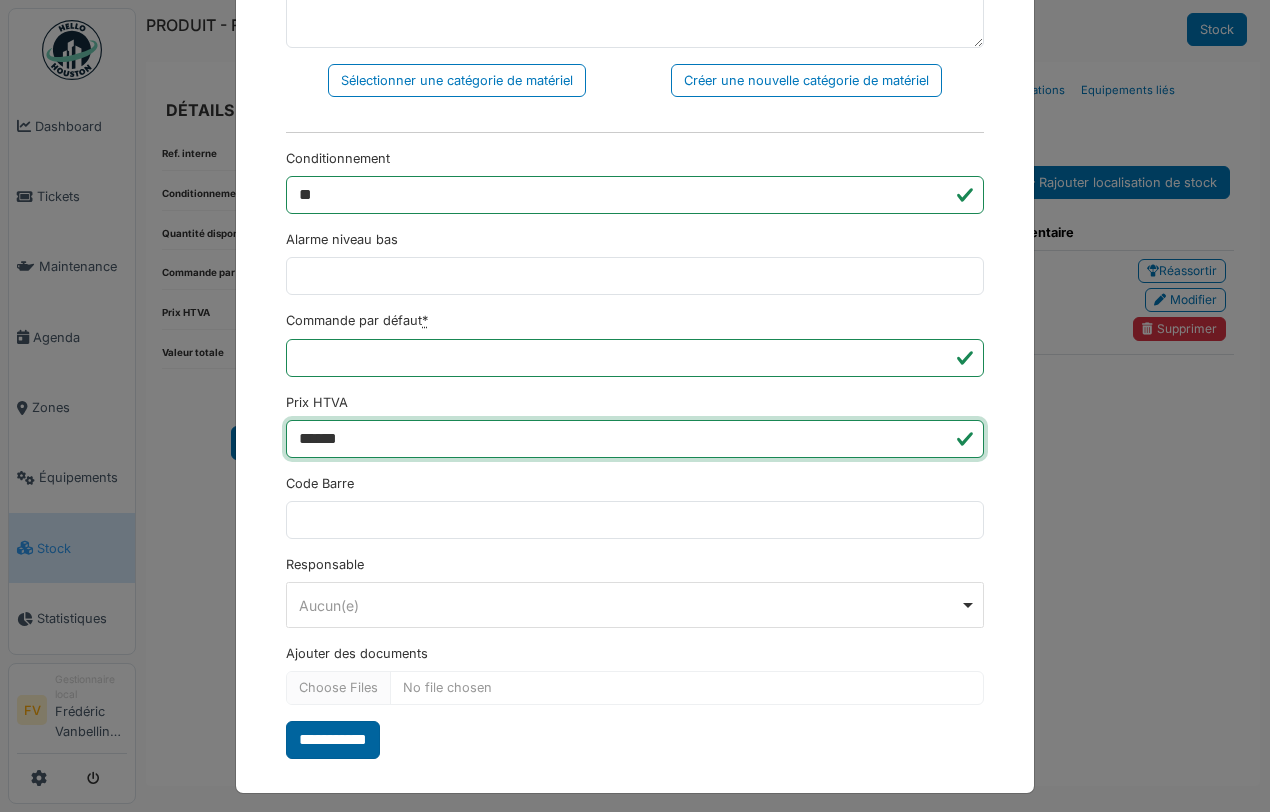 type on "******" 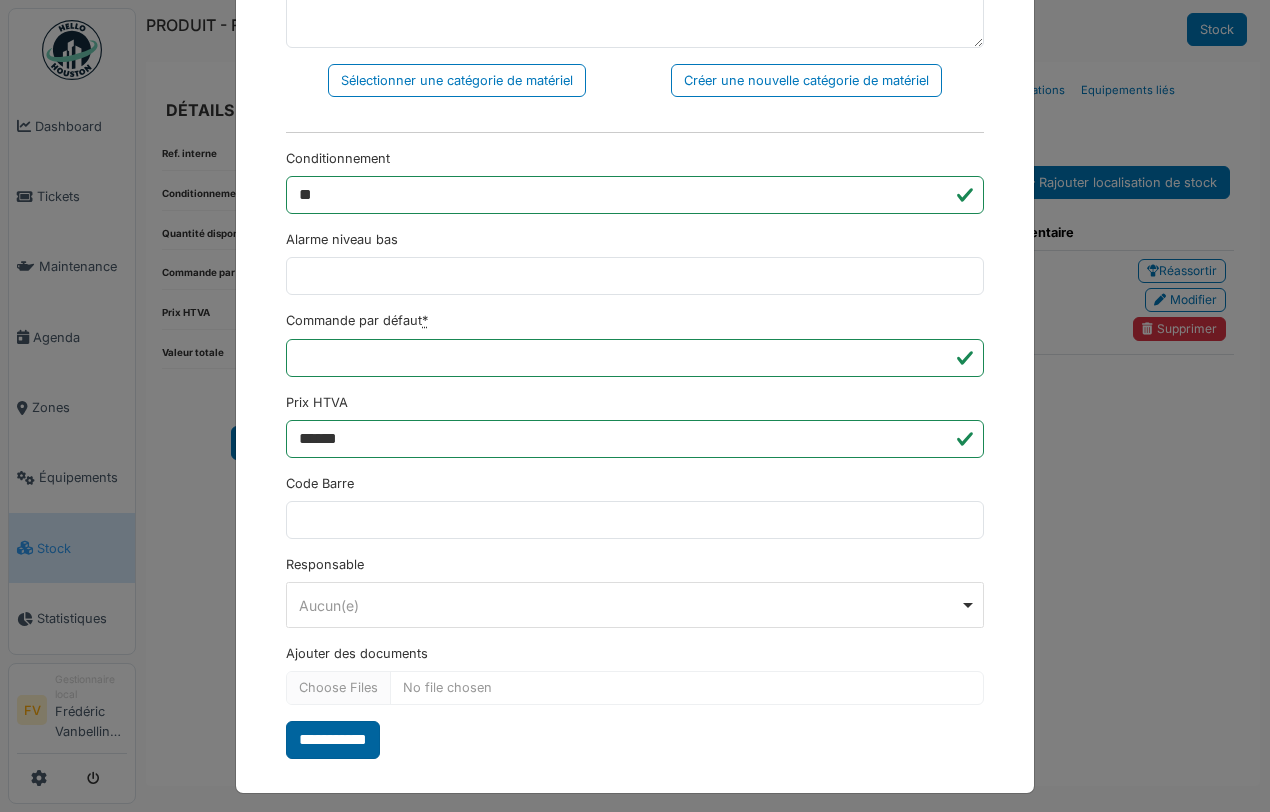 click on "**********" at bounding box center [333, 740] 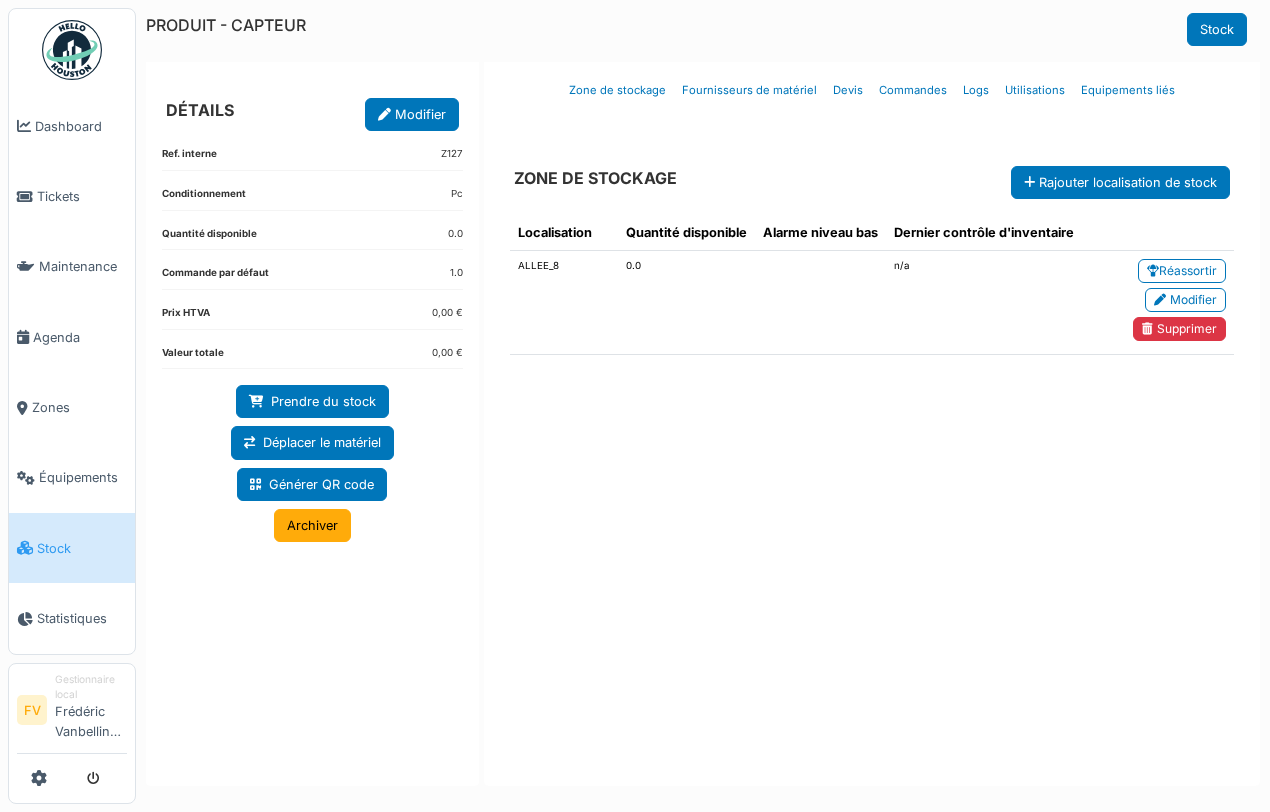 scroll, scrollTop: 0, scrollLeft: 0, axis: both 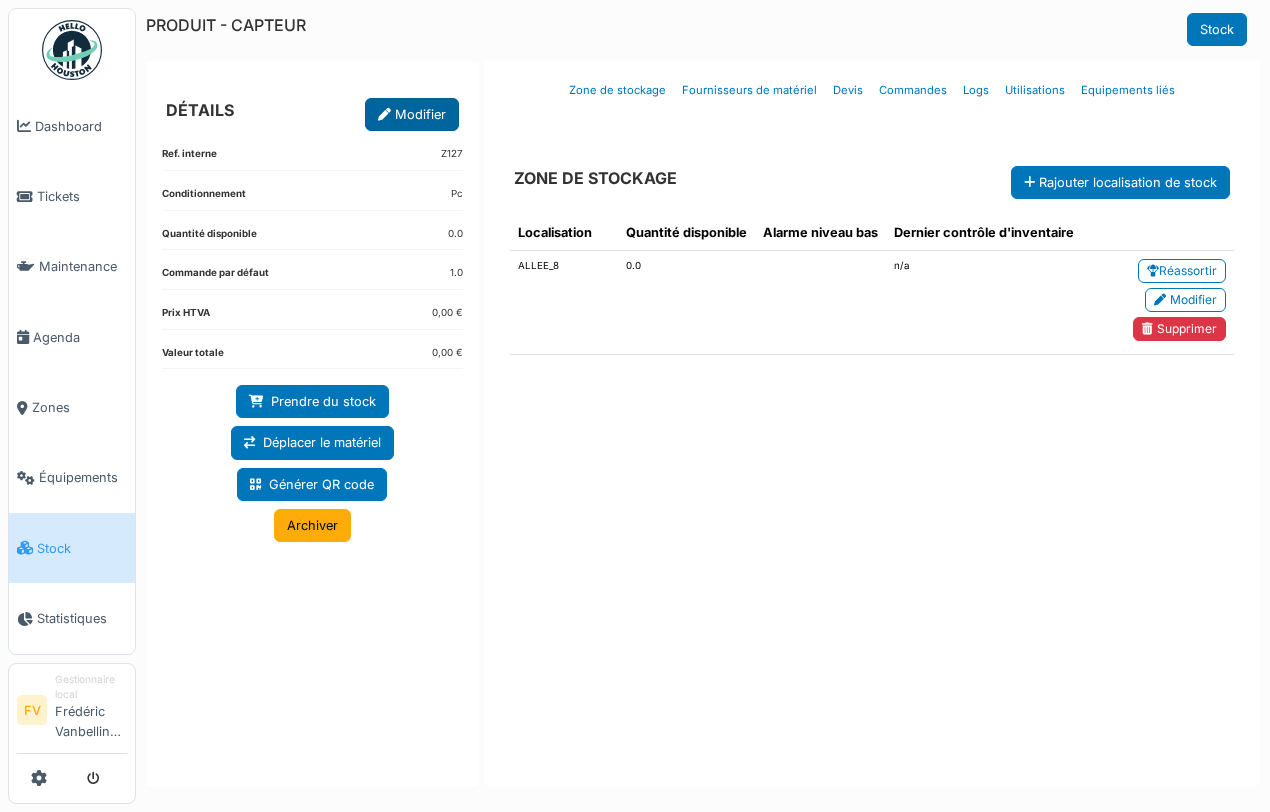 click on "Modifier" at bounding box center (412, 114) 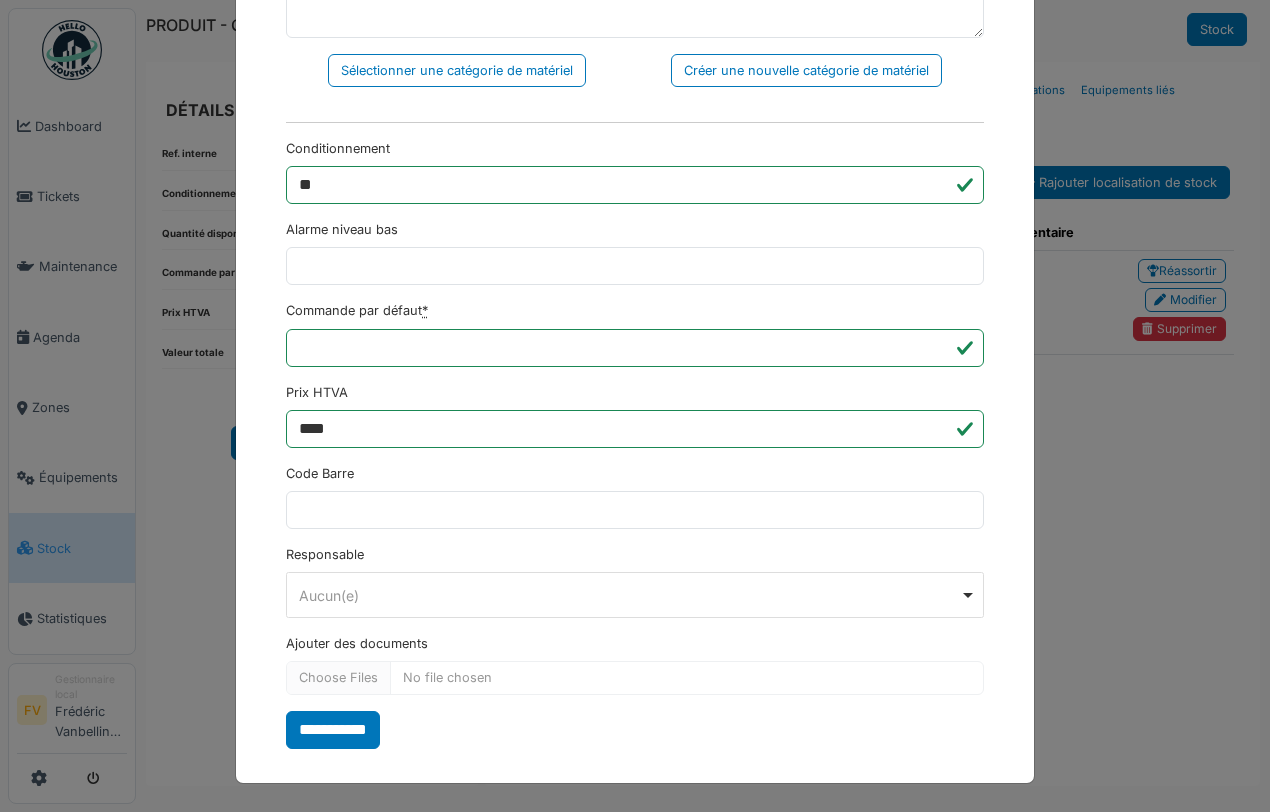 scroll, scrollTop: 516, scrollLeft: 0, axis: vertical 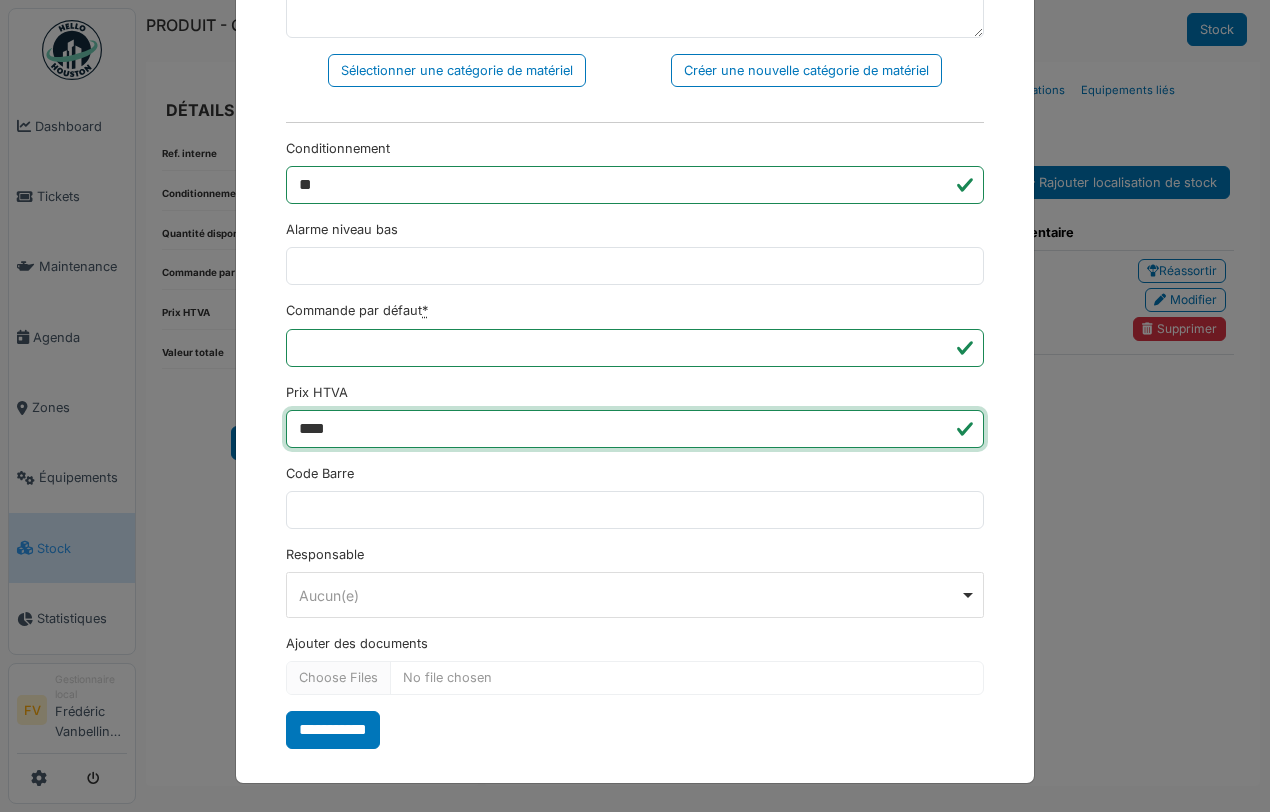 click on "****" at bounding box center (635, 429) 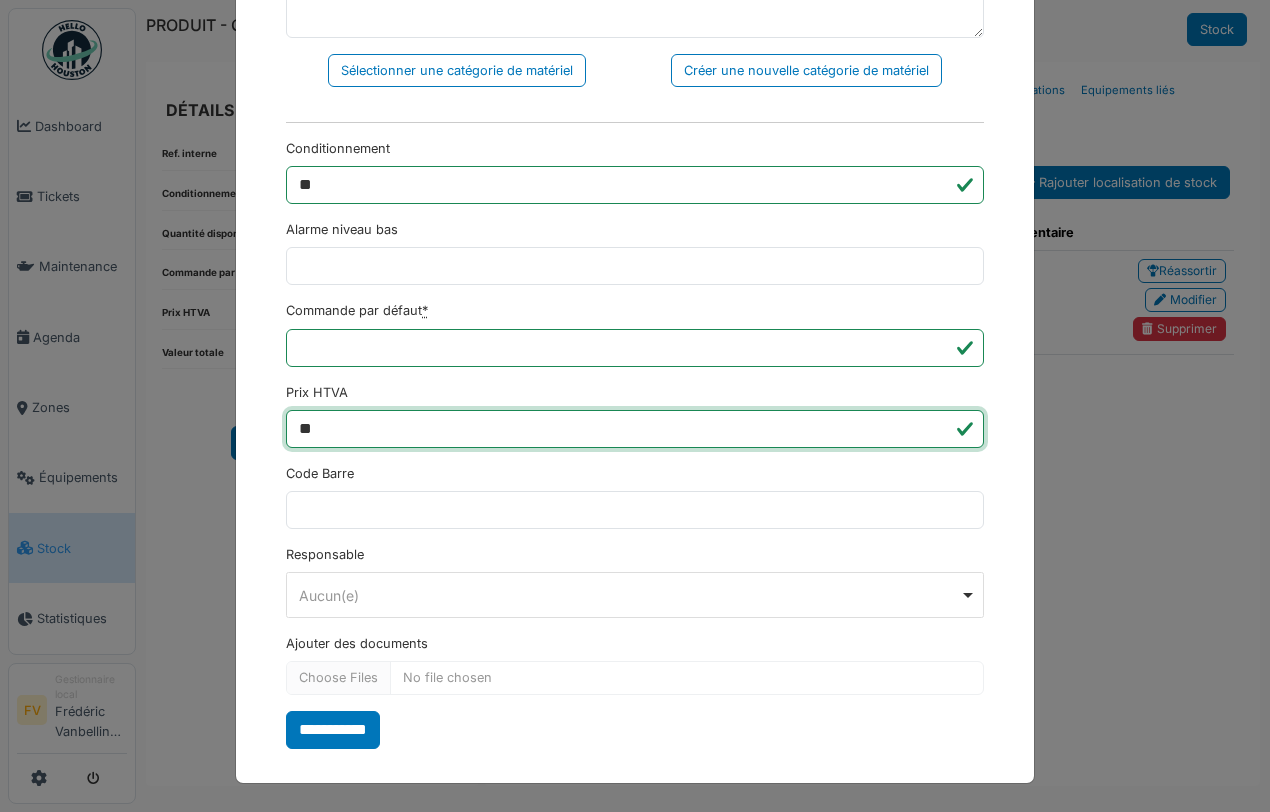 type on "*" 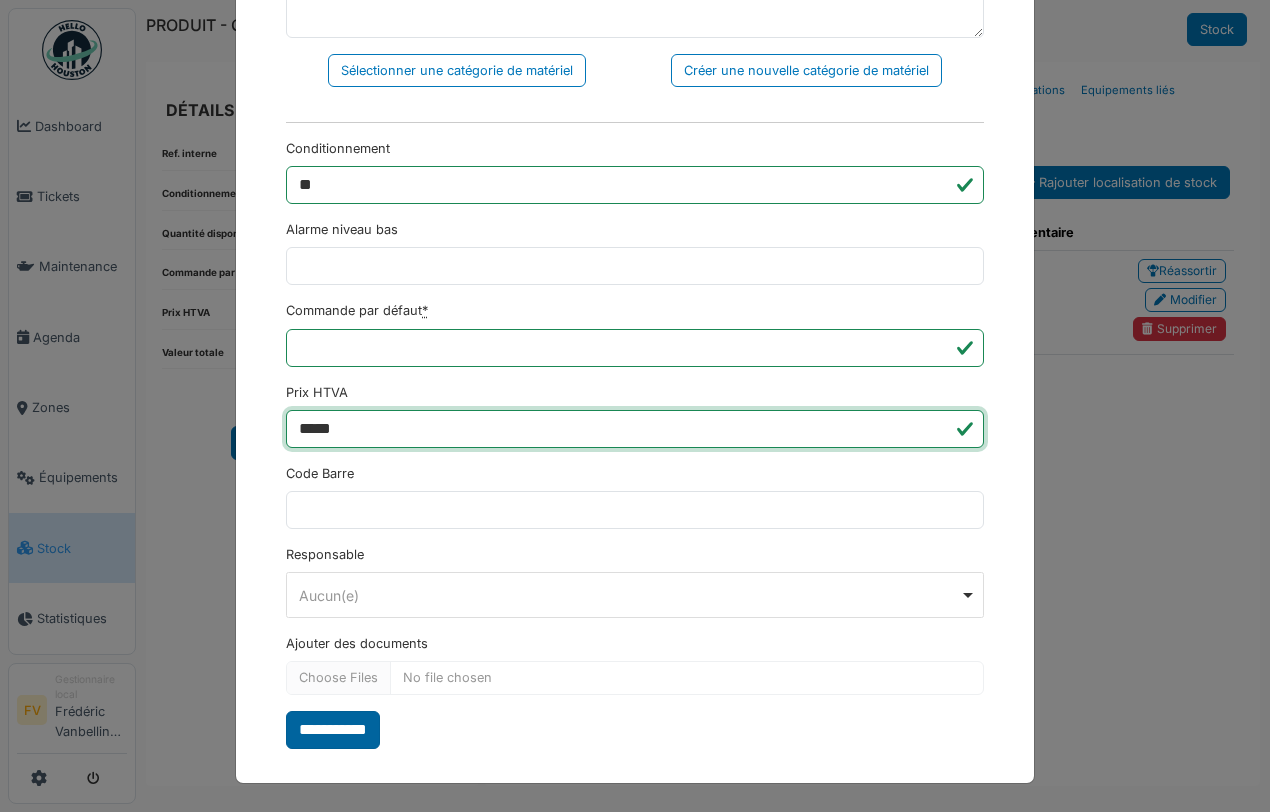 type on "*****" 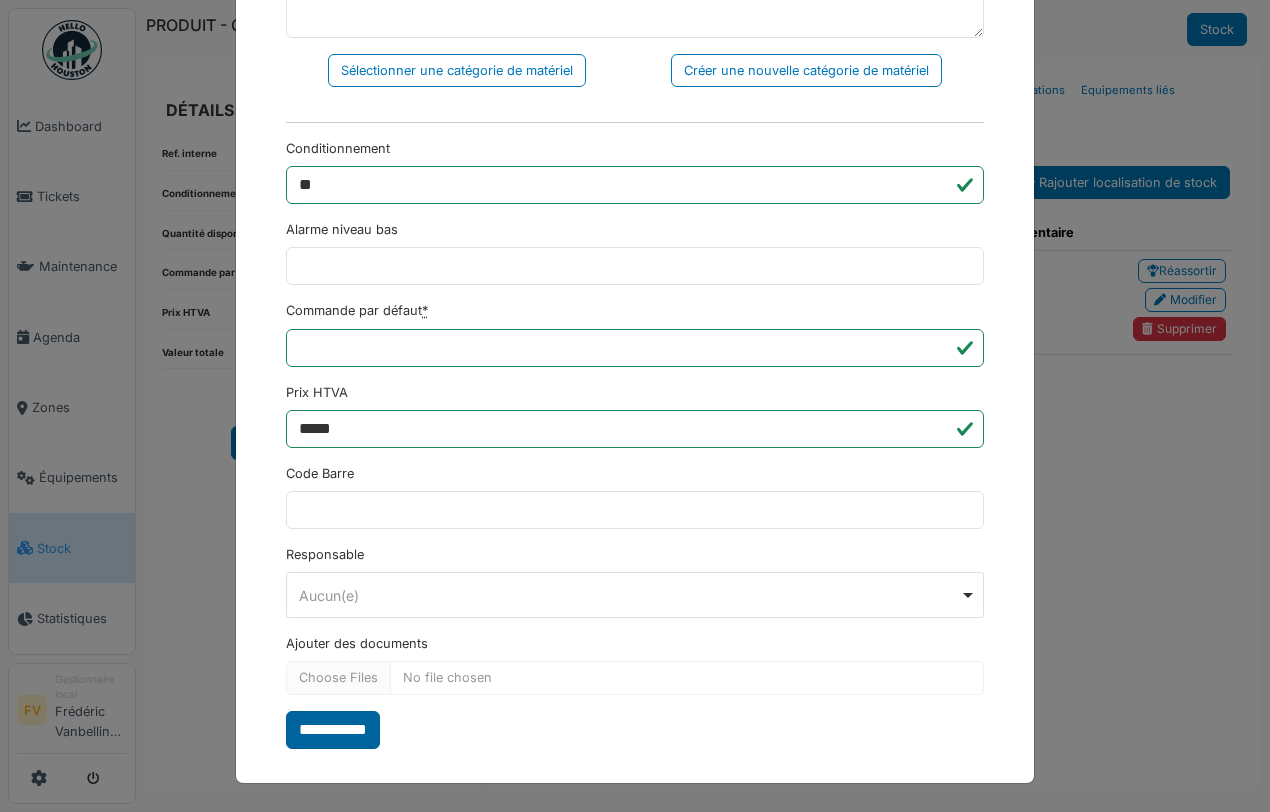 click on "**********" at bounding box center [333, 730] 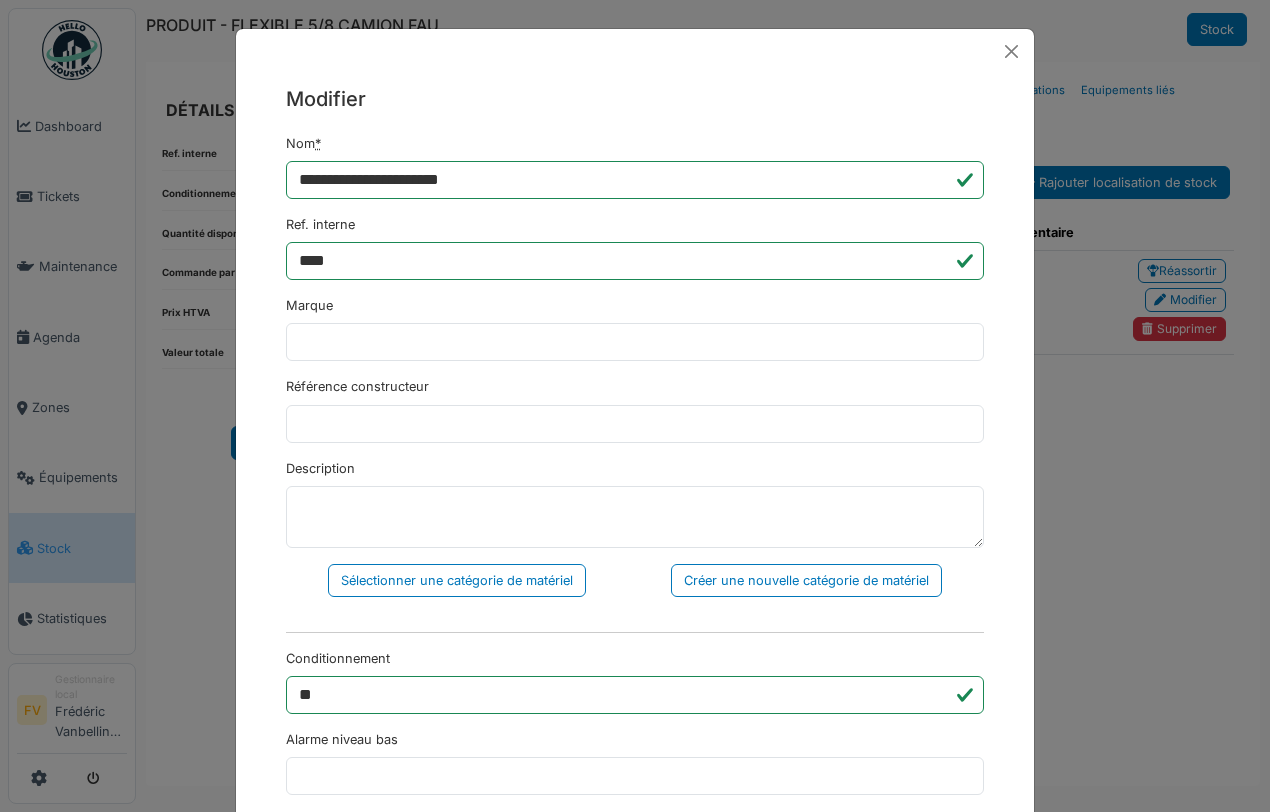 scroll, scrollTop: 0, scrollLeft: 0, axis: both 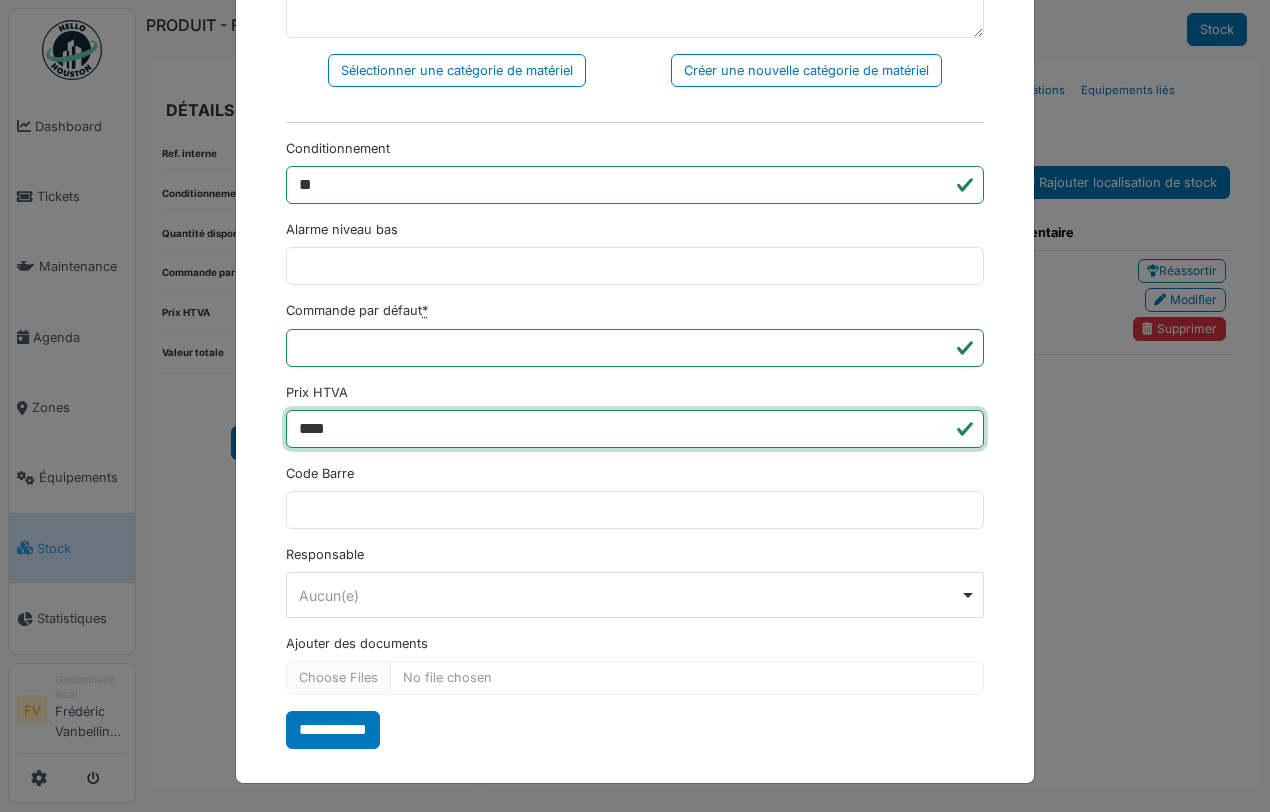 click on "****" at bounding box center [635, 429] 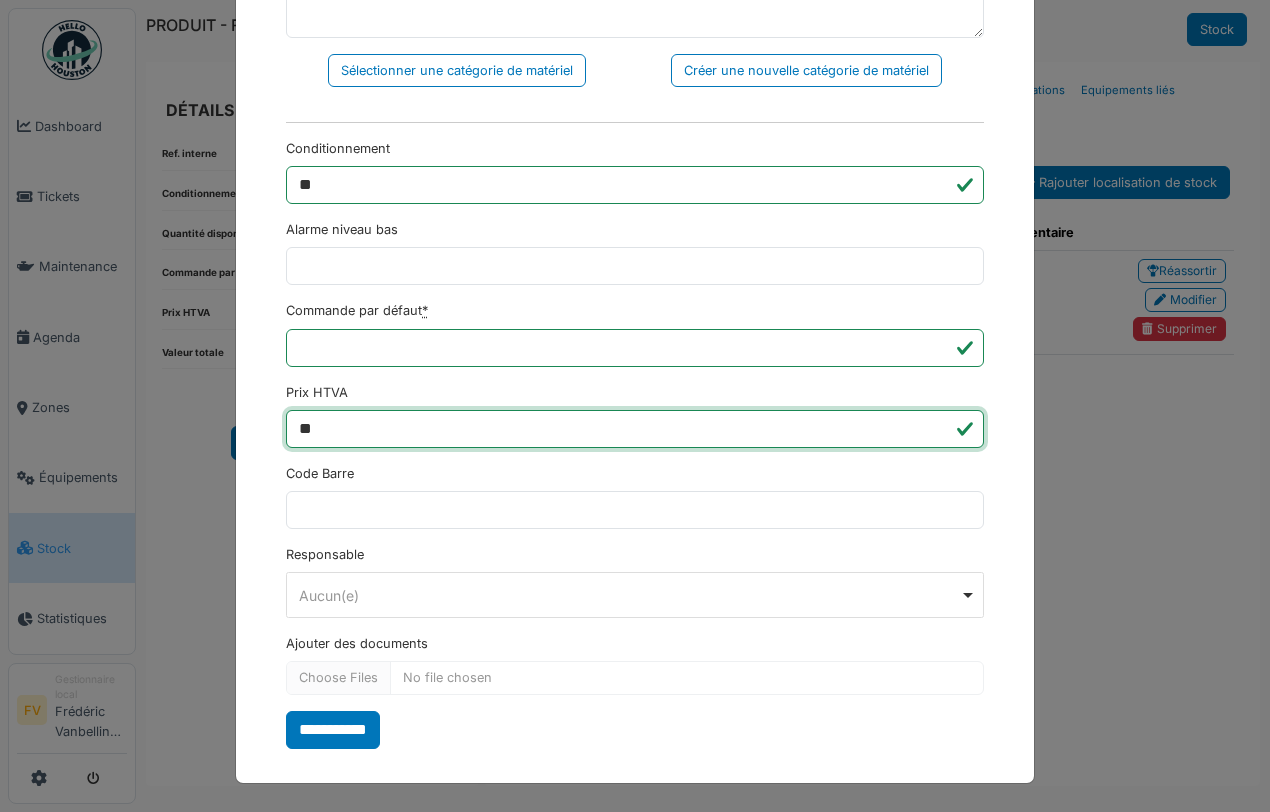 type on "*" 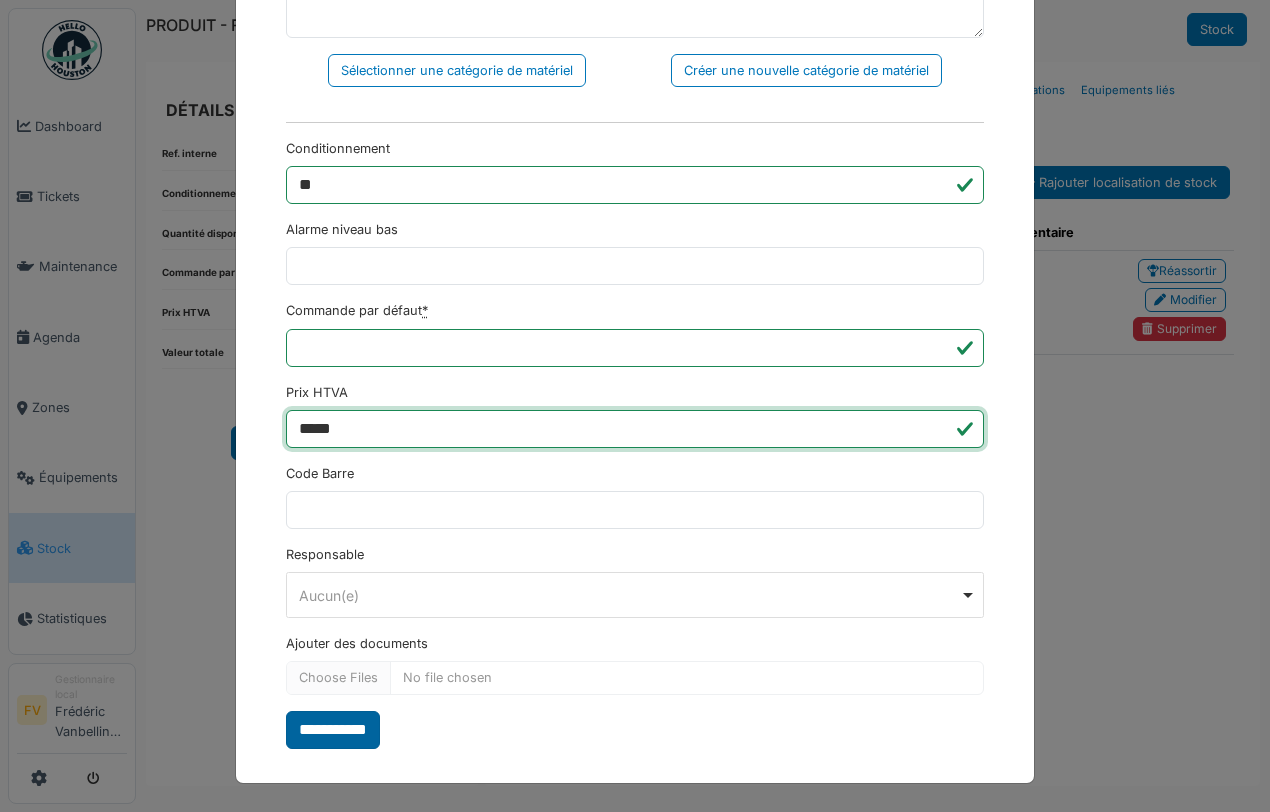 type on "*****" 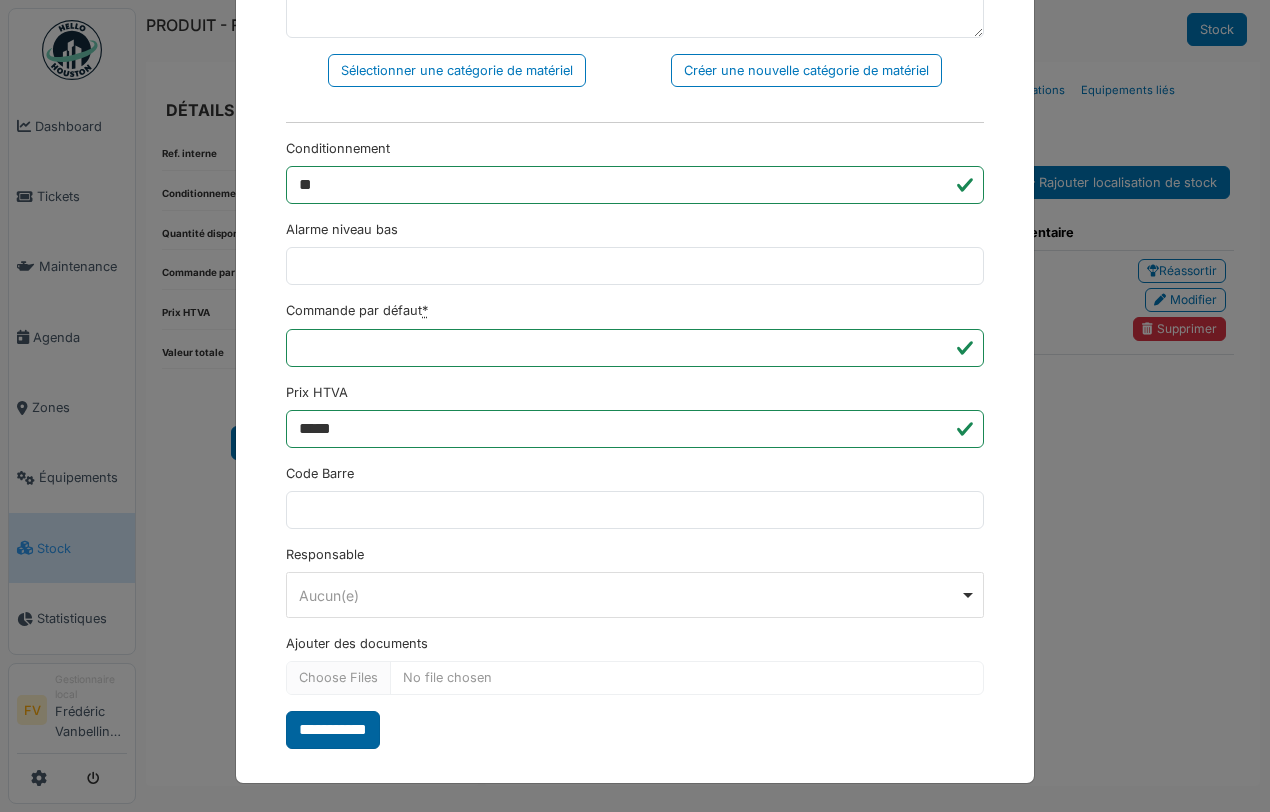 click on "**********" at bounding box center [333, 730] 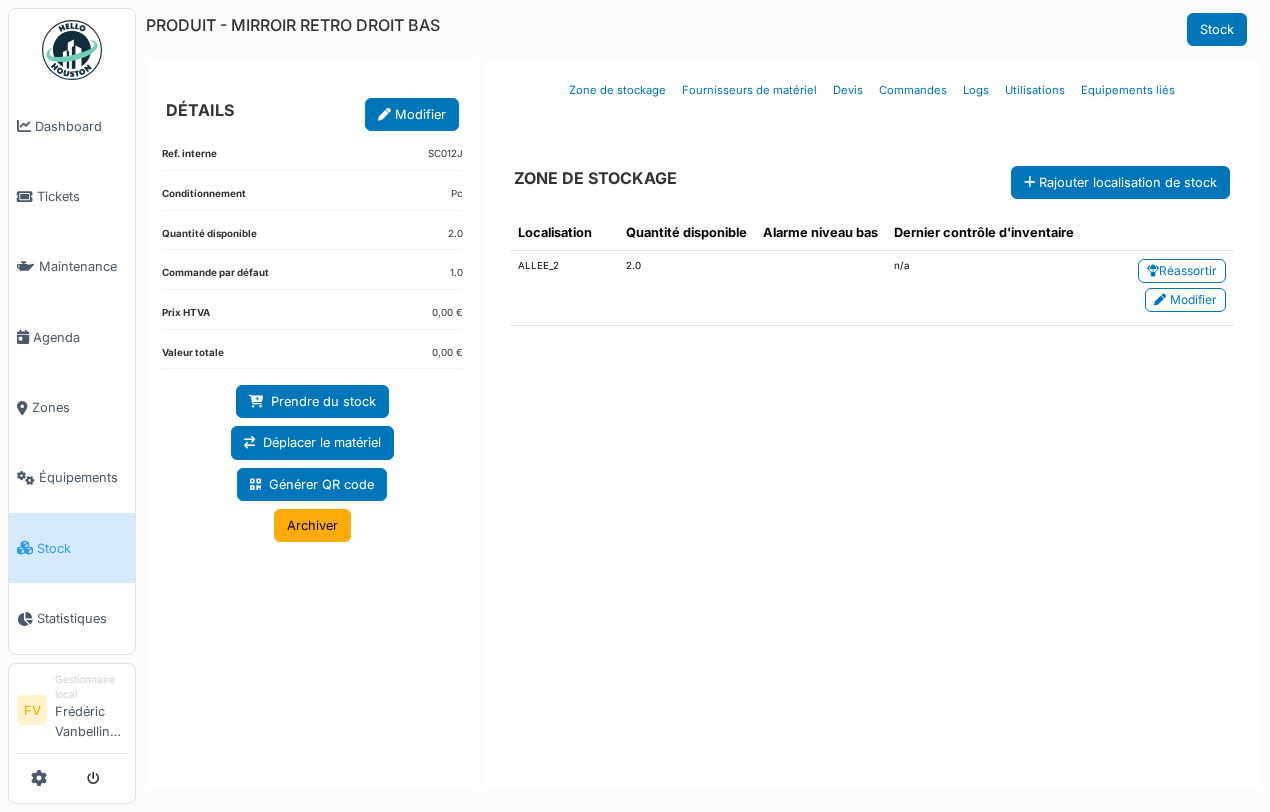 scroll, scrollTop: 0, scrollLeft: 0, axis: both 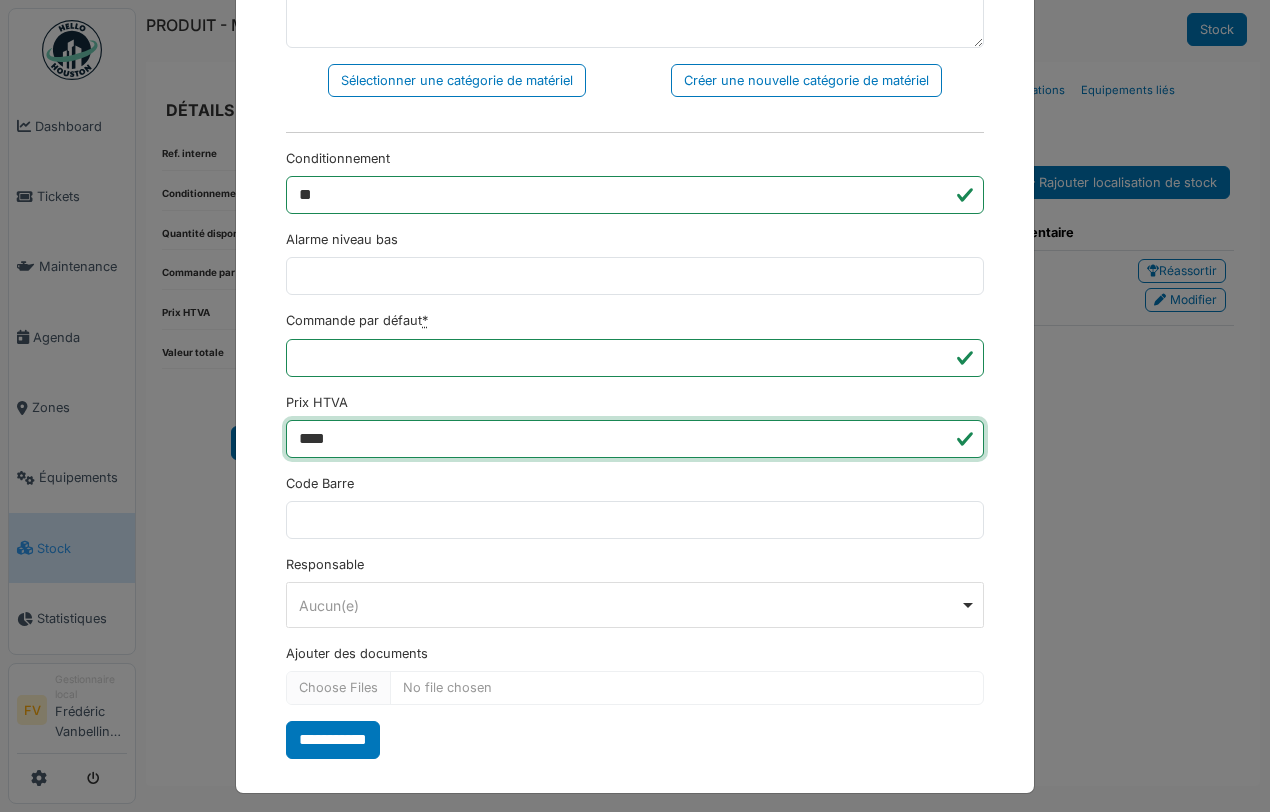 click on "****" at bounding box center (635, 439) 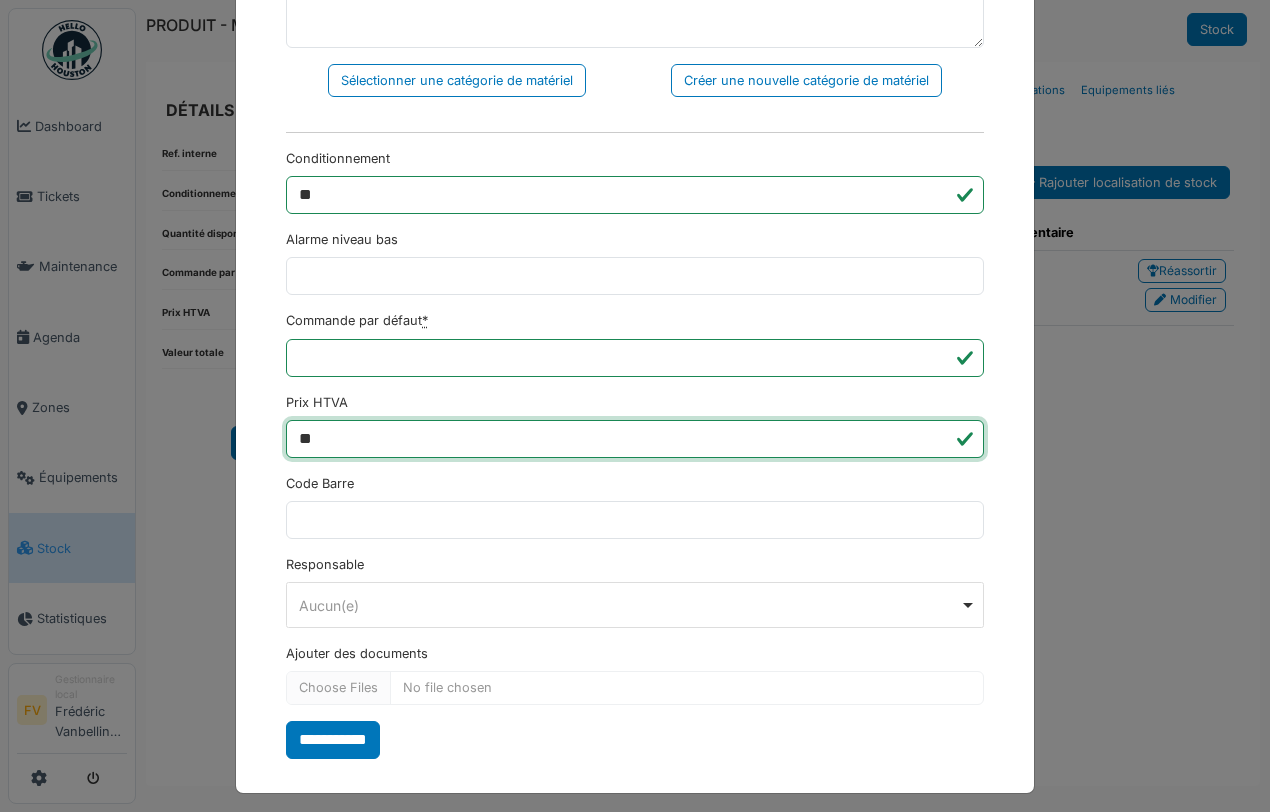 type on "*" 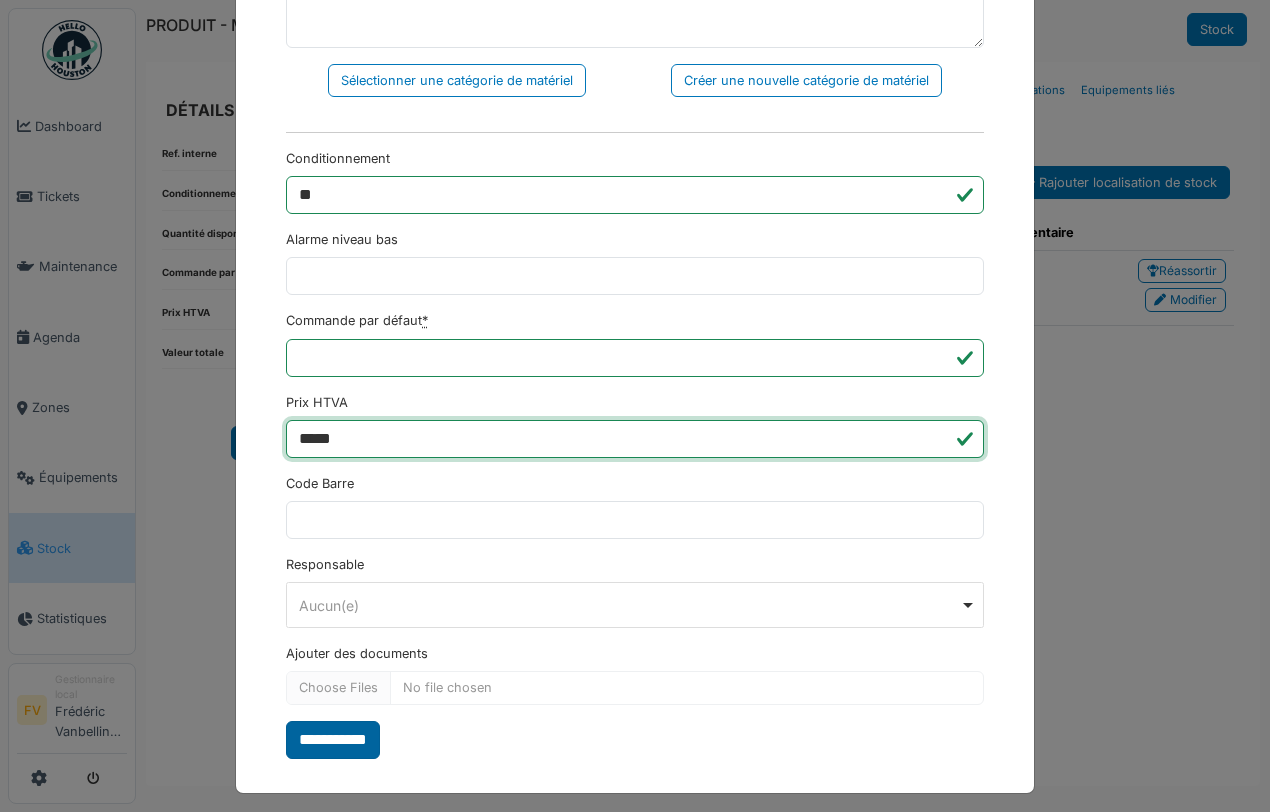 type on "*****" 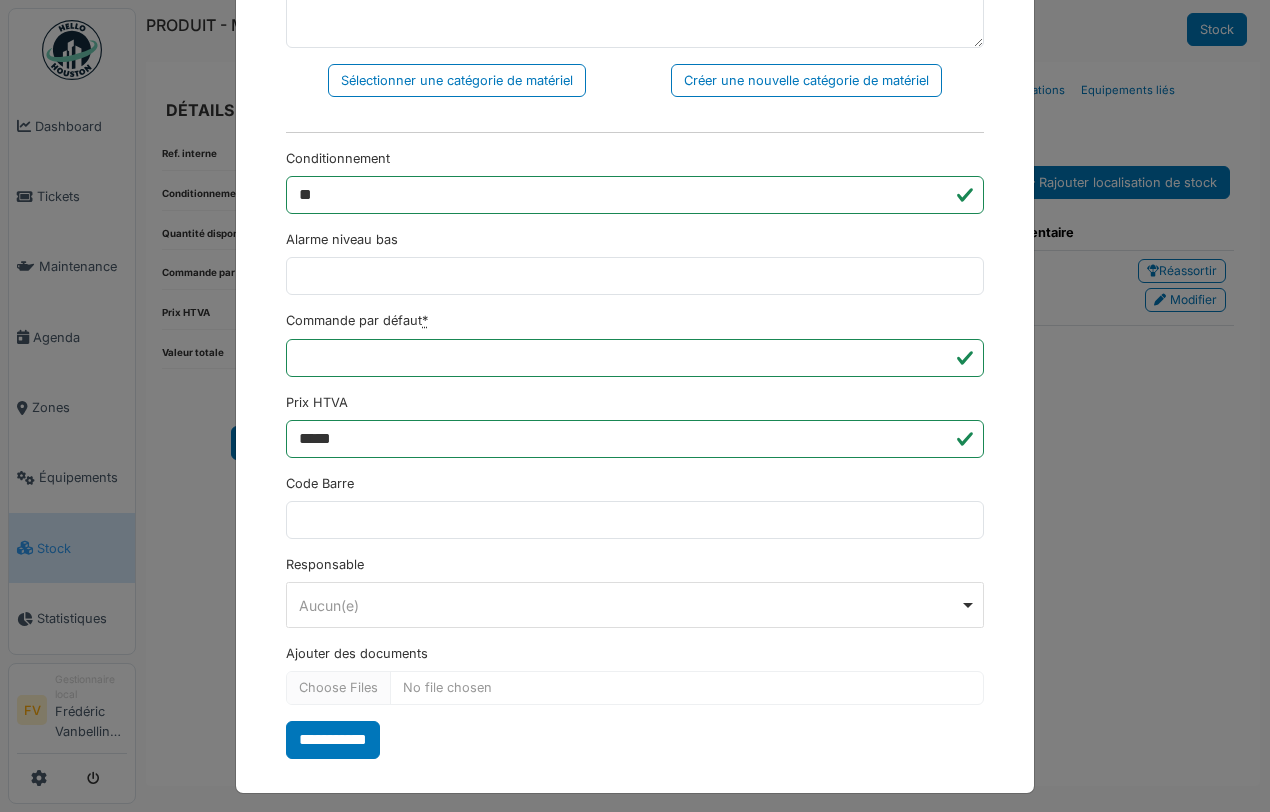 click on "**********" at bounding box center (333, 740) 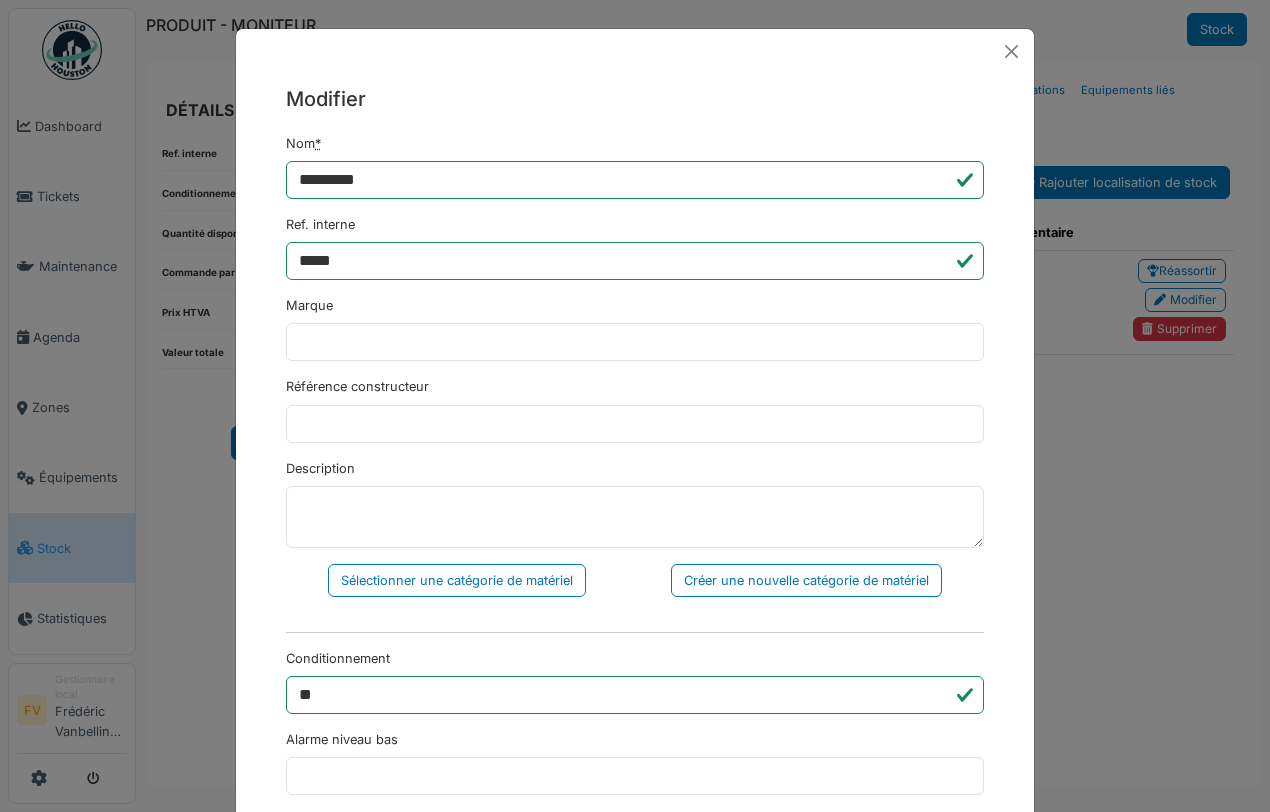 scroll, scrollTop: 0, scrollLeft: 0, axis: both 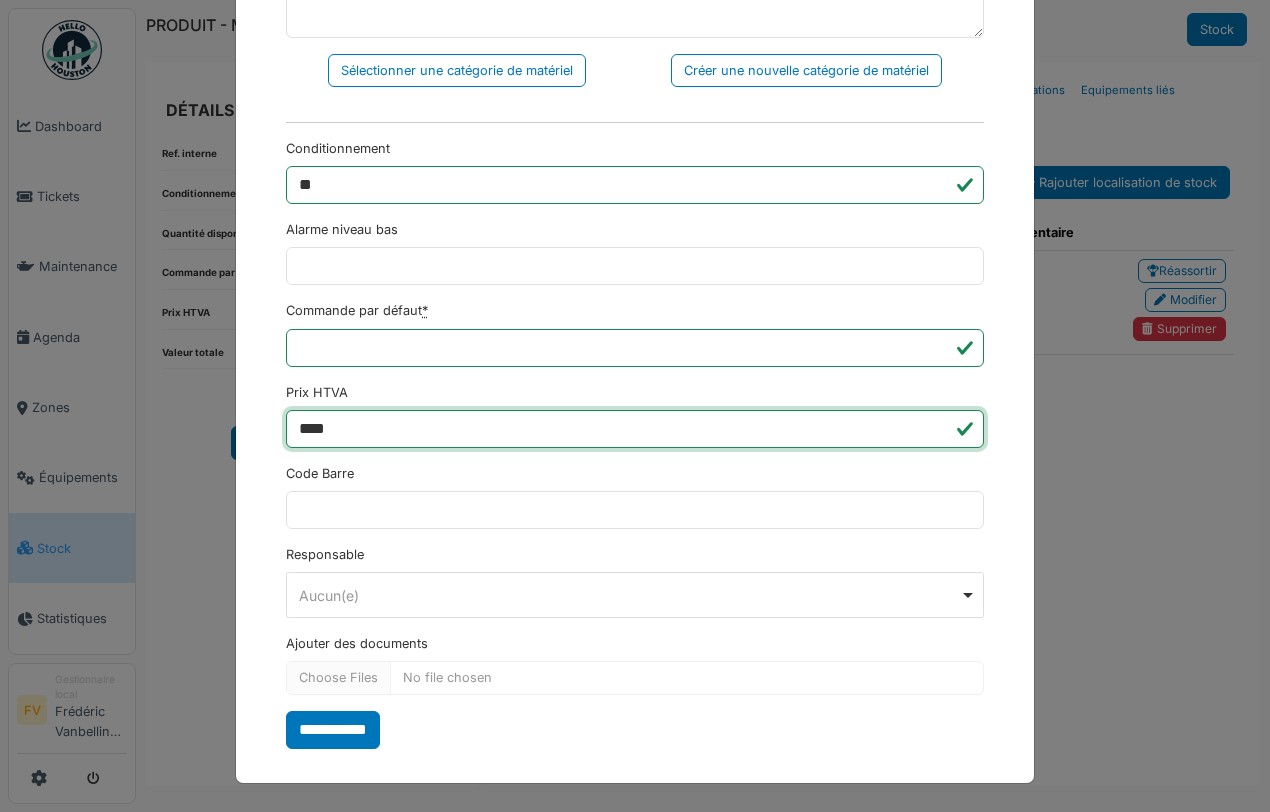 click on "****" at bounding box center (635, 429) 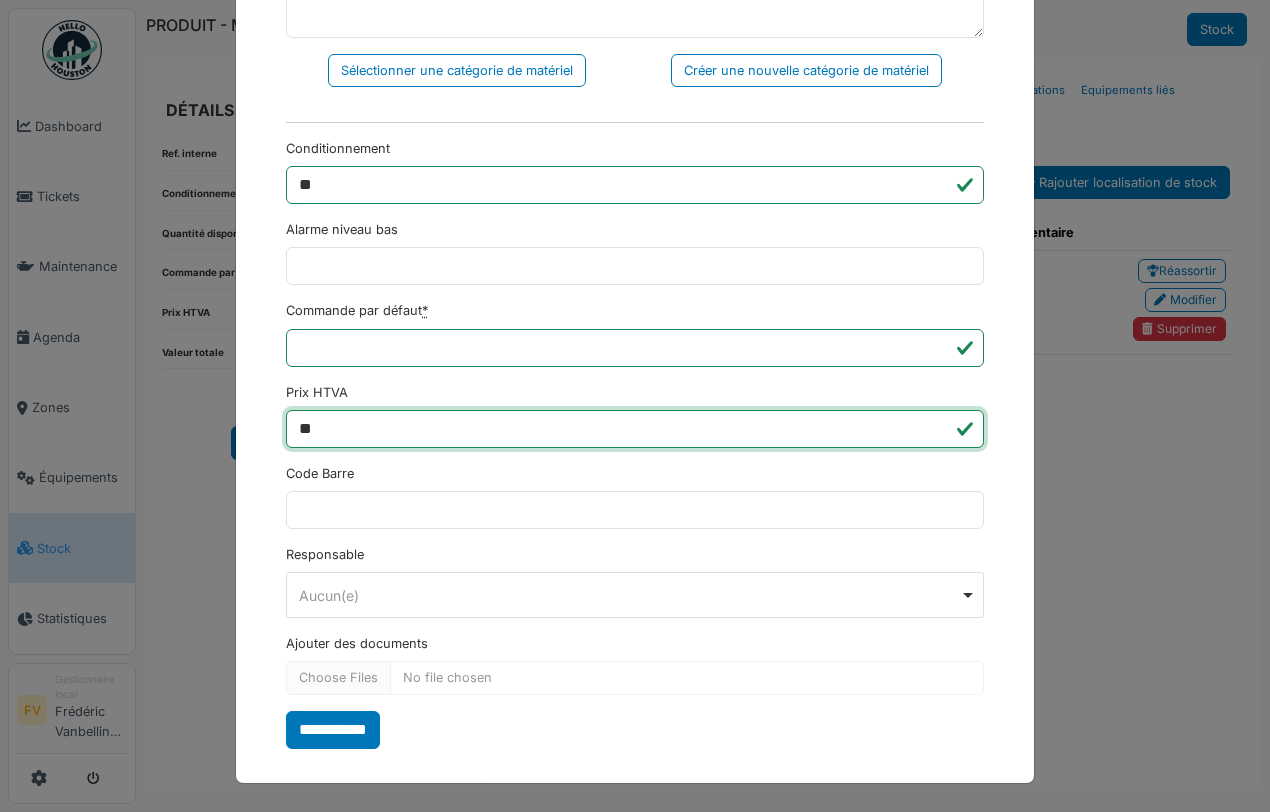 type on "*" 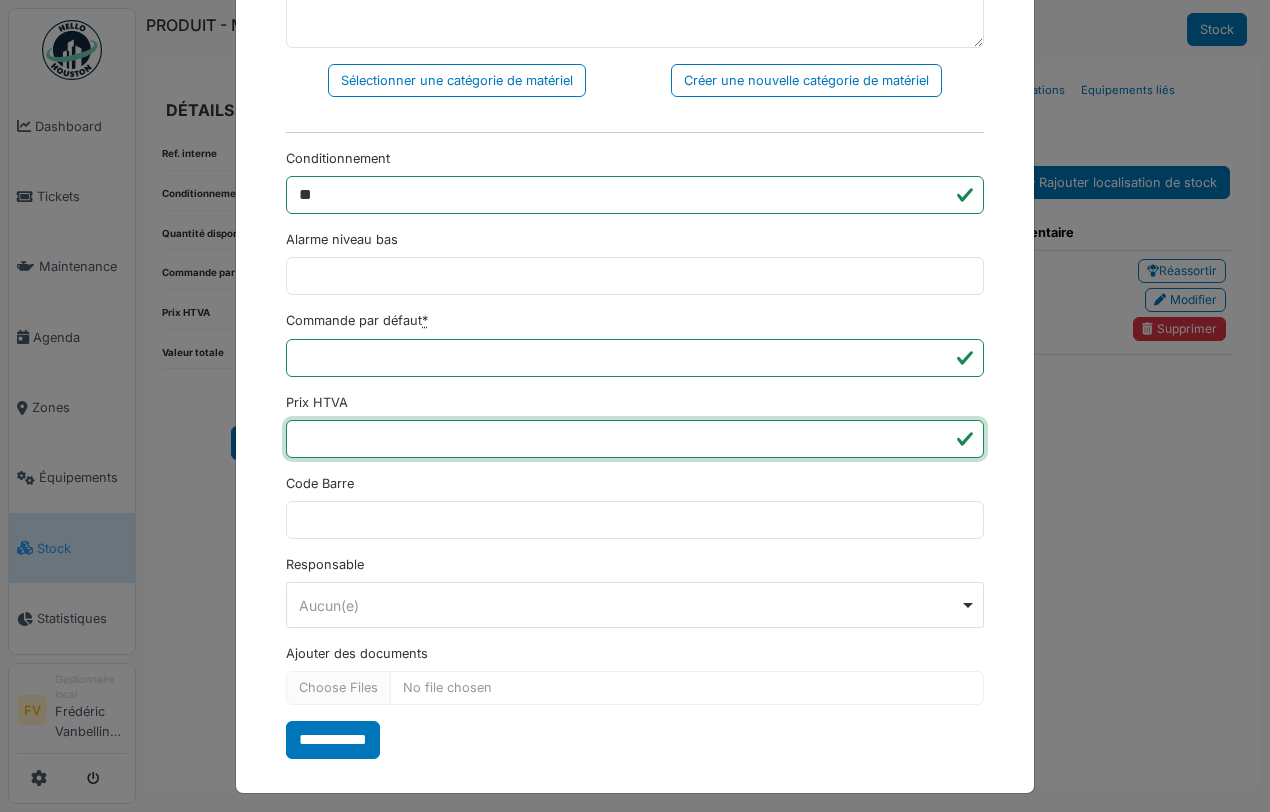 scroll, scrollTop: 516, scrollLeft: 0, axis: vertical 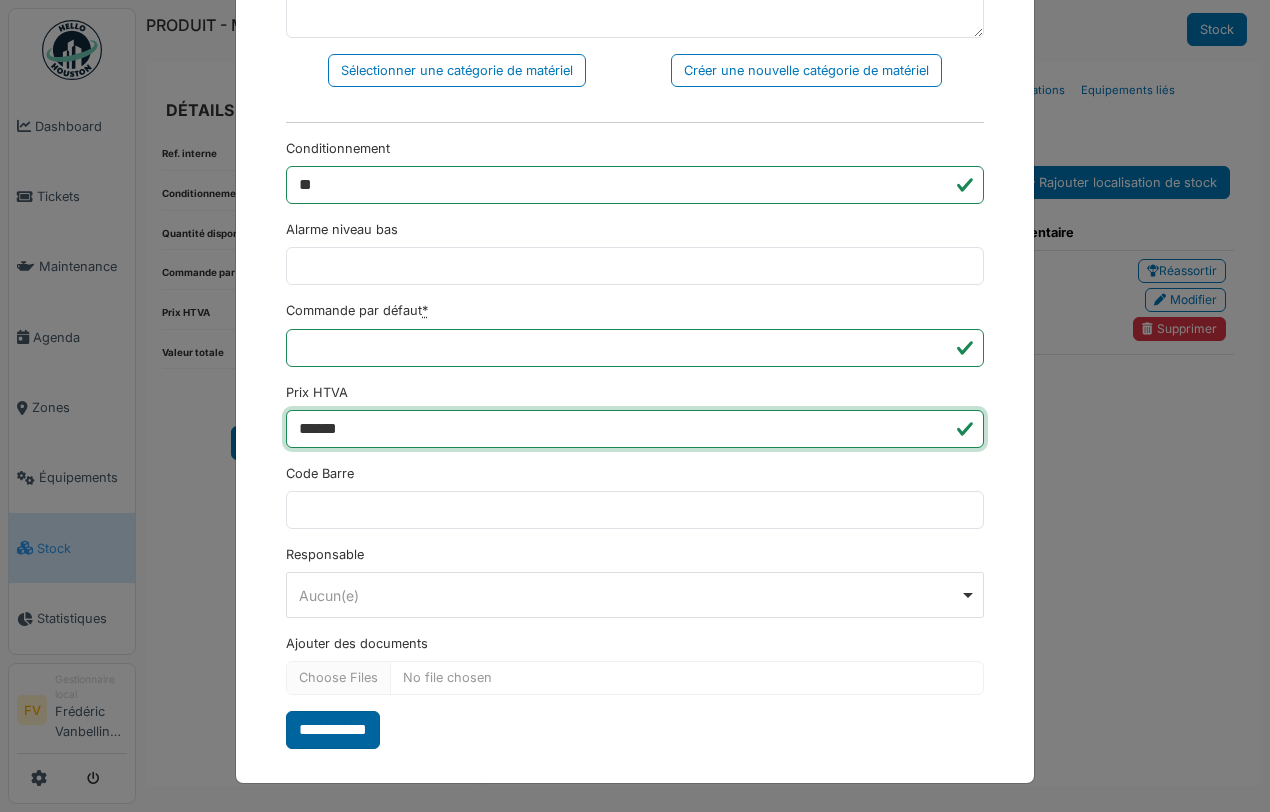 type on "******" 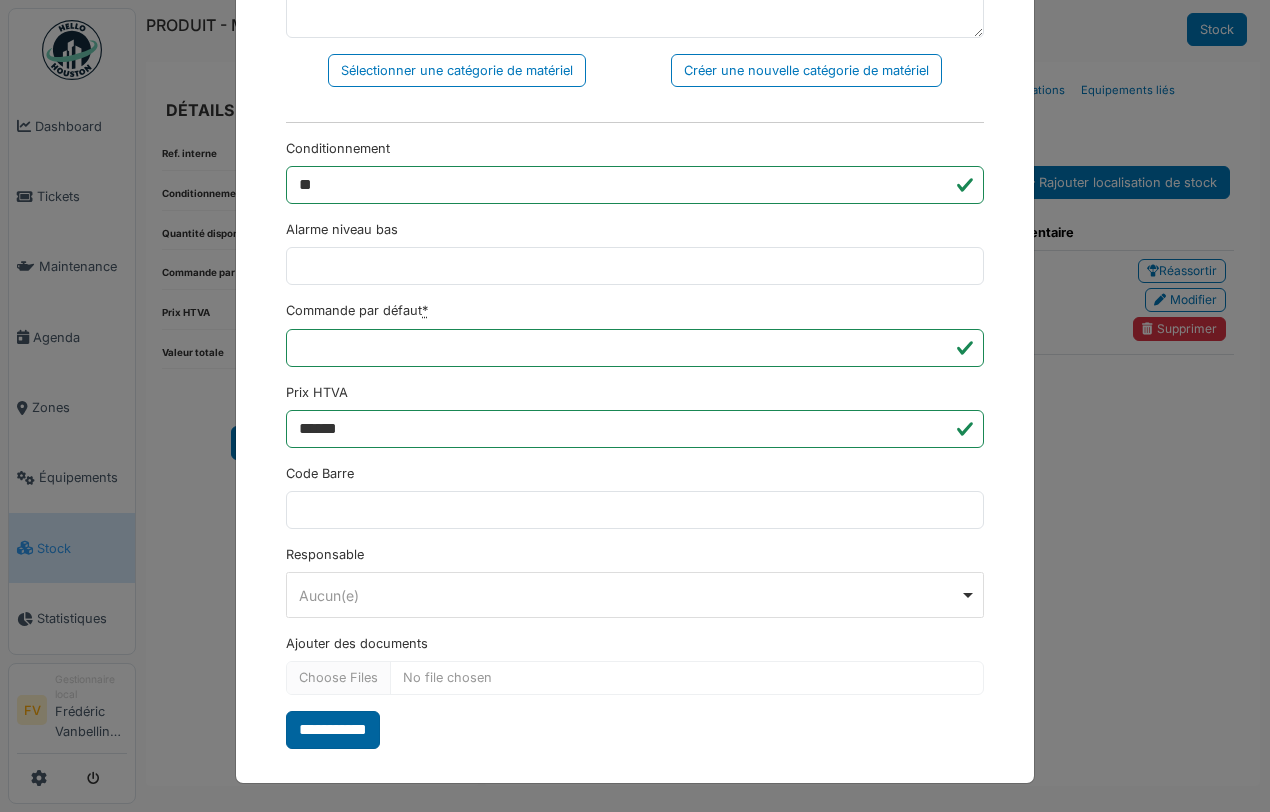 click on "**********" at bounding box center (333, 730) 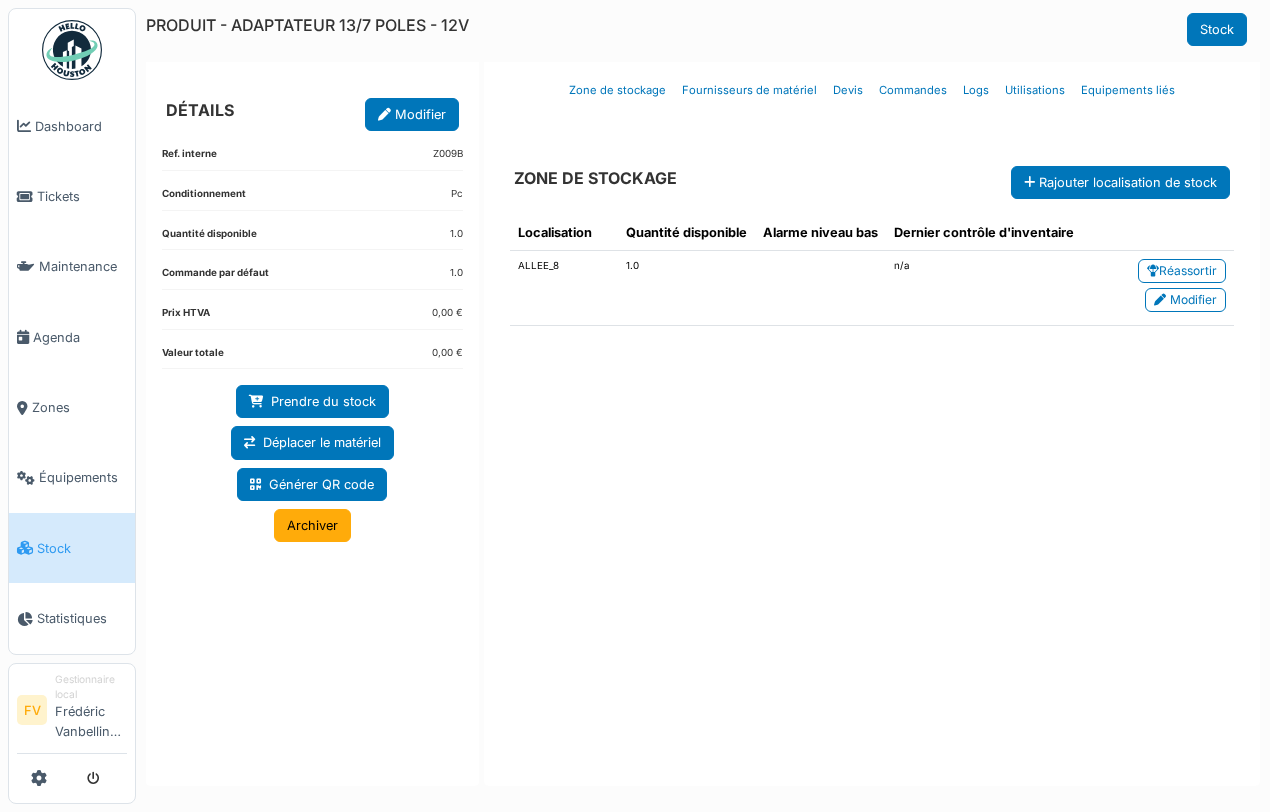scroll, scrollTop: 0, scrollLeft: 0, axis: both 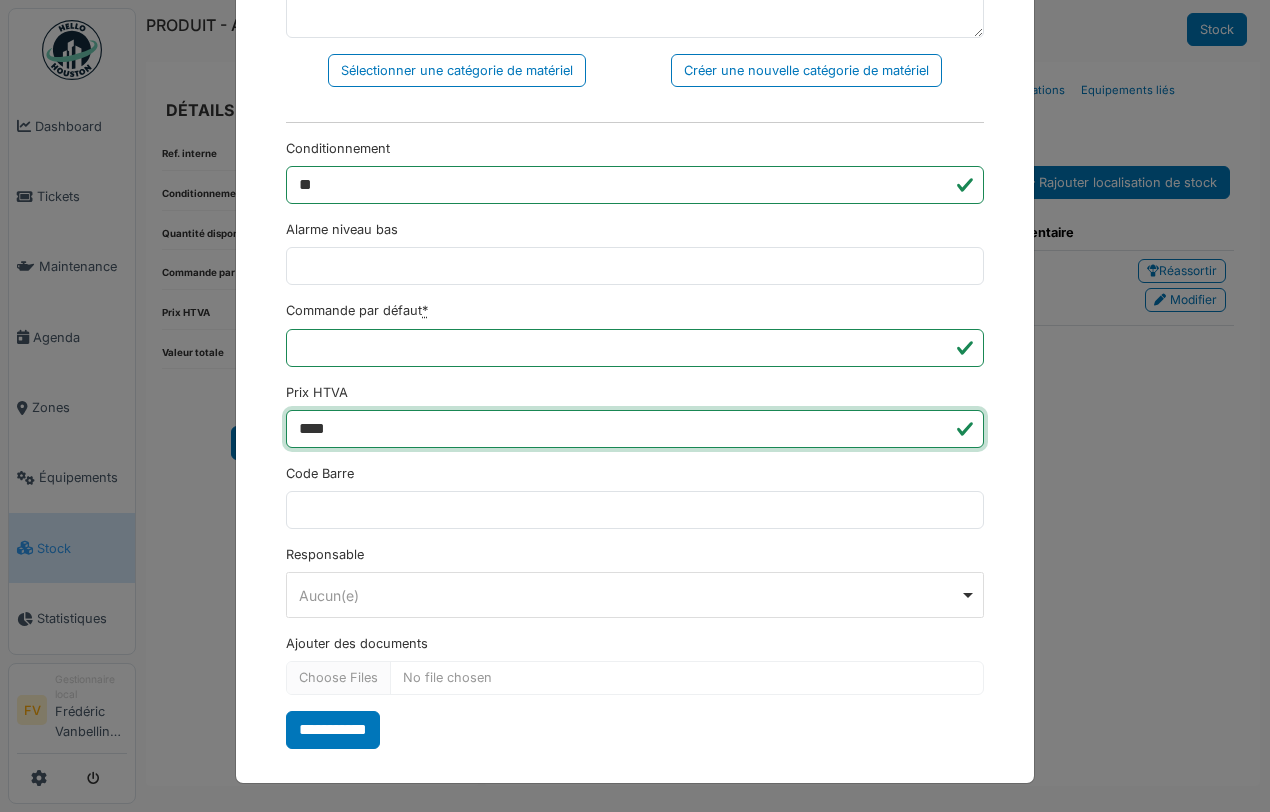 click on "****" at bounding box center [635, 429] 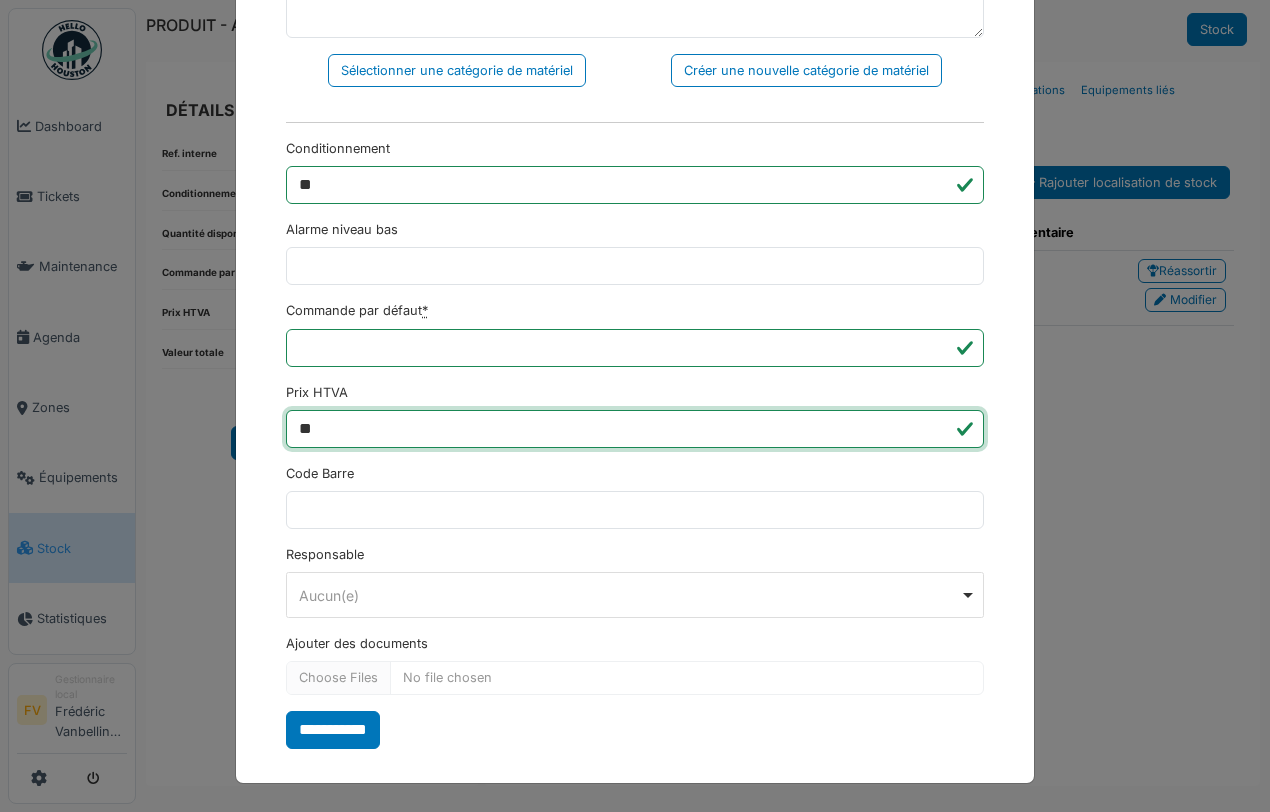 type on "*" 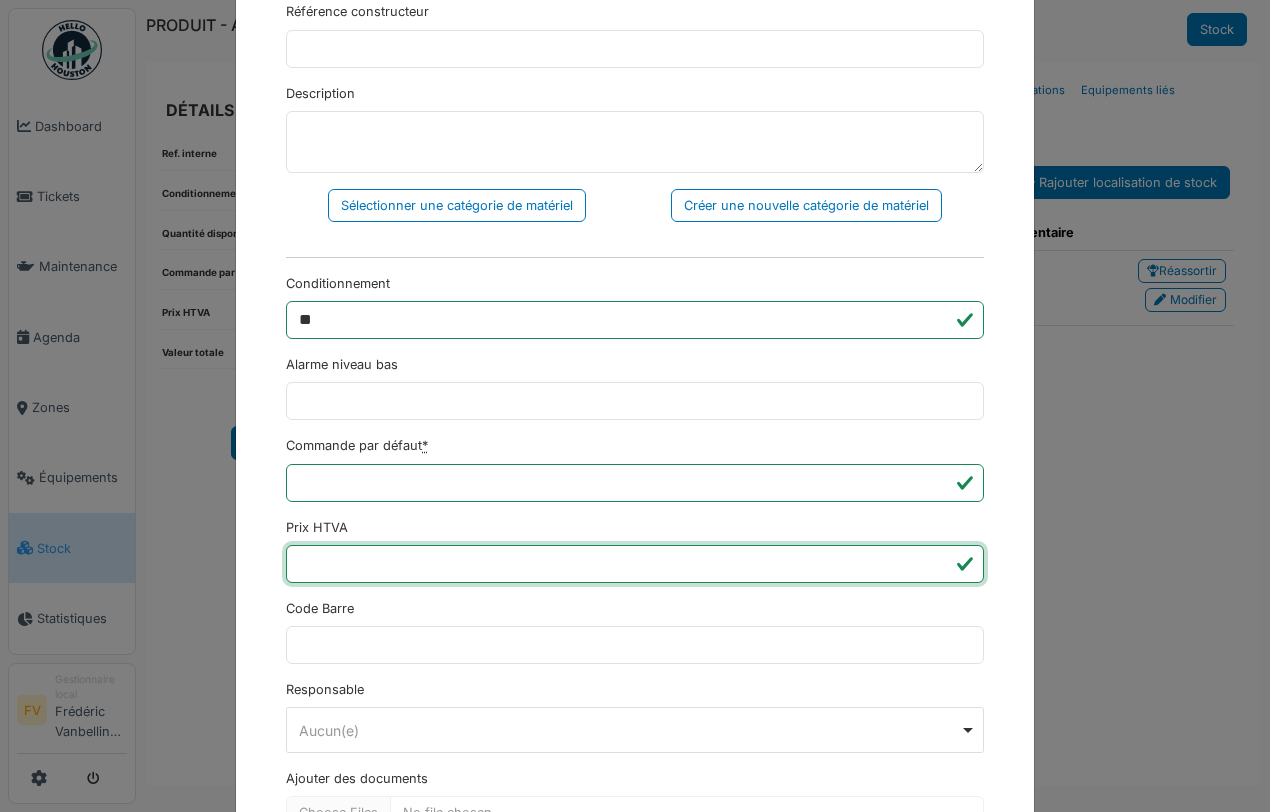 scroll, scrollTop: 516, scrollLeft: 0, axis: vertical 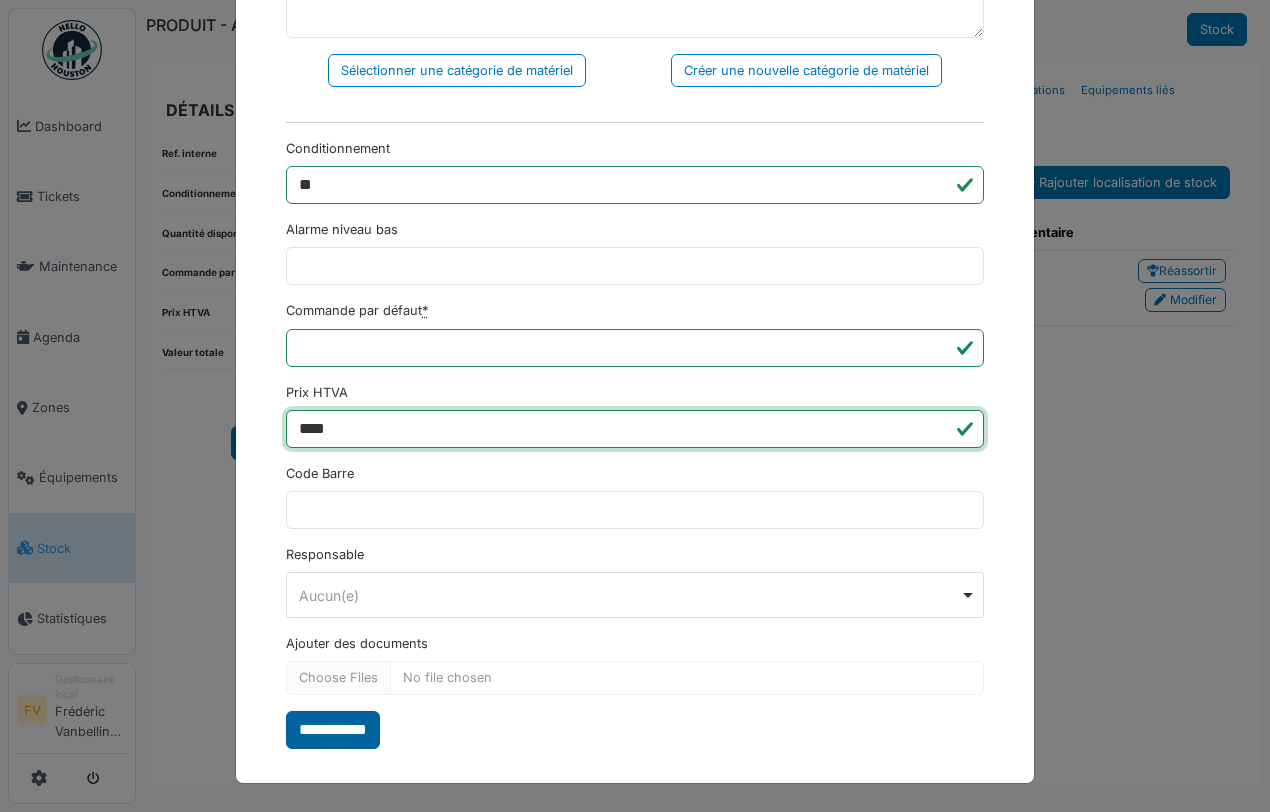 type on "****" 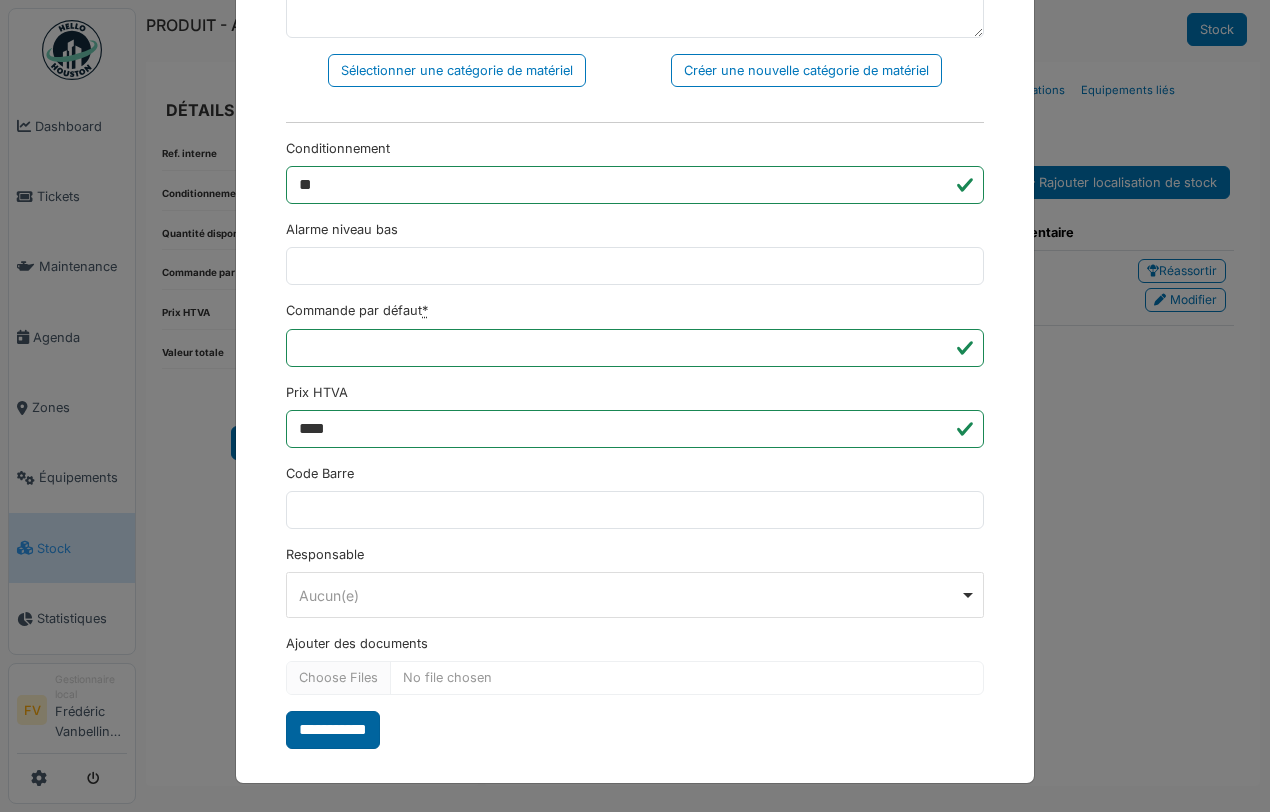 click on "**********" at bounding box center (333, 730) 